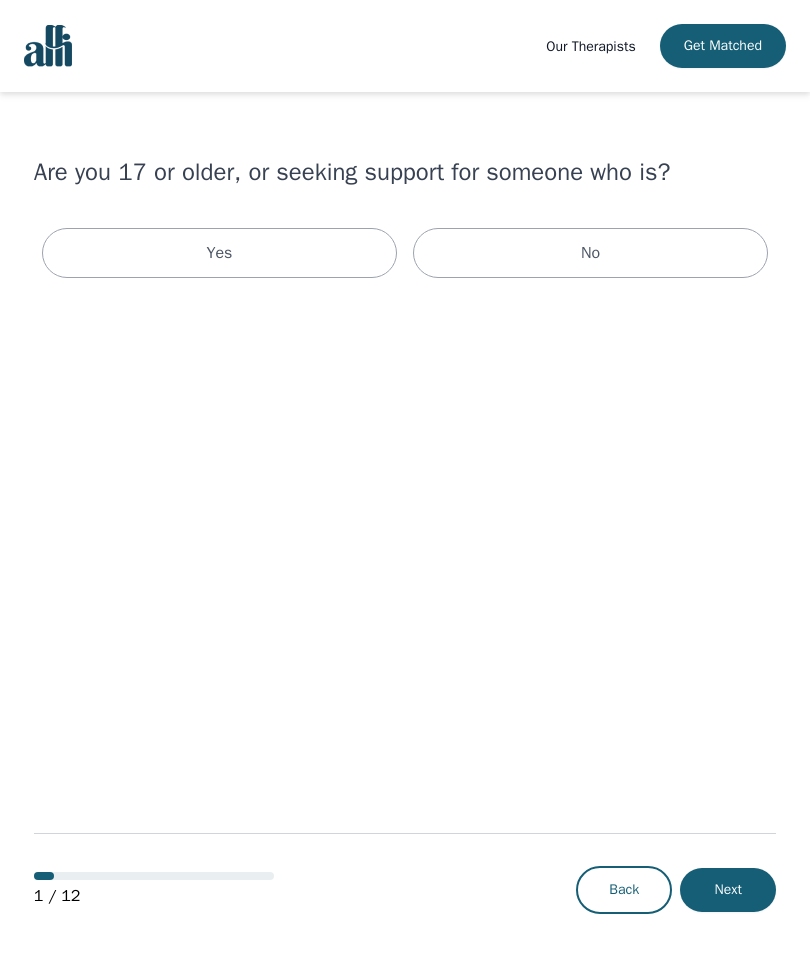 scroll, scrollTop: 0, scrollLeft: 0, axis: both 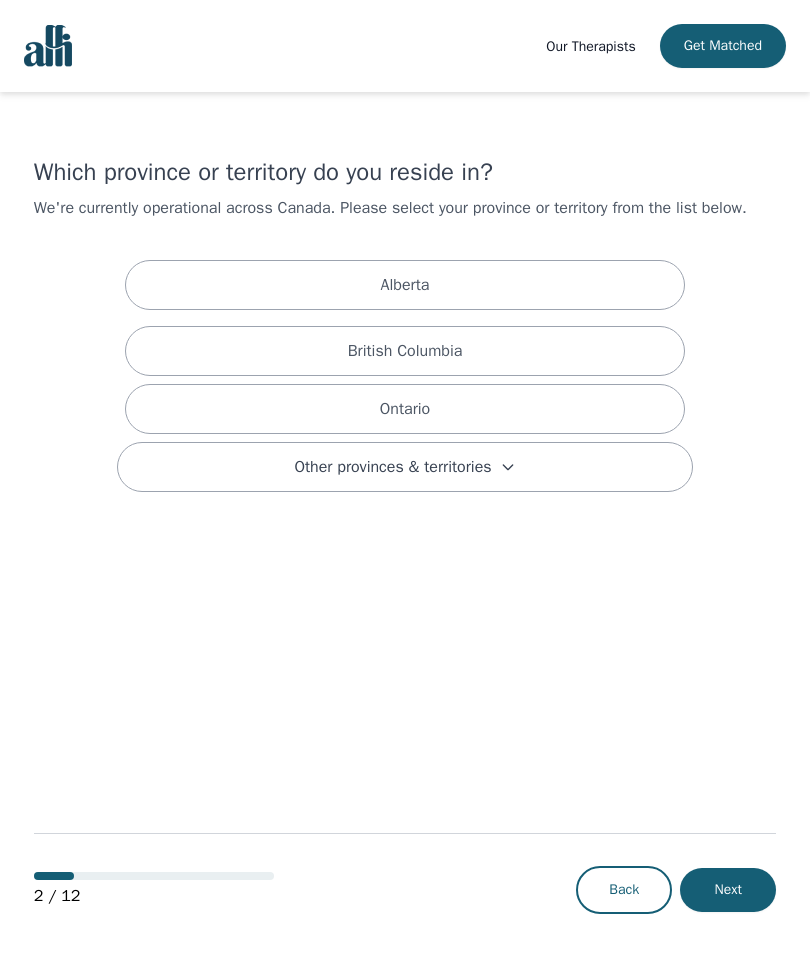 click on "British Columbia" at bounding box center (405, 351) 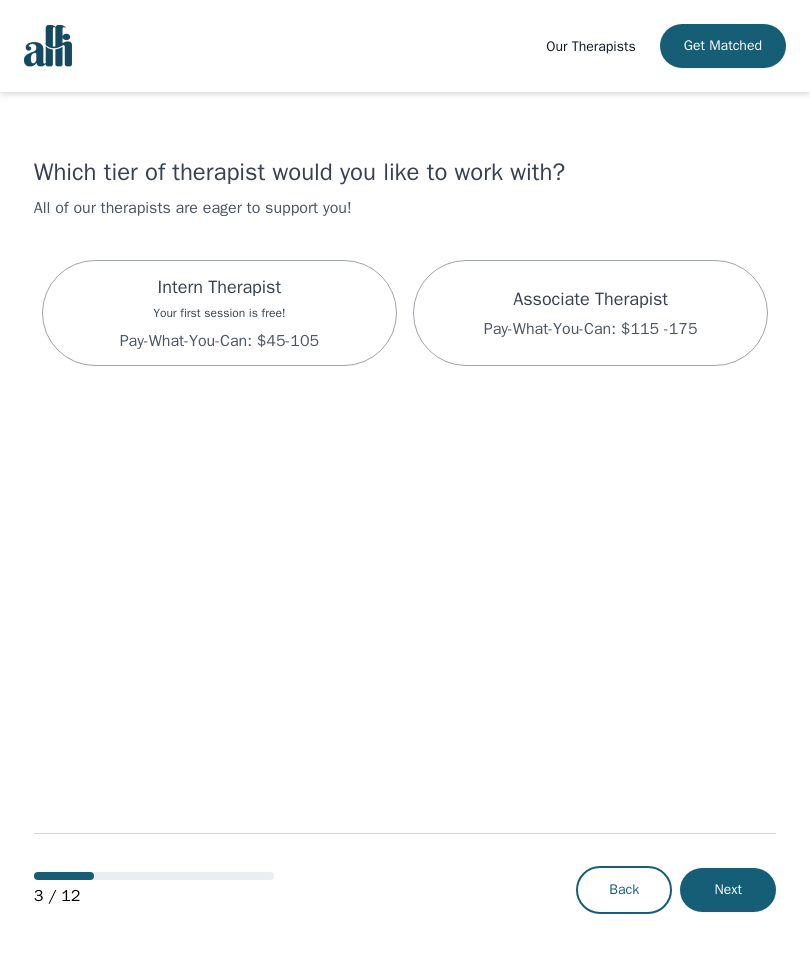 click on "Your first session is free!" at bounding box center (219, 313) 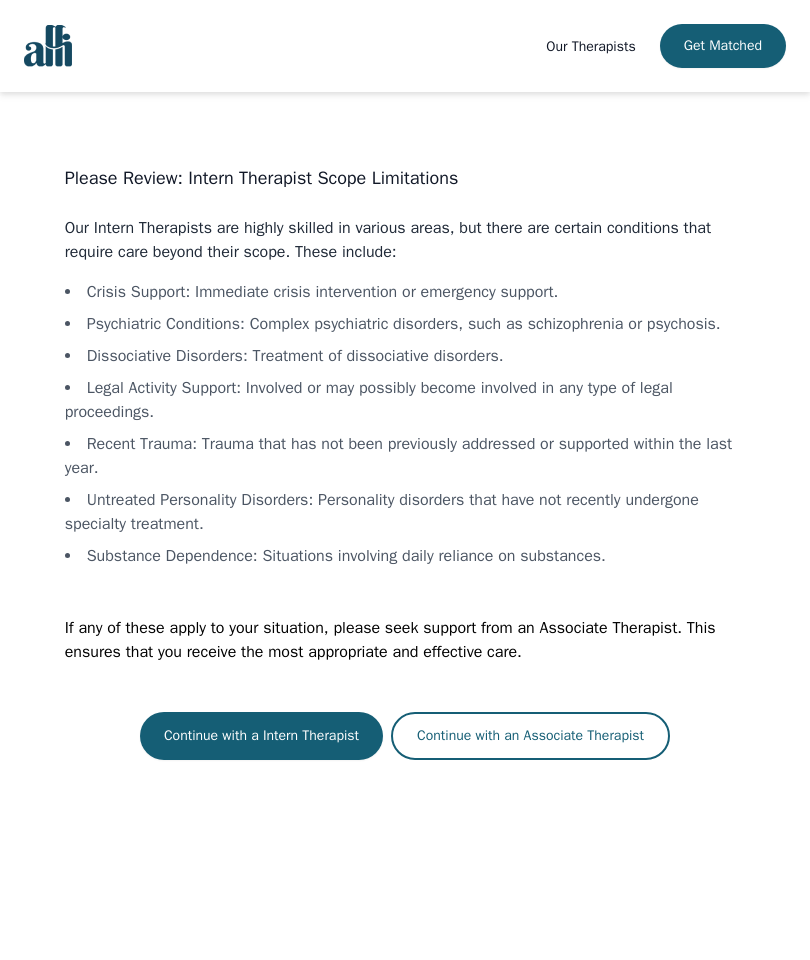 click on "Continue with a Intern Therapist" at bounding box center [261, 736] 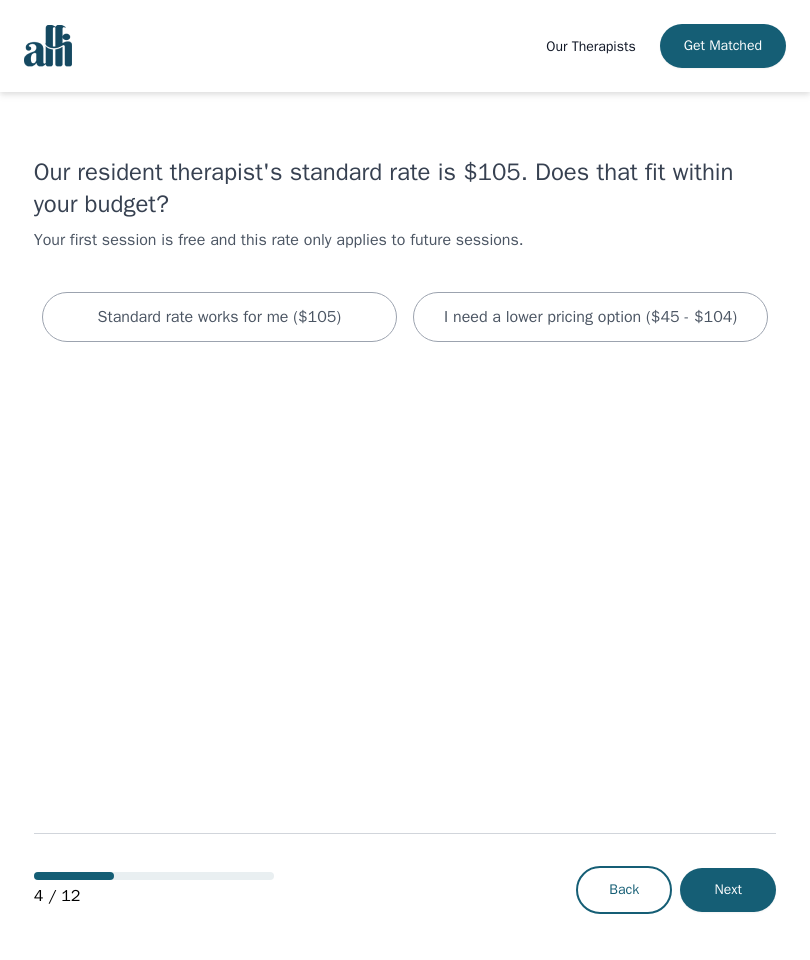 click on "I need a lower pricing option ($45 - $104)" at bounding box center [590, 317] 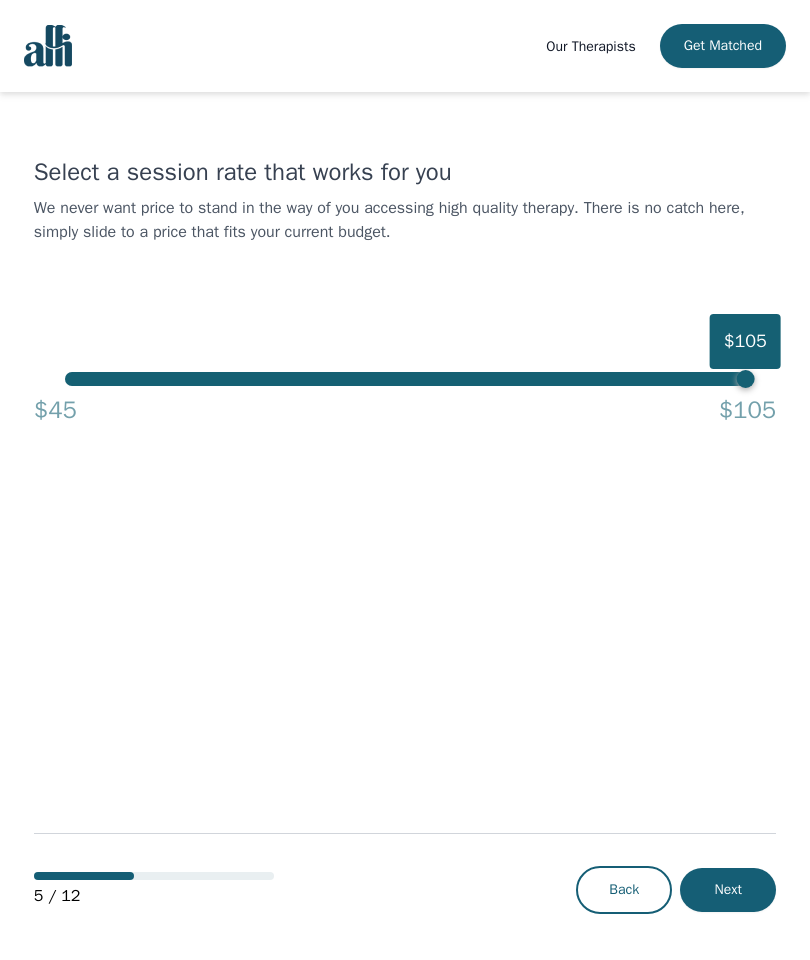 click on "$105" at bounding box center [745, 379] 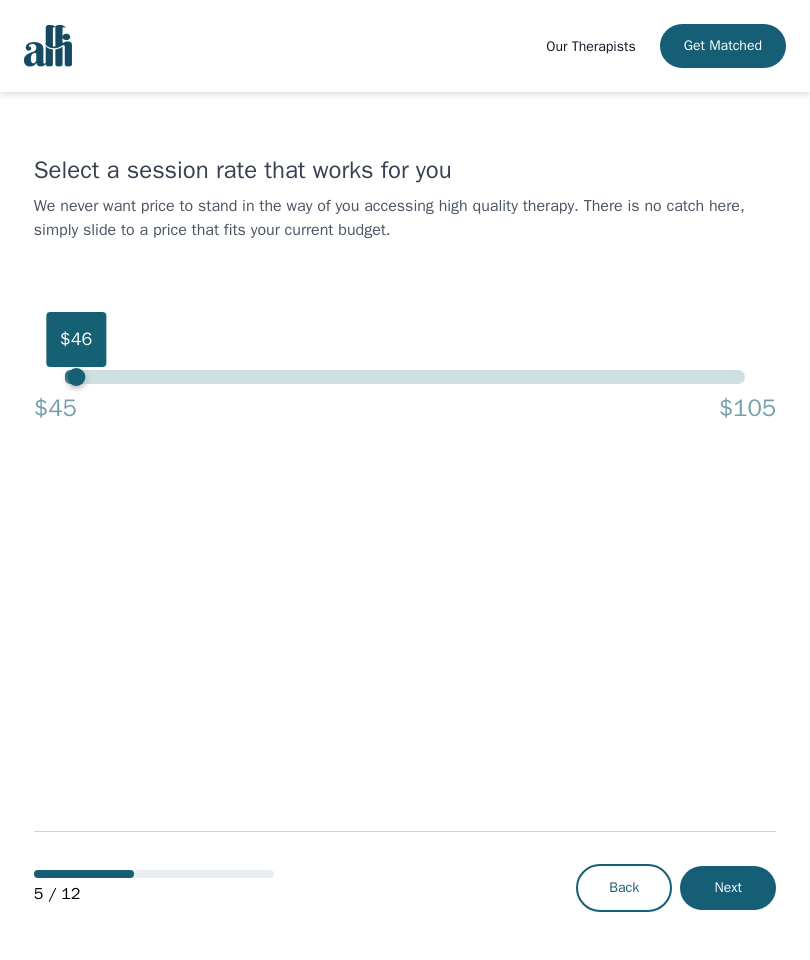scroll, scrollTop: 82, scrollLeft: 0, axis: vertical 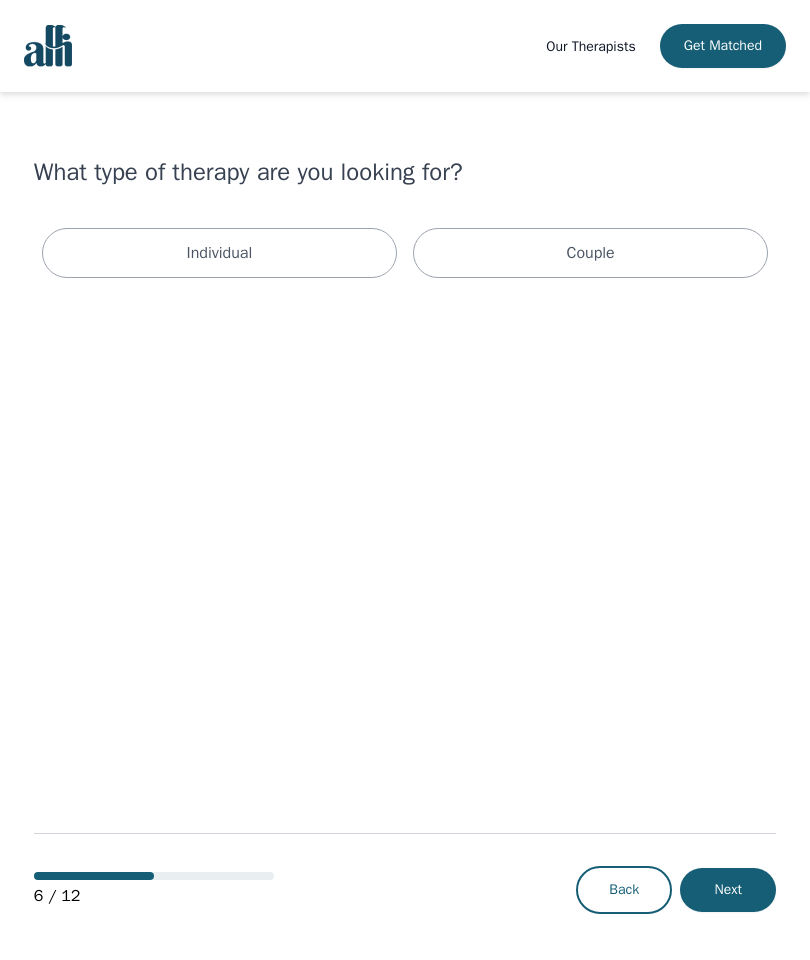 click on "Individual" at bounding box center (219, 253) 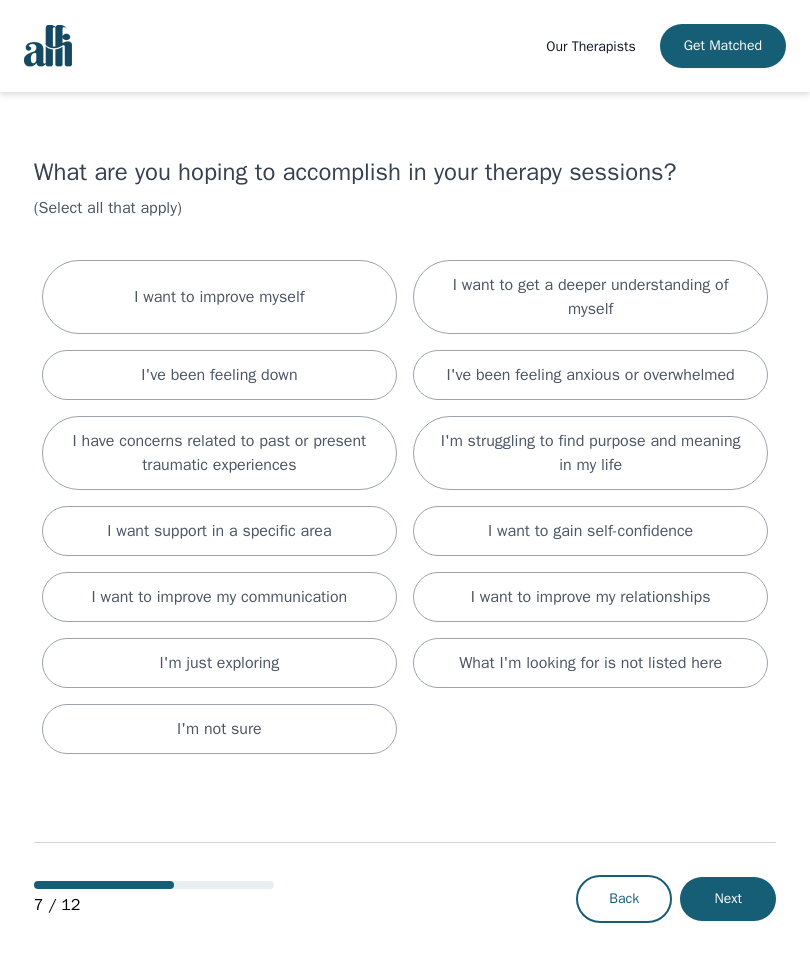 click on "I have concerns related to past or present traumatic experiences" at bounding box center (219, 453) 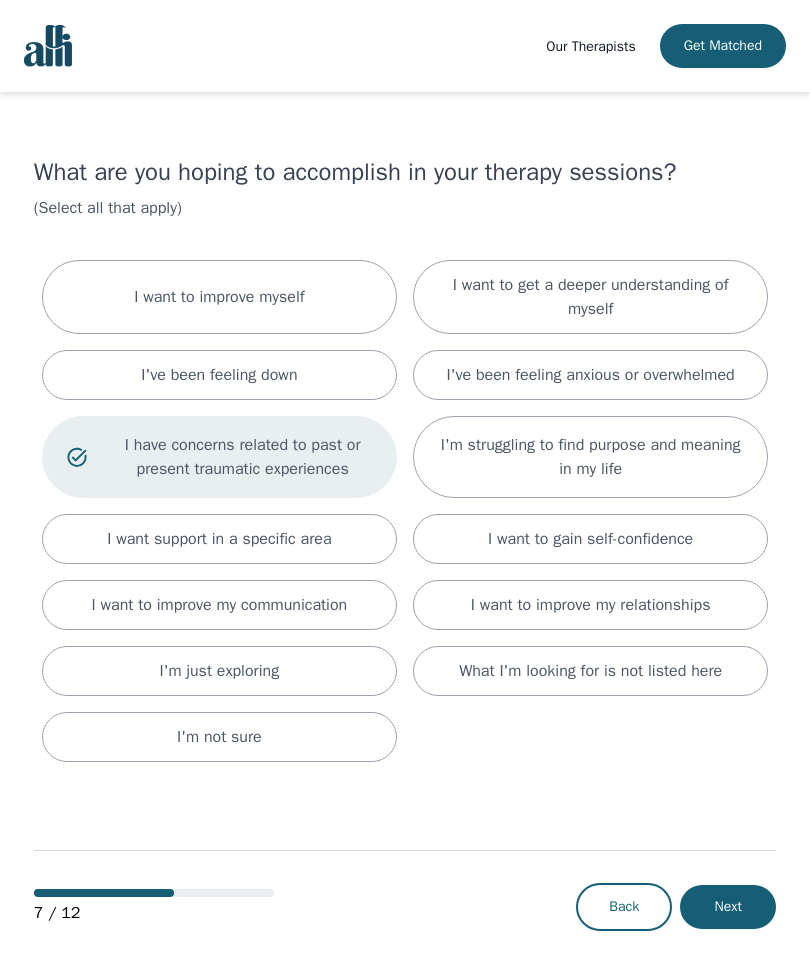 click on "I want to gain self-confidence" at bounding box center [590, 539] 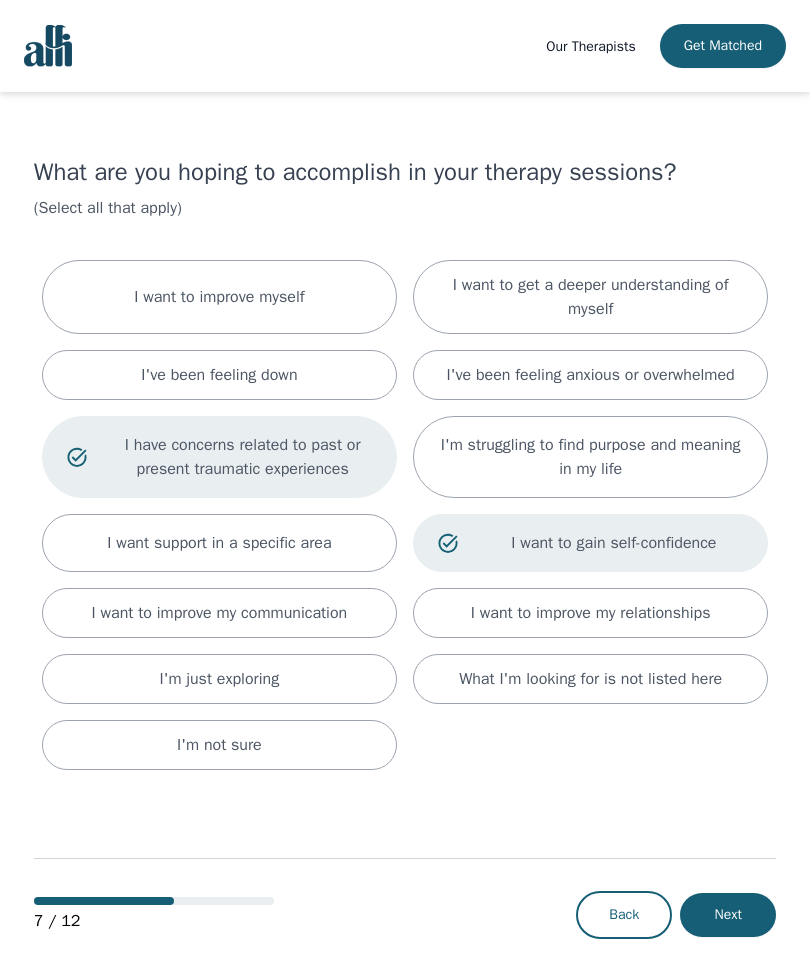 click on "I want to improve my relationships" at bounding box center (590, 613) 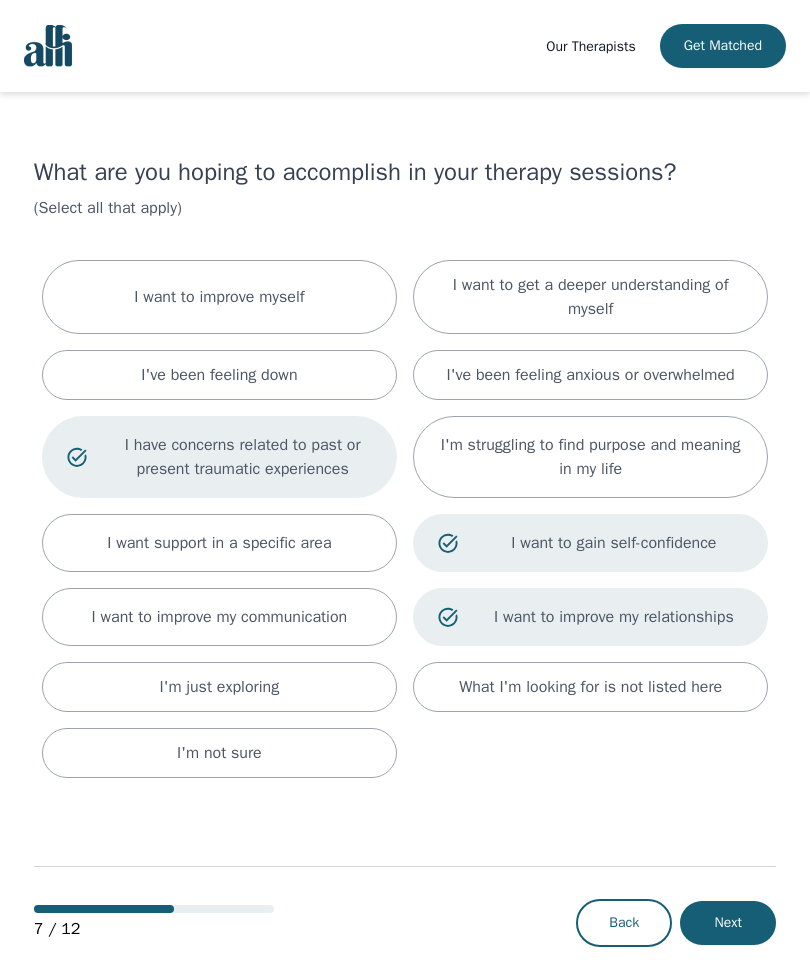 click on "What I'm looking for is not listed here" at bounding box center [590, 687] 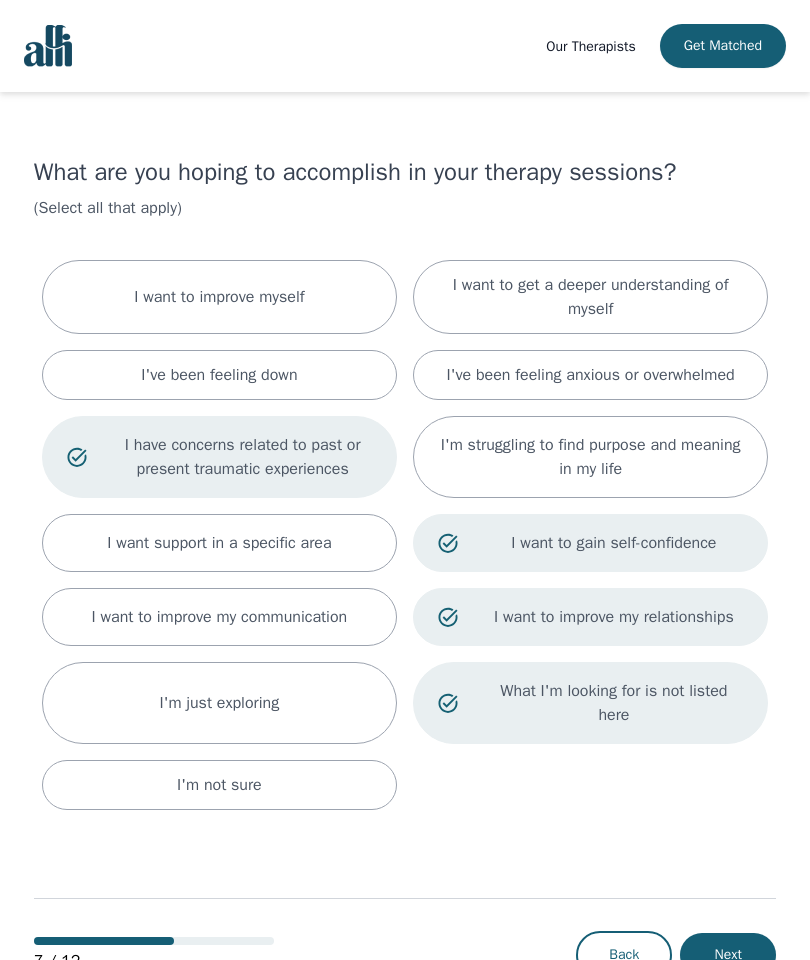 click on "What I'm looking for is not listed here" at bounding box center [590, 703] 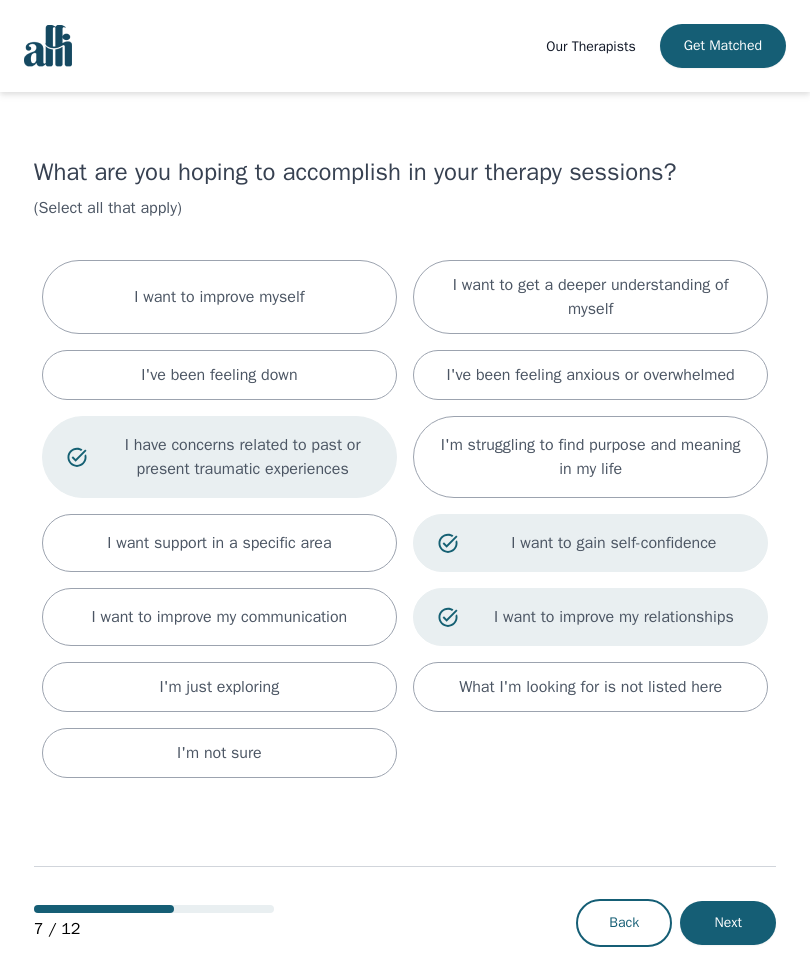 scroll, scrollTop: 82, scrollLeft: 0, axis: vertical 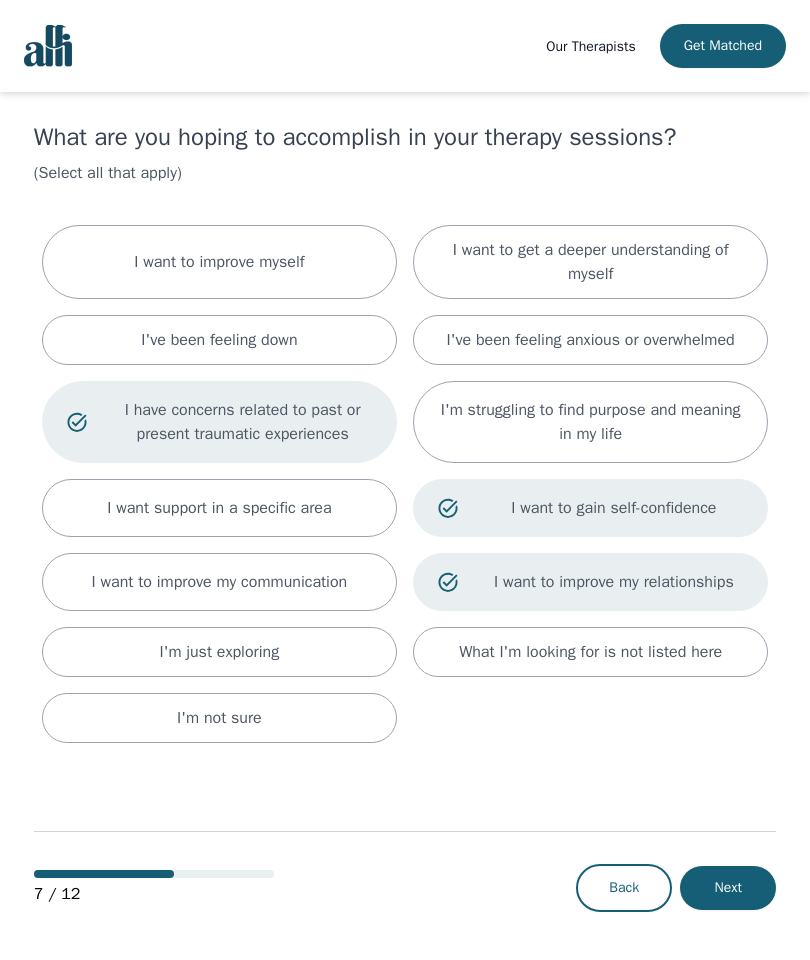 click on "Next" at bounding box center (728, 888) 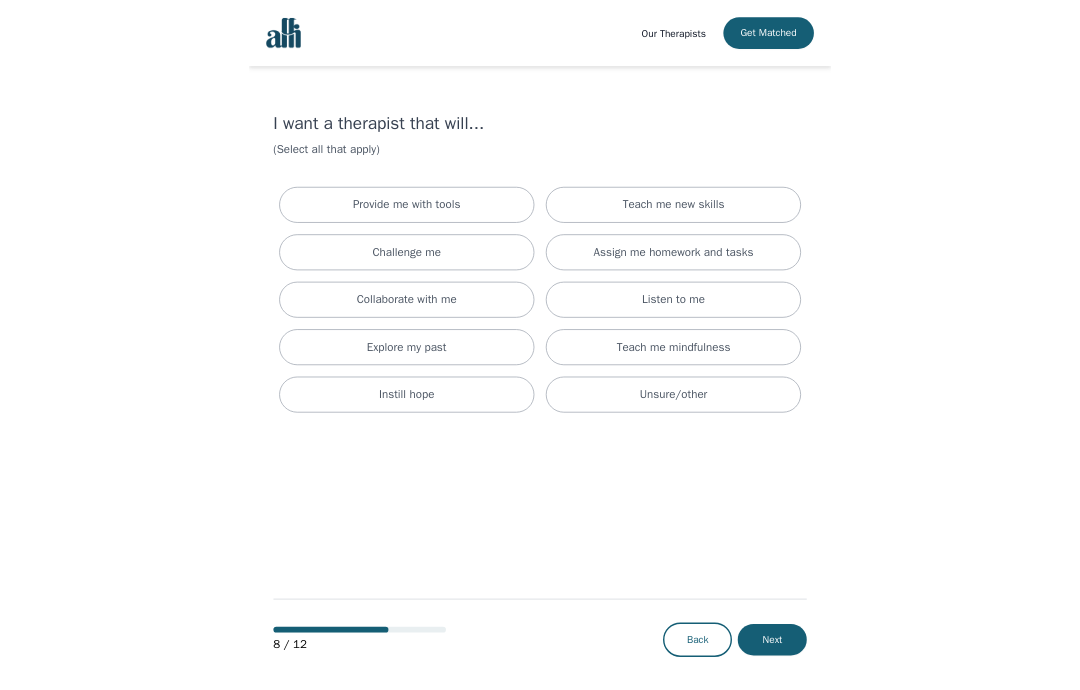 scroll, scrollTop: 82, scrollLeft: 0, axis: vertical 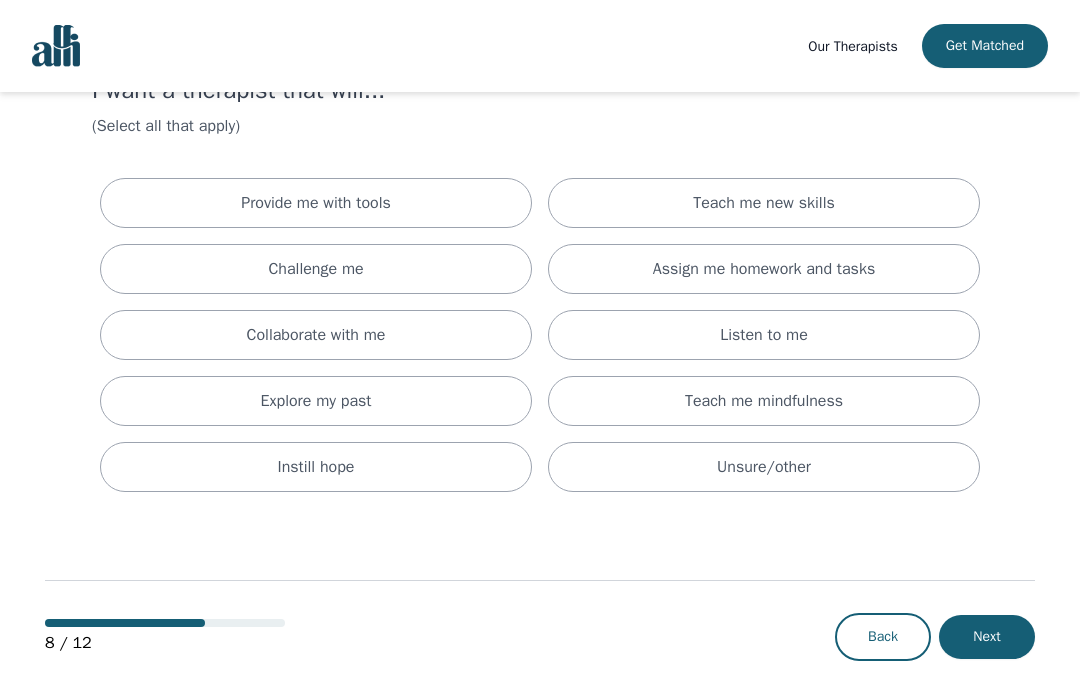 click on "Next" at bounding box center [987, 637] 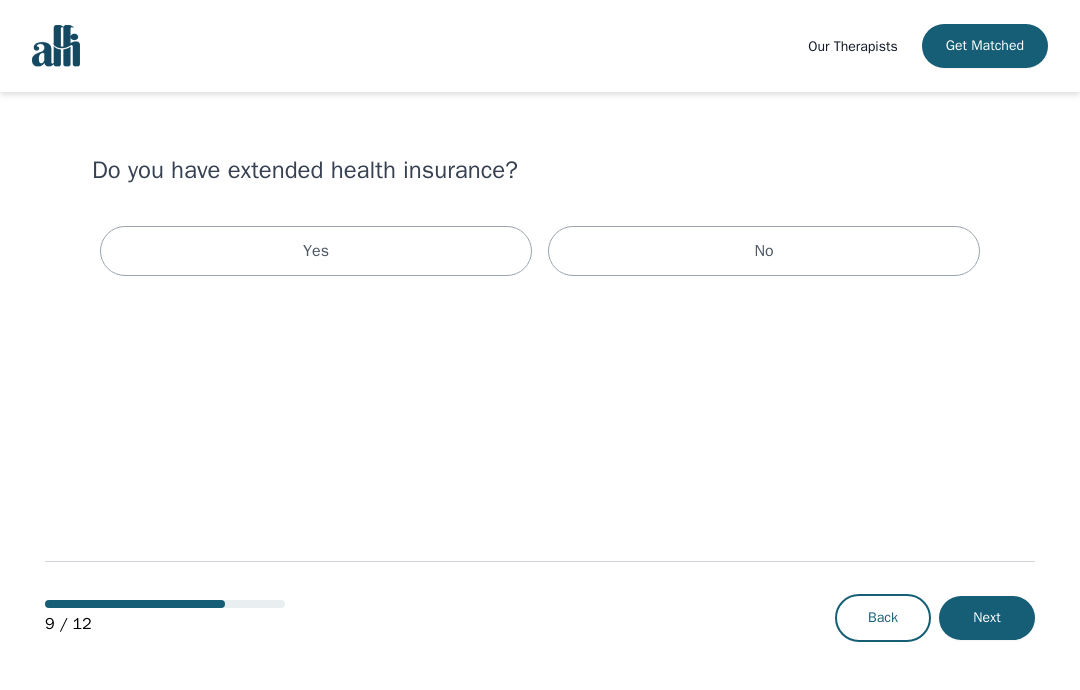 scroll, scrollTop: 0, scrollLeft: 0, axis: both 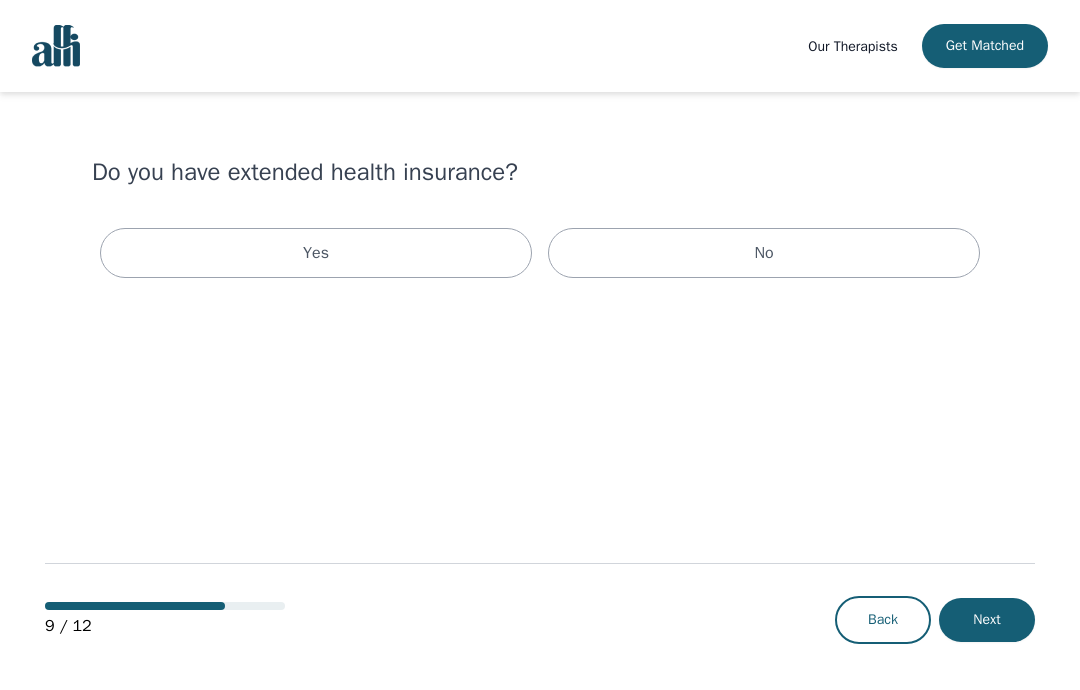 click on "Back" at bounding box center [883, 620] 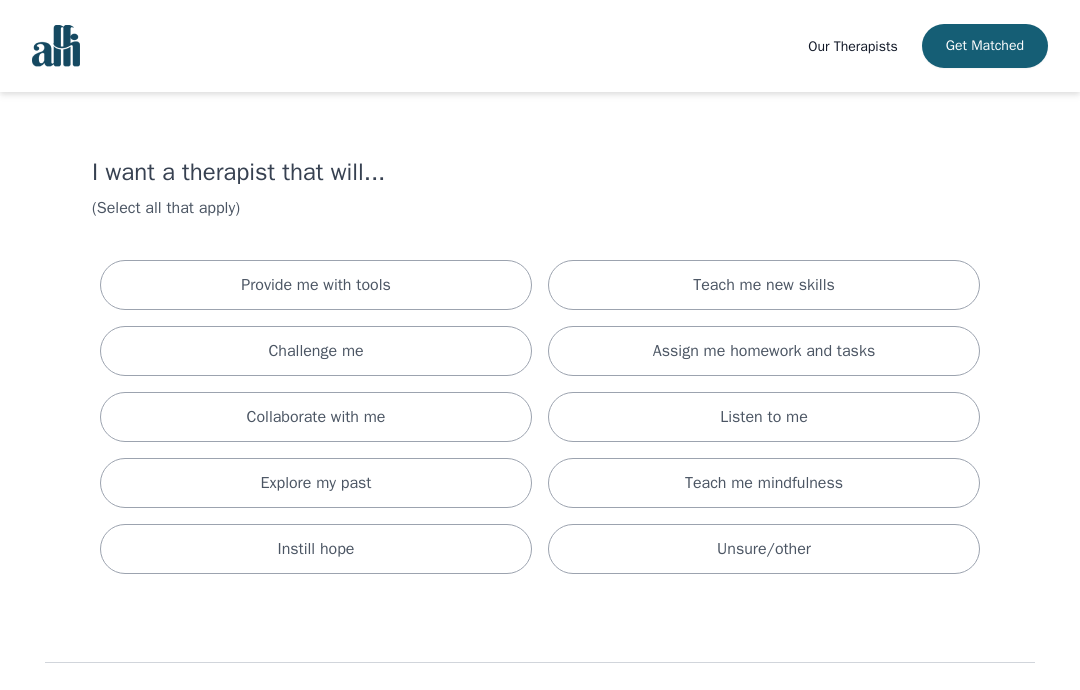 click on "Provide me with tools" at bounding box center [316, 285] 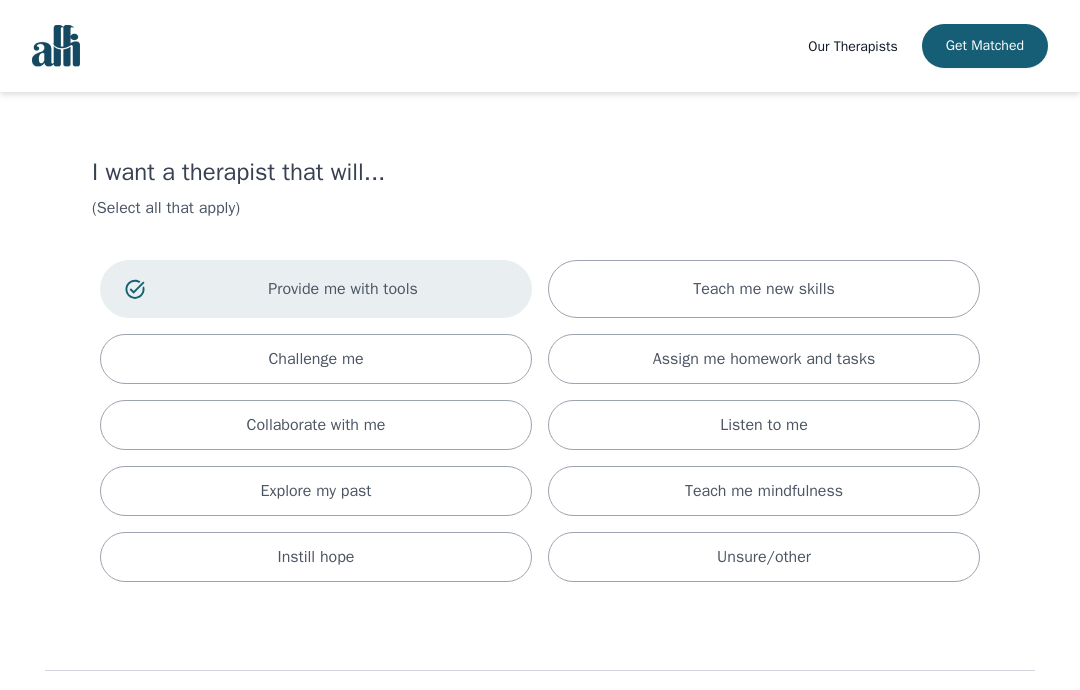 click on "Collaborate with me" at bounding box center (316, 425) 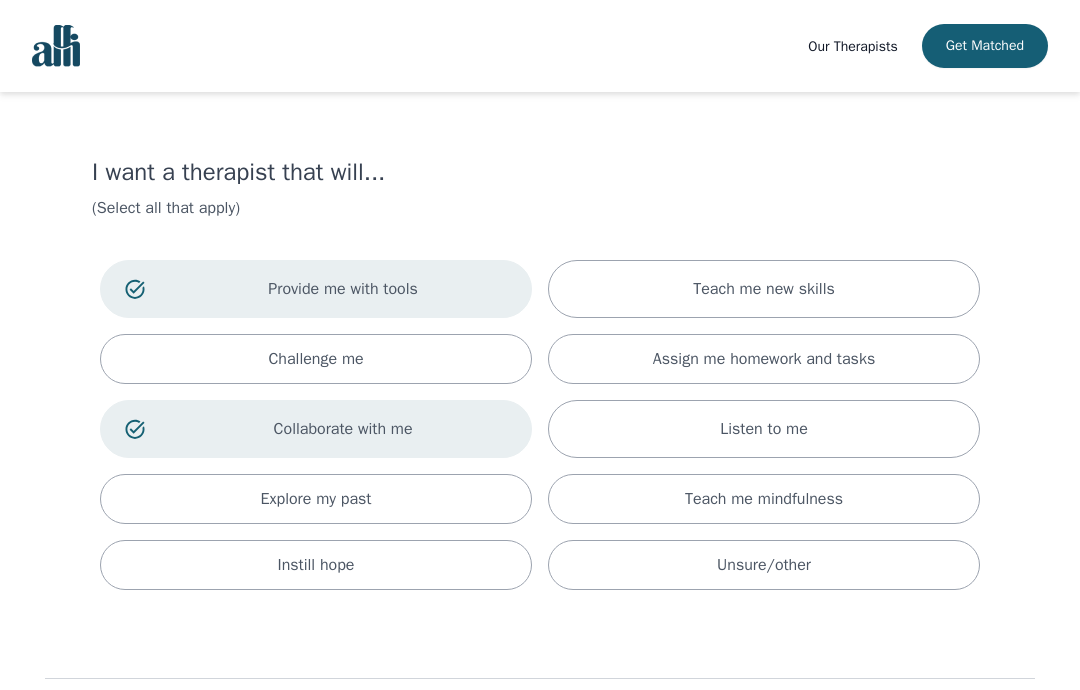 click on "Teach me mindfulness" at bounding box center (764, 499) 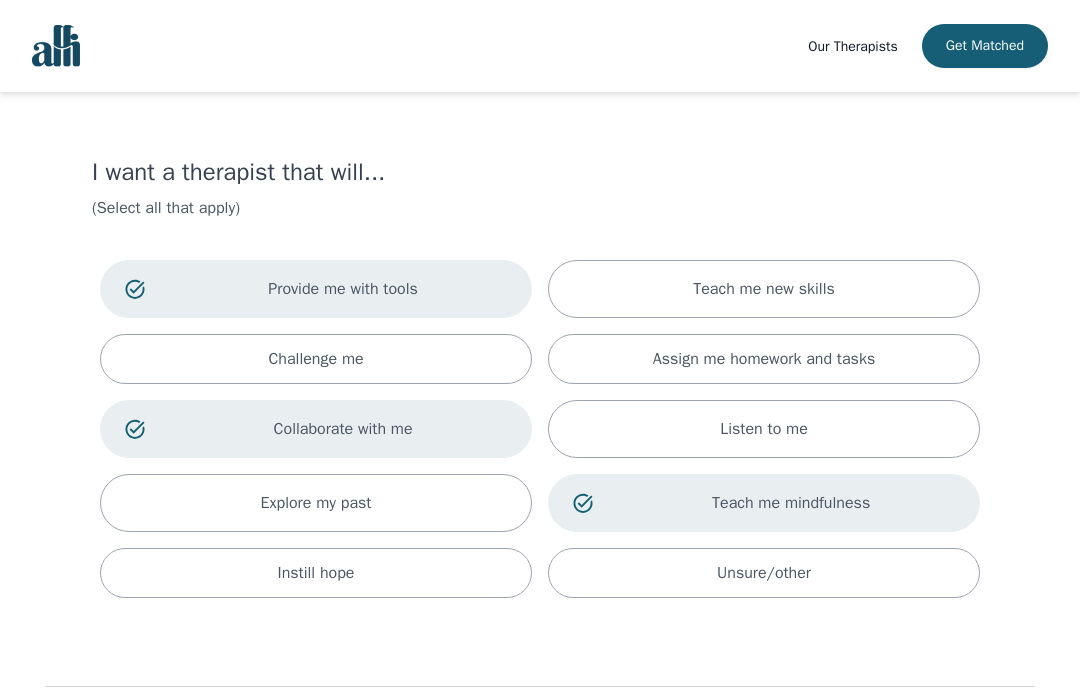 click on "Teach me new skills" at bounding box center (764, 289) 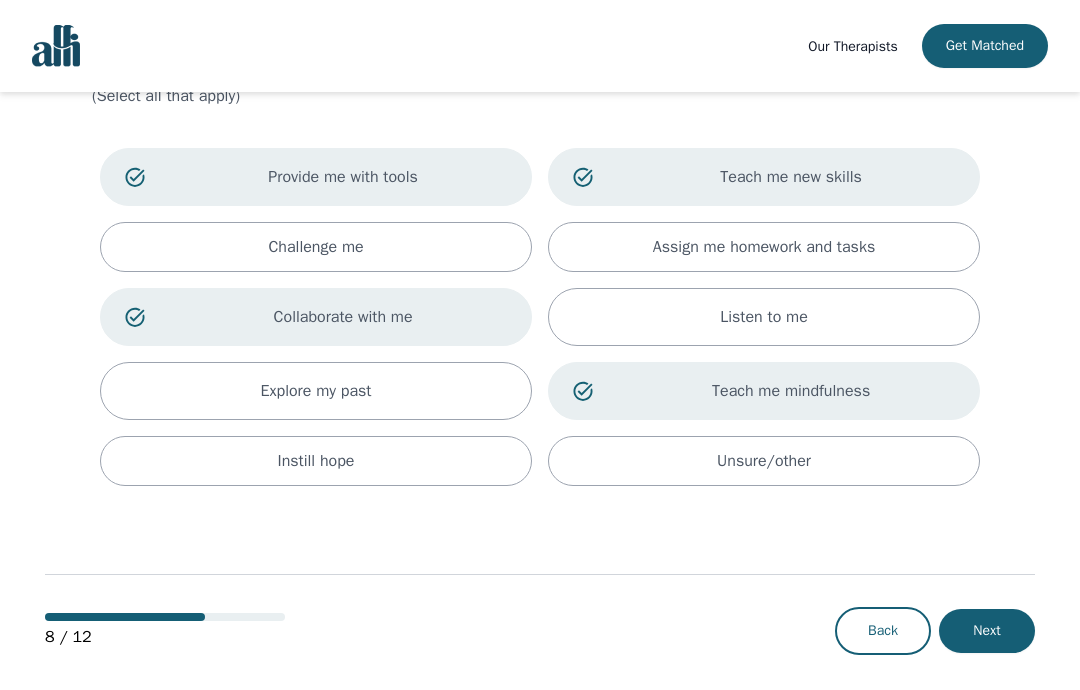 scroll, scrollTop: 125, scrollLeft: 0, axis: vertical 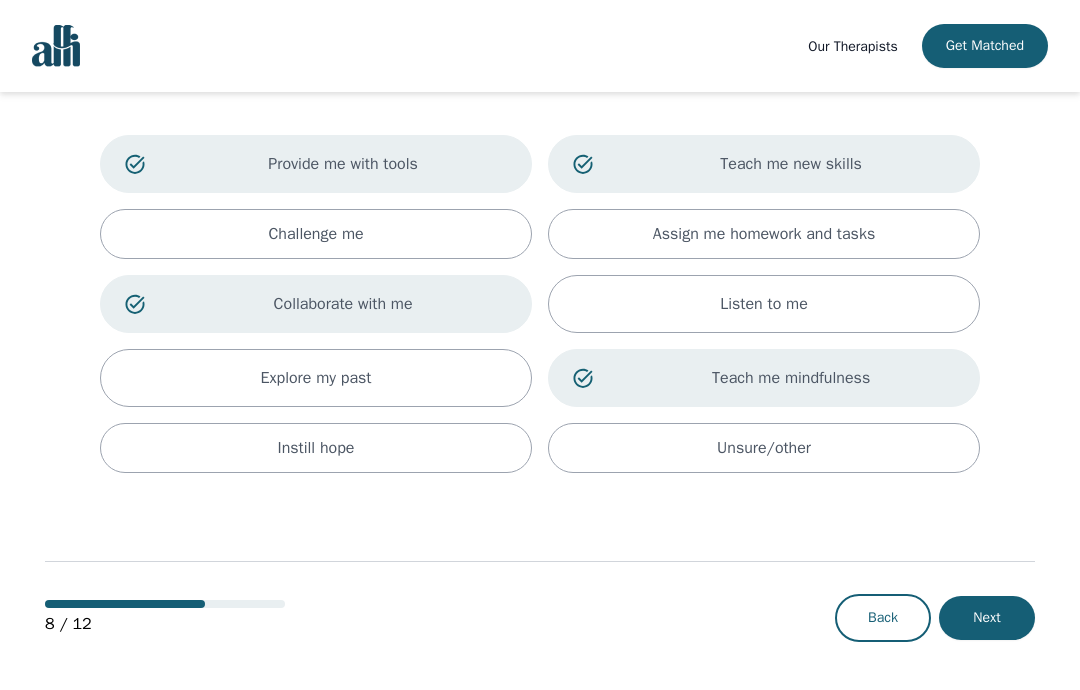 click on "Next" at bounding box center (987, 618) 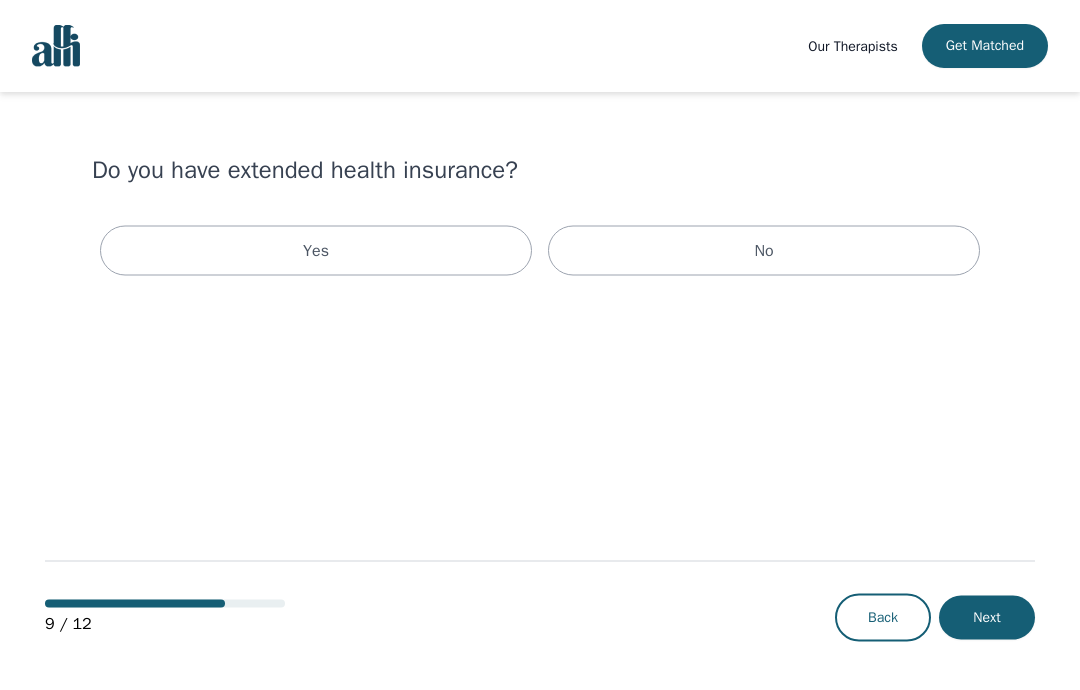 scroll, scrollTop: 0, scrollLeft: 0, axis: both 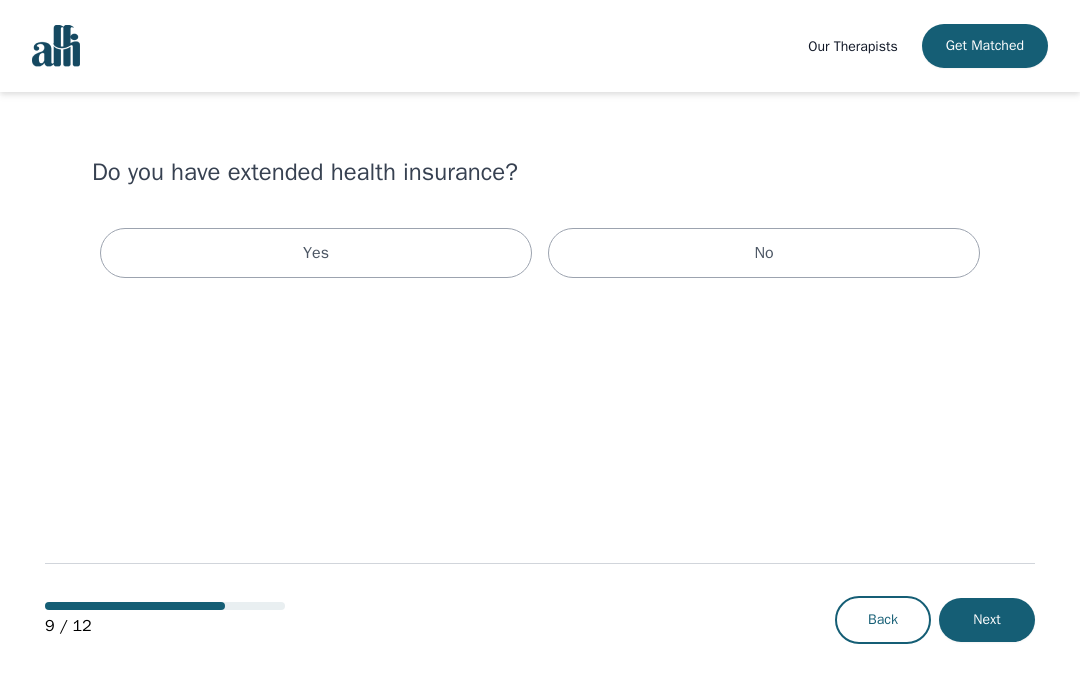 click on "Yes" at bounding box center [316, 253] 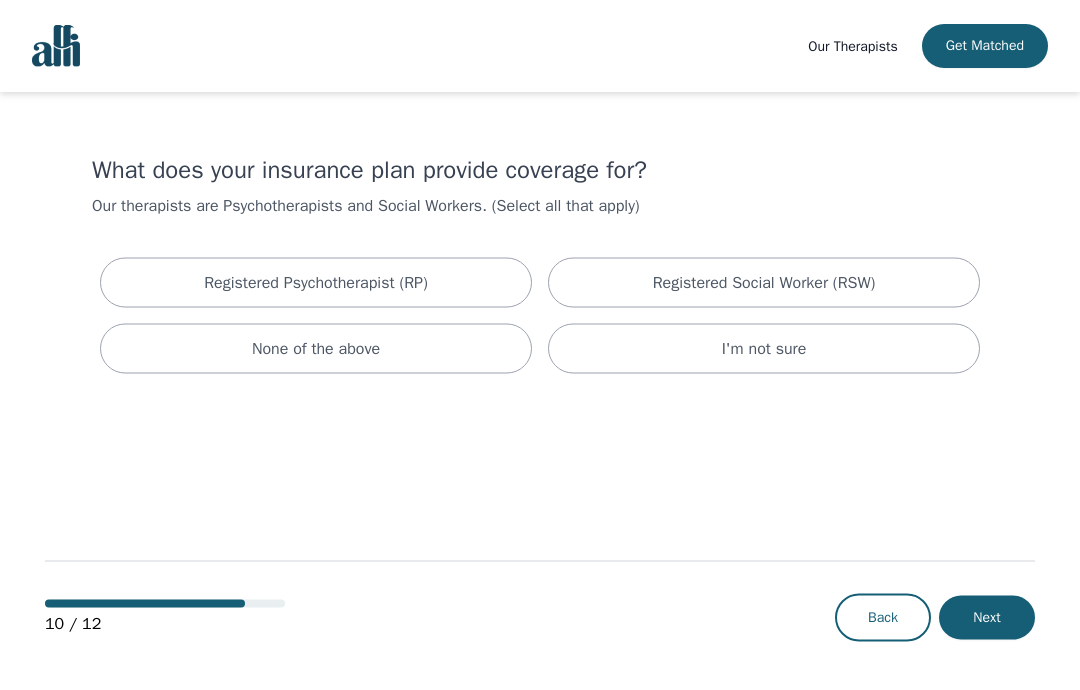 scroll, scrollTop: 0, scrollLeft: 0, axis: both 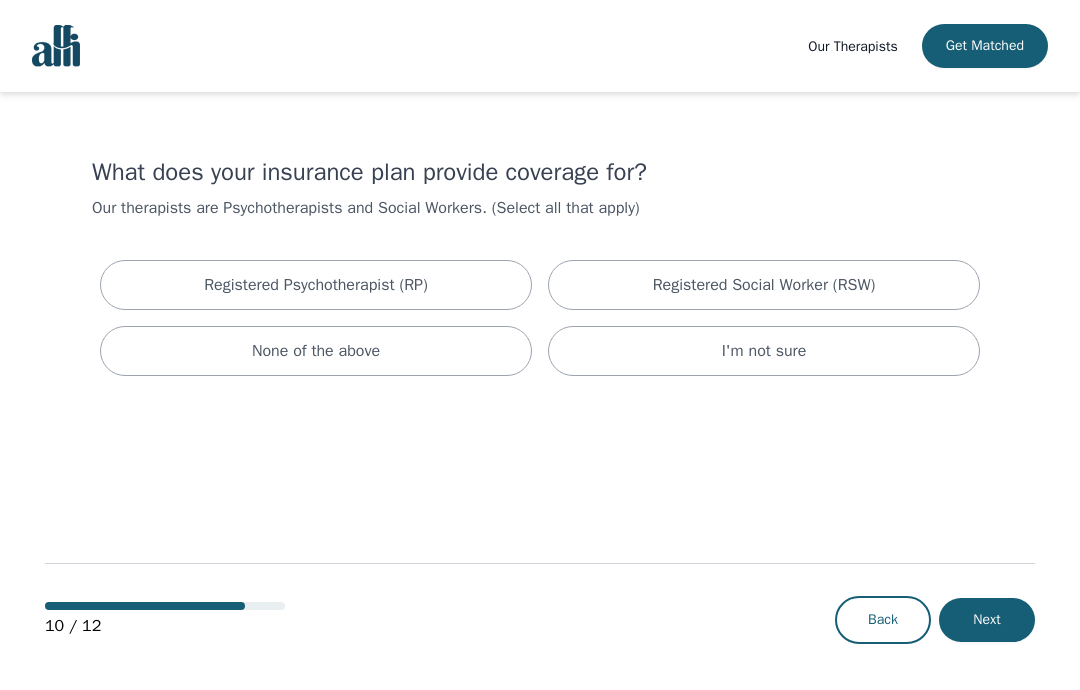 click on "Registered Psychotherapist (RP)" at bounding box center (316, 285) 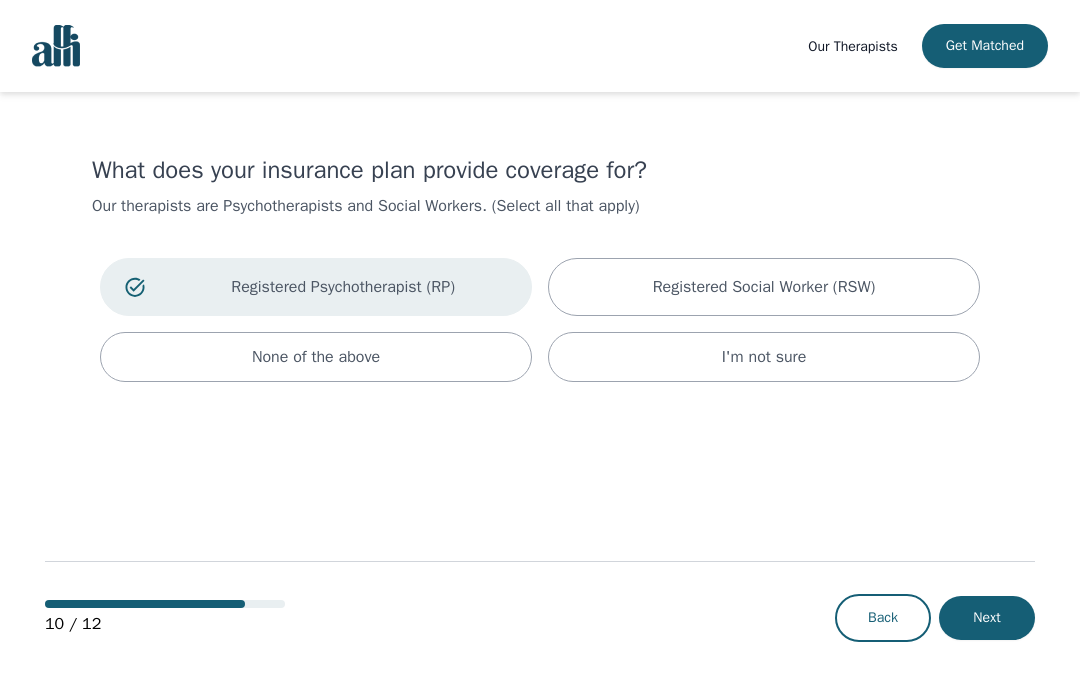 scroll, scrollTop: 82, scrollLeft: 0, axis: vertical 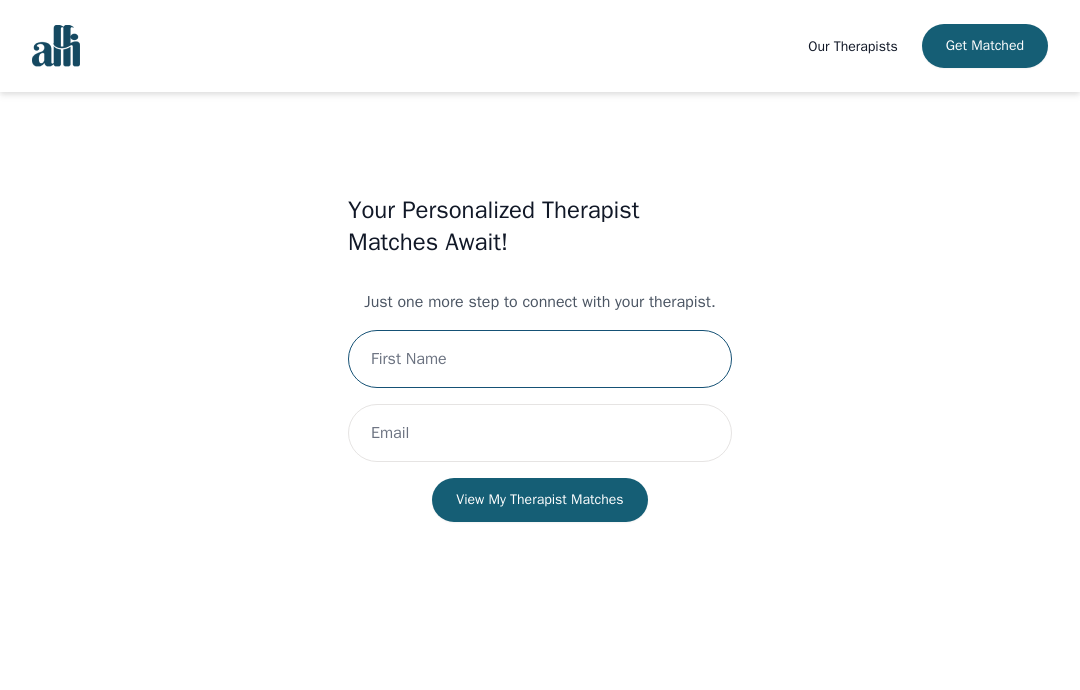 click at bounding box center (540, 359) 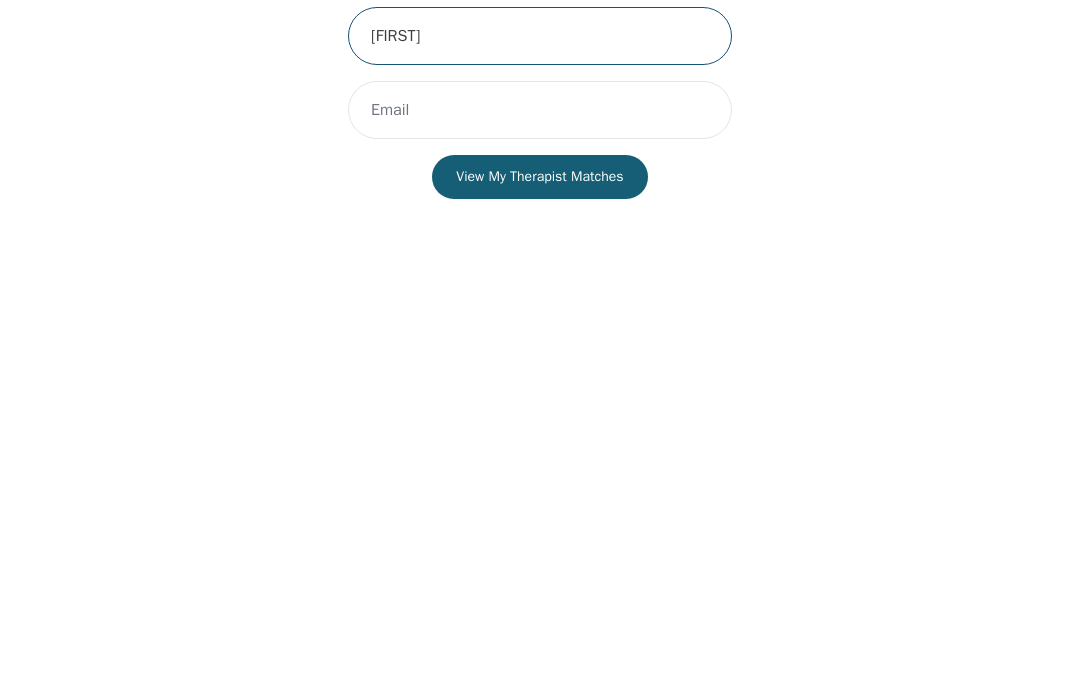 type on "[FIRST]" 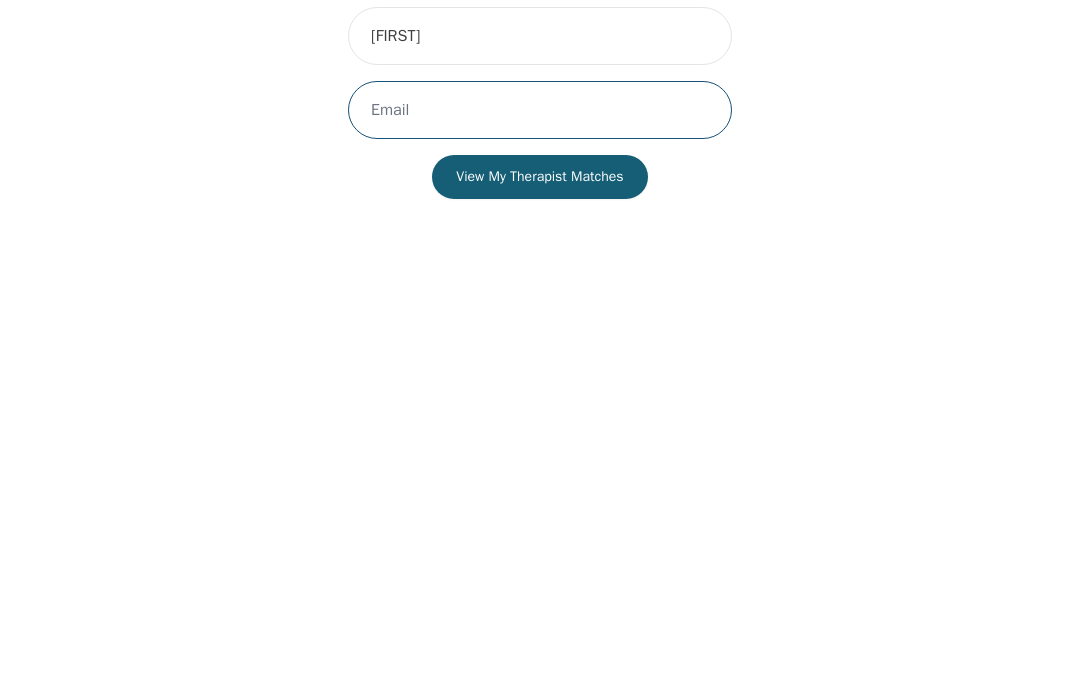 click at bounding box center [540, 433] 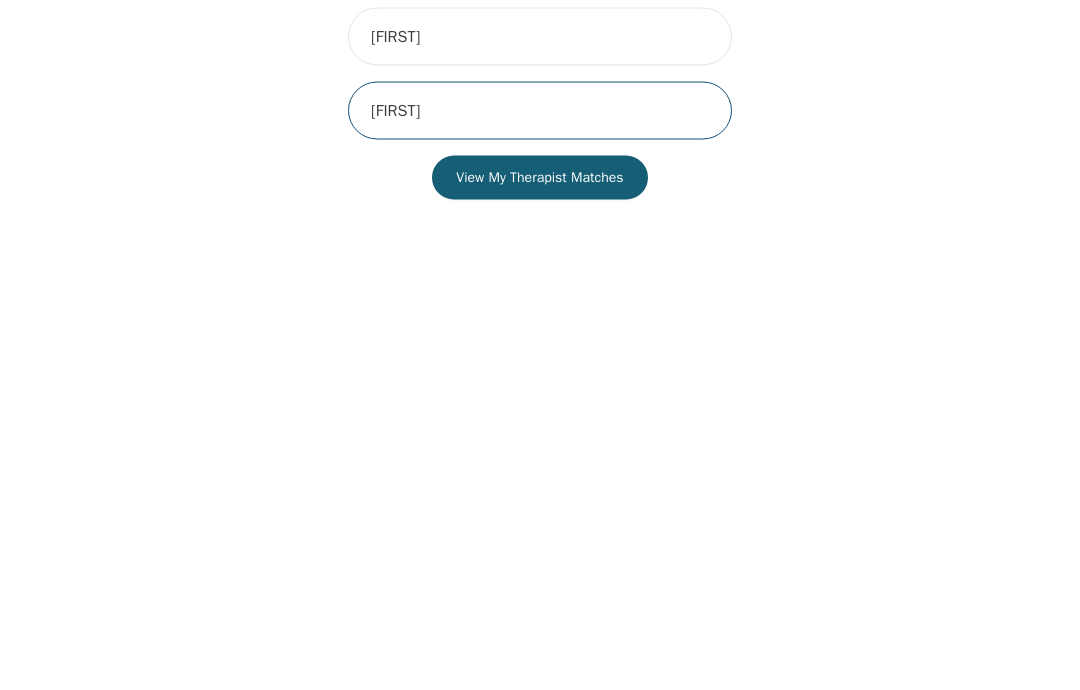 type on "[FIRST]@example.com" 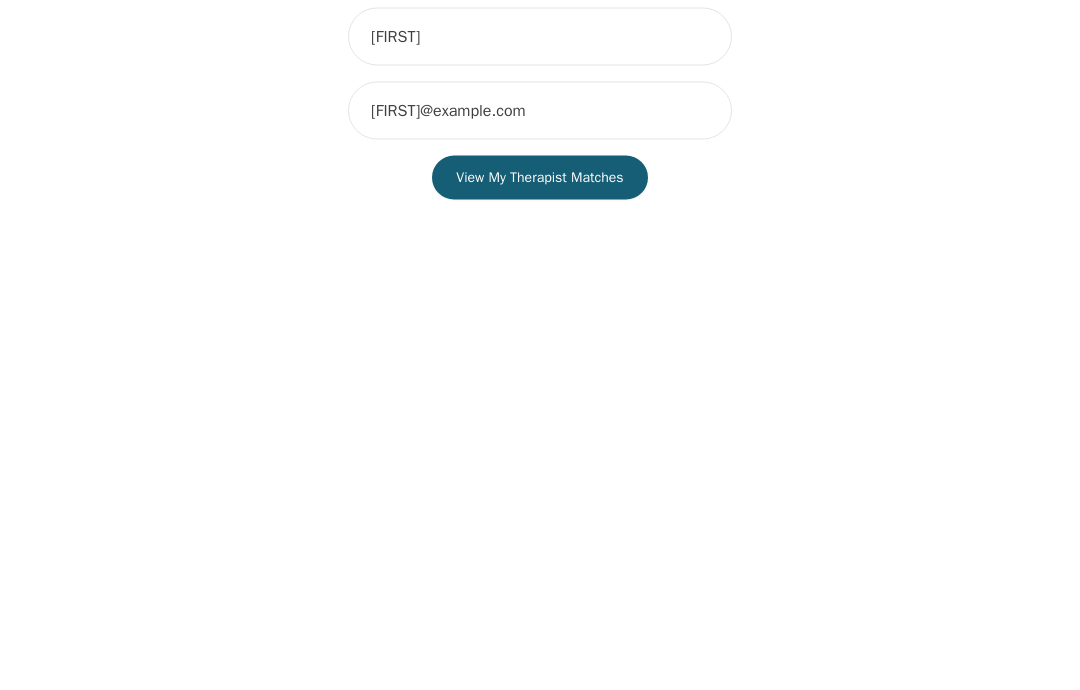 scroll, scrollTop: 82, scrollLeft: 0, axis: vertical 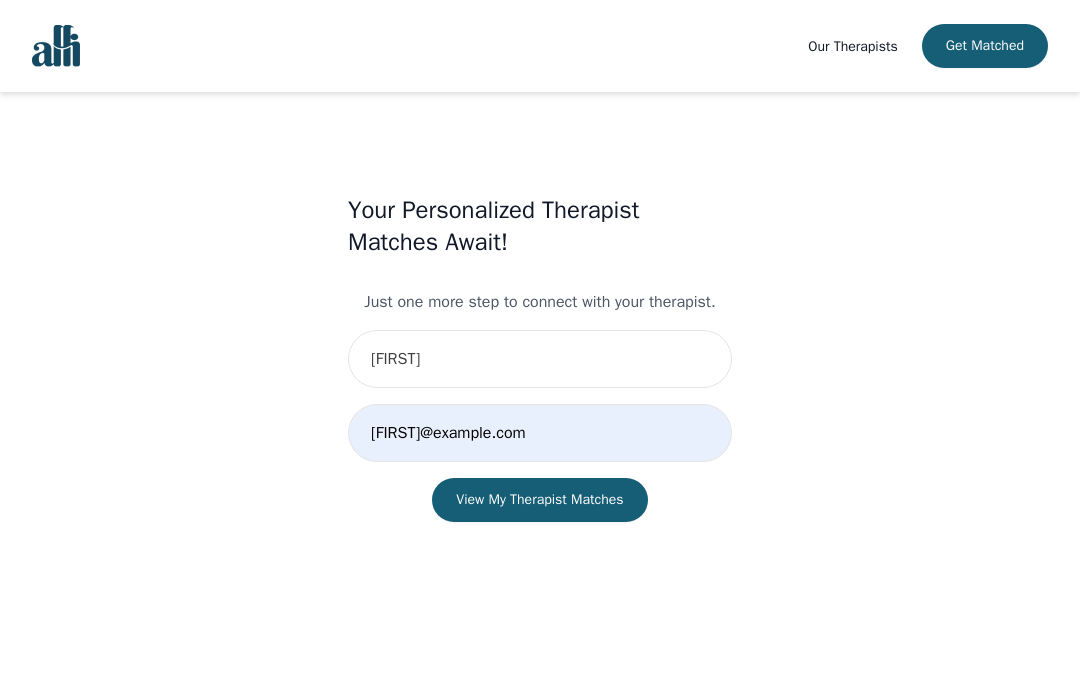 click on "View My Therapist Matches" at bounding box center [539, 500] 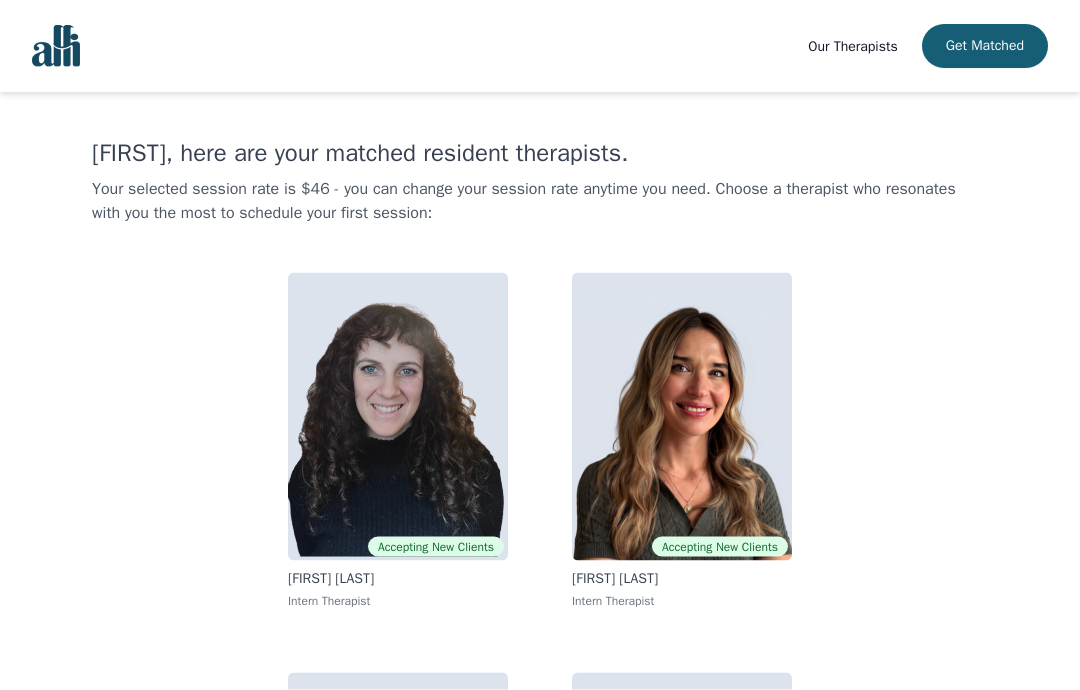 scroll, scrollTop: 0, scrollLeft: 0, axis: both 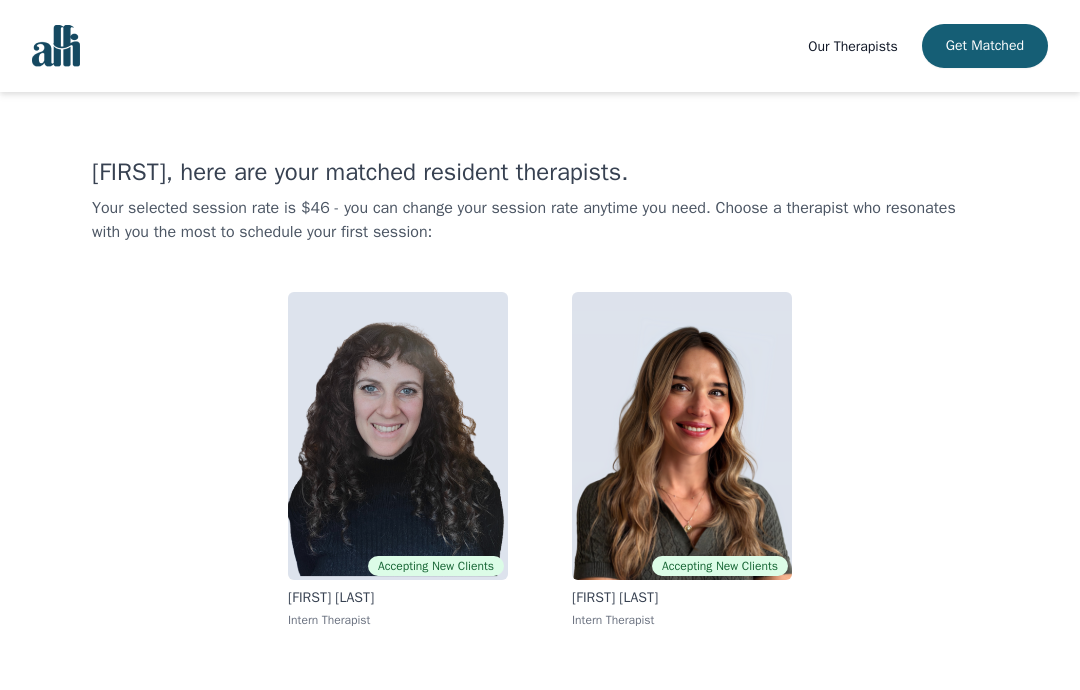 click at bounding box center (682, 436) 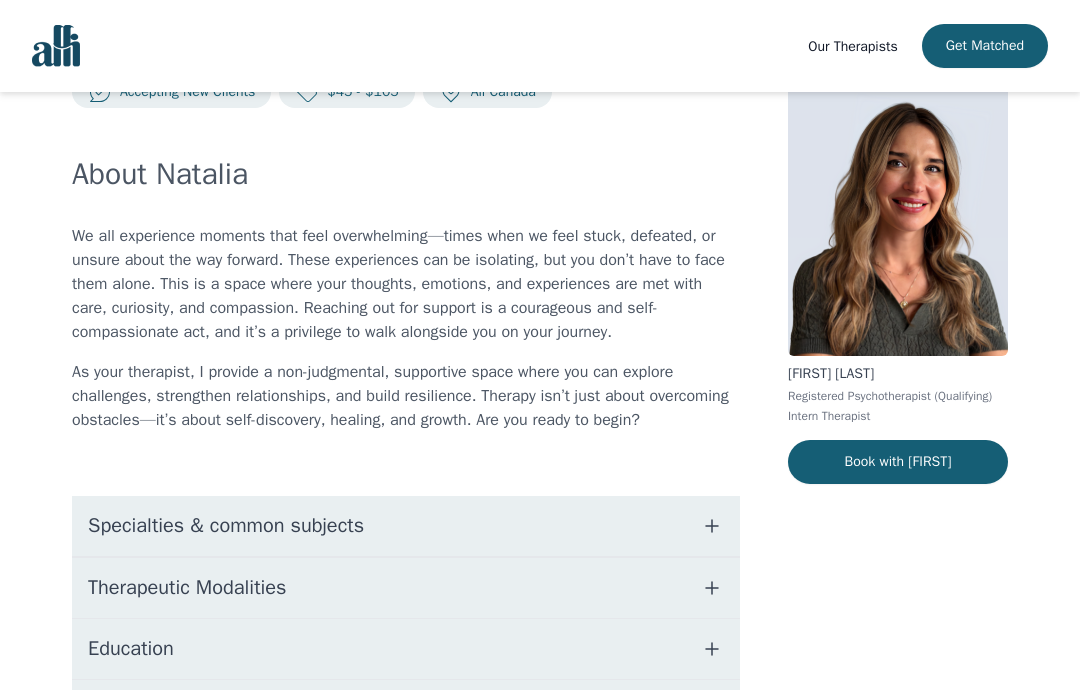 scroll, scrollTop: 0, scrollLeft: 0, axis: both 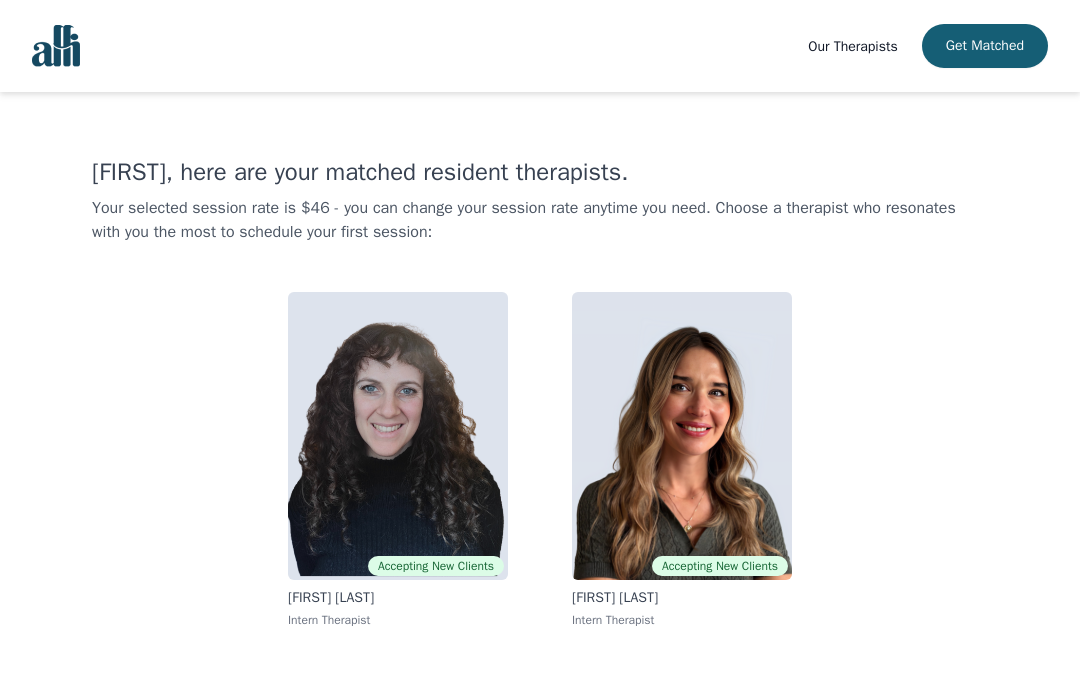 click at bounding box center [398, 436] 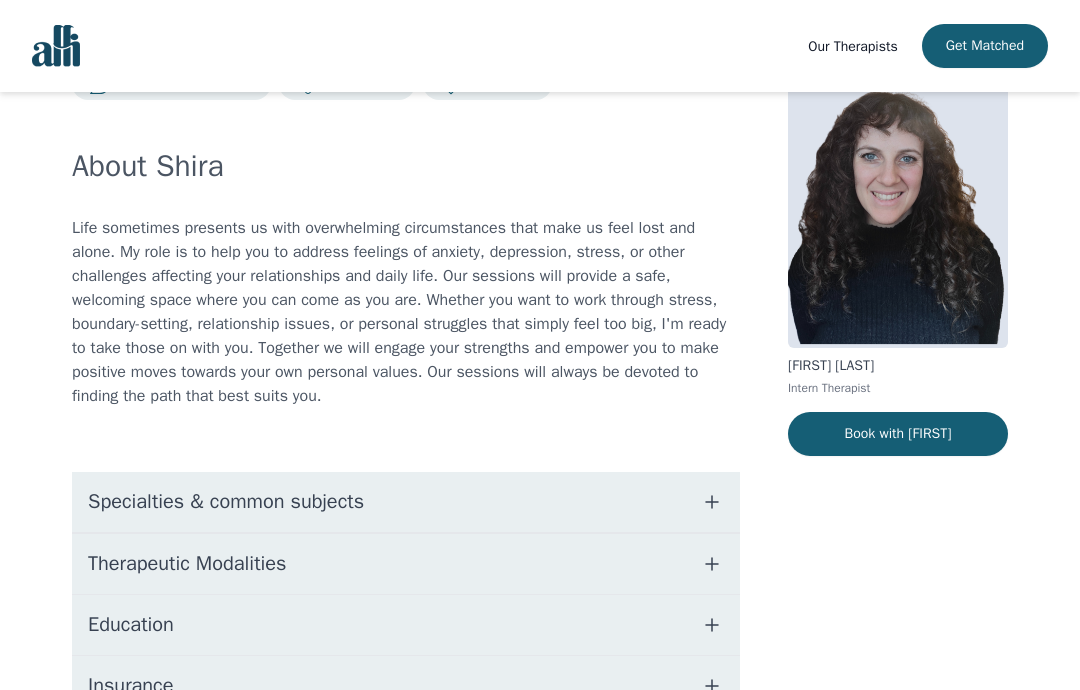 scroll, scrollTop: 0, scrollLeft: 0, axis: both 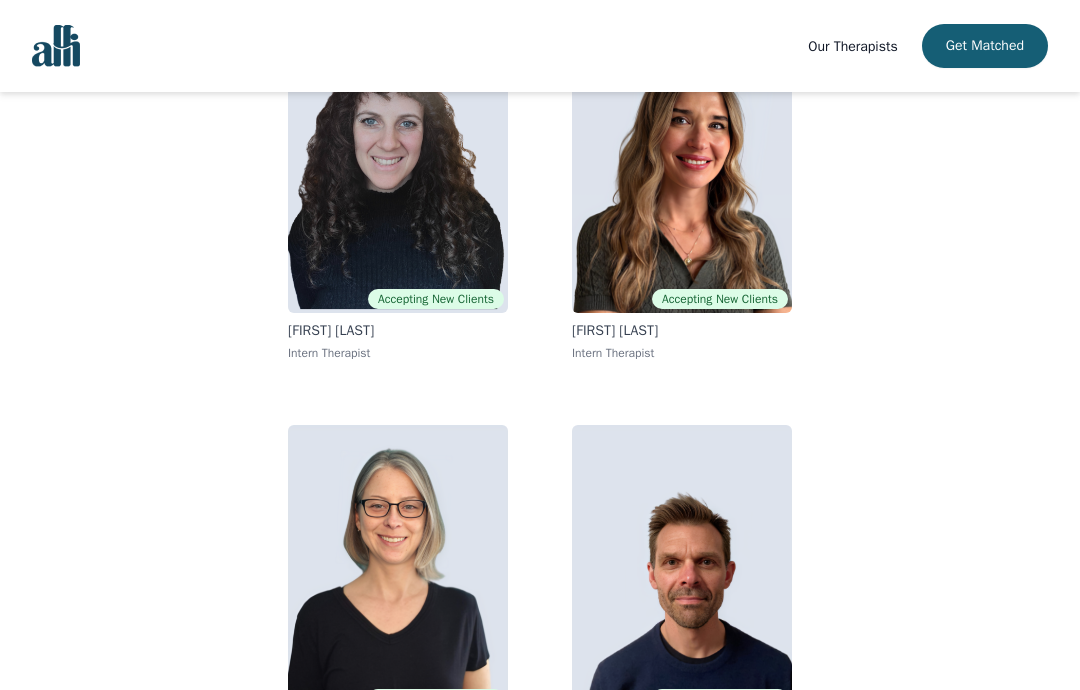 click at bounding box center [398, 569] 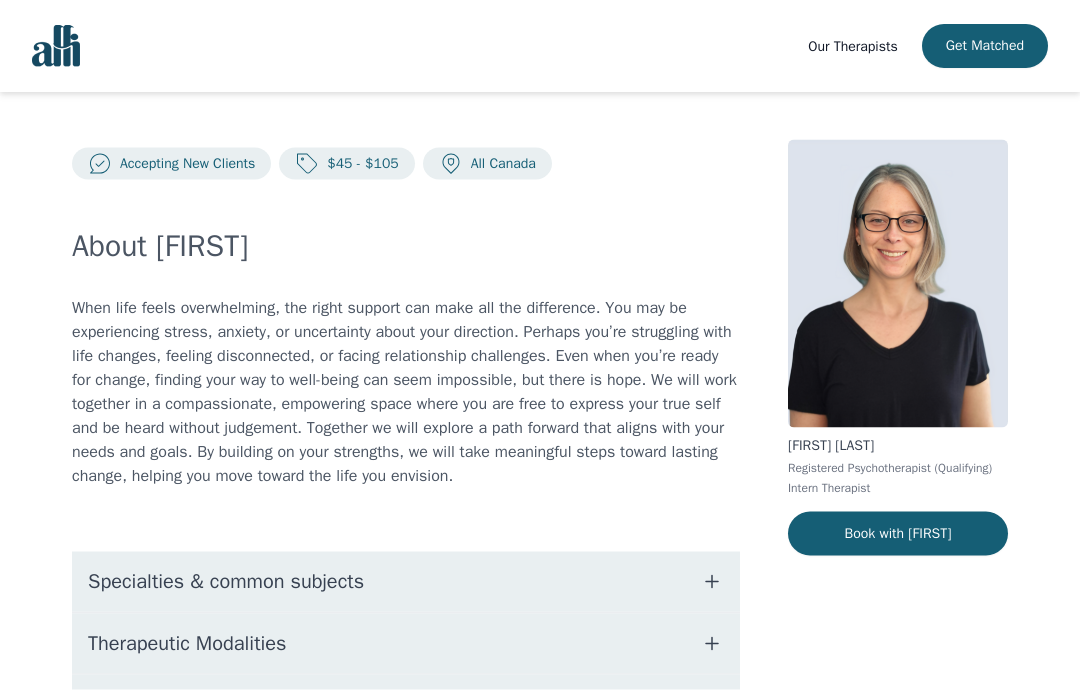 scroll, scrollTop: 0, scrollLeft: 0, axis: both 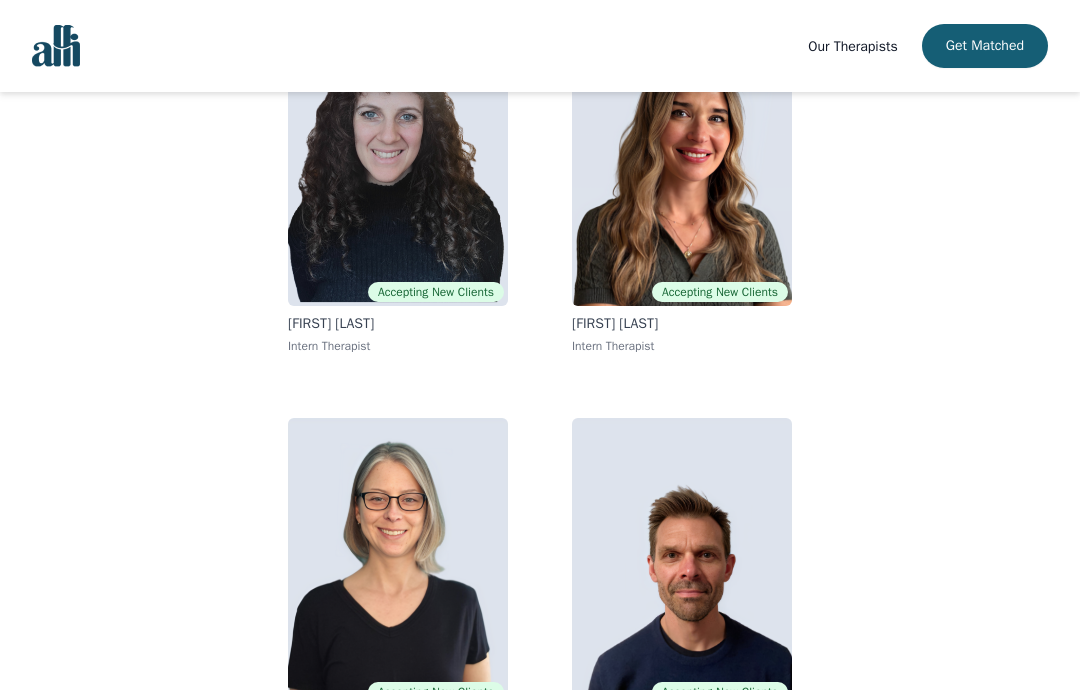 click at bounding box center (682, 562) 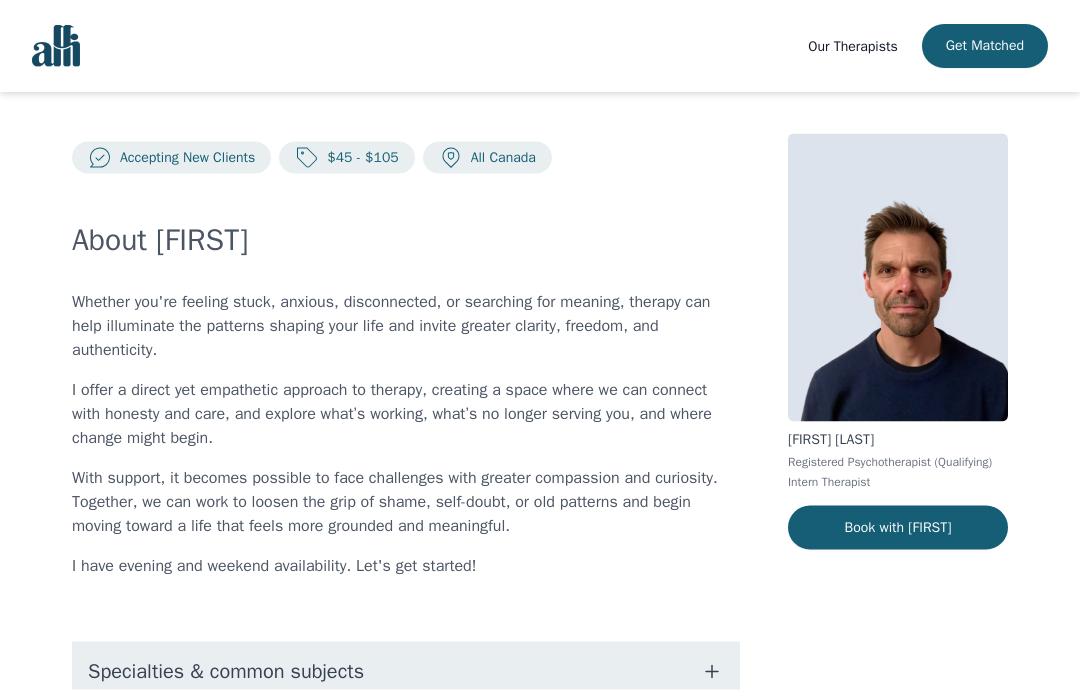 scroll, scrollTop: 0, scrollLeft: 0, axis: both 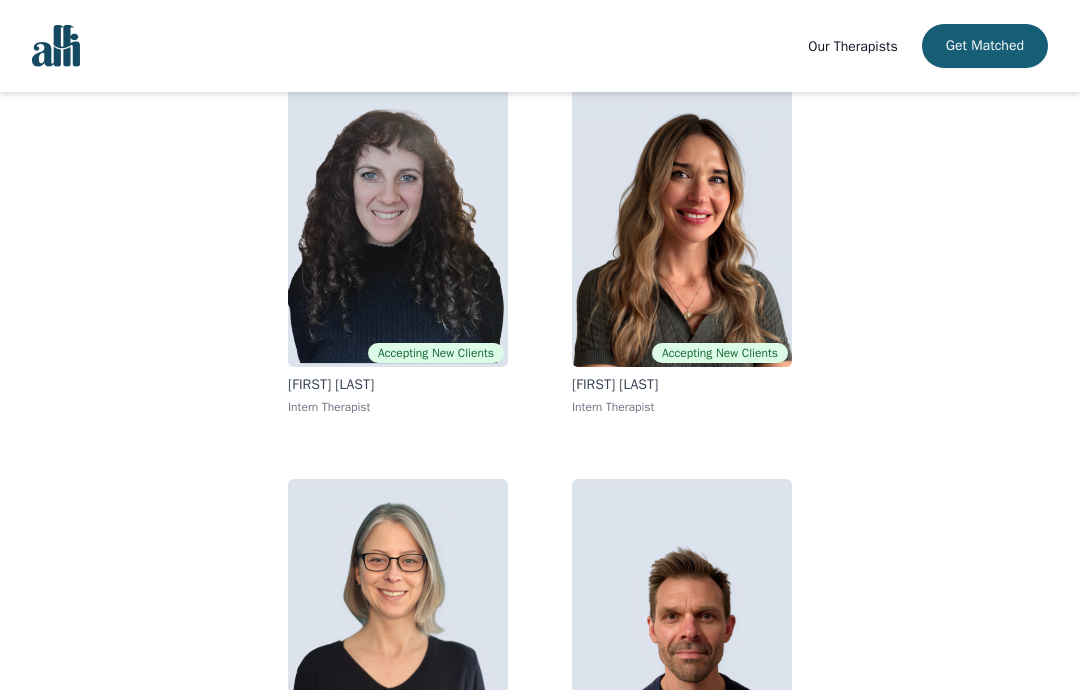 click at bounding box center [682, 223] 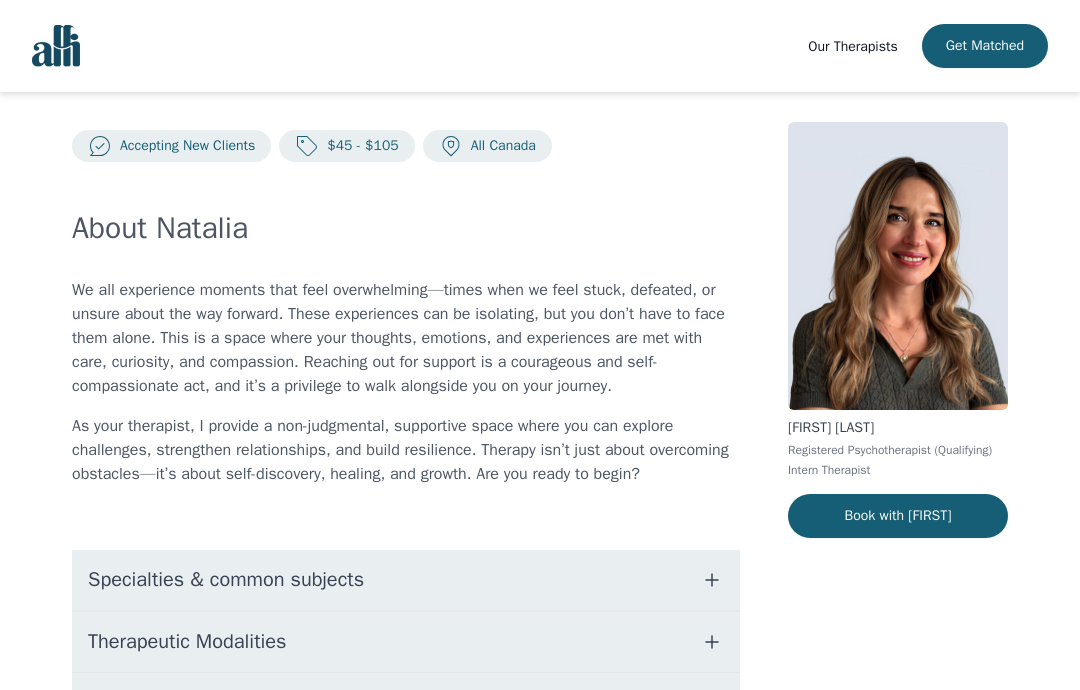 scroll, scrollTop: 14, scrollLeft: 0, axis: vertical 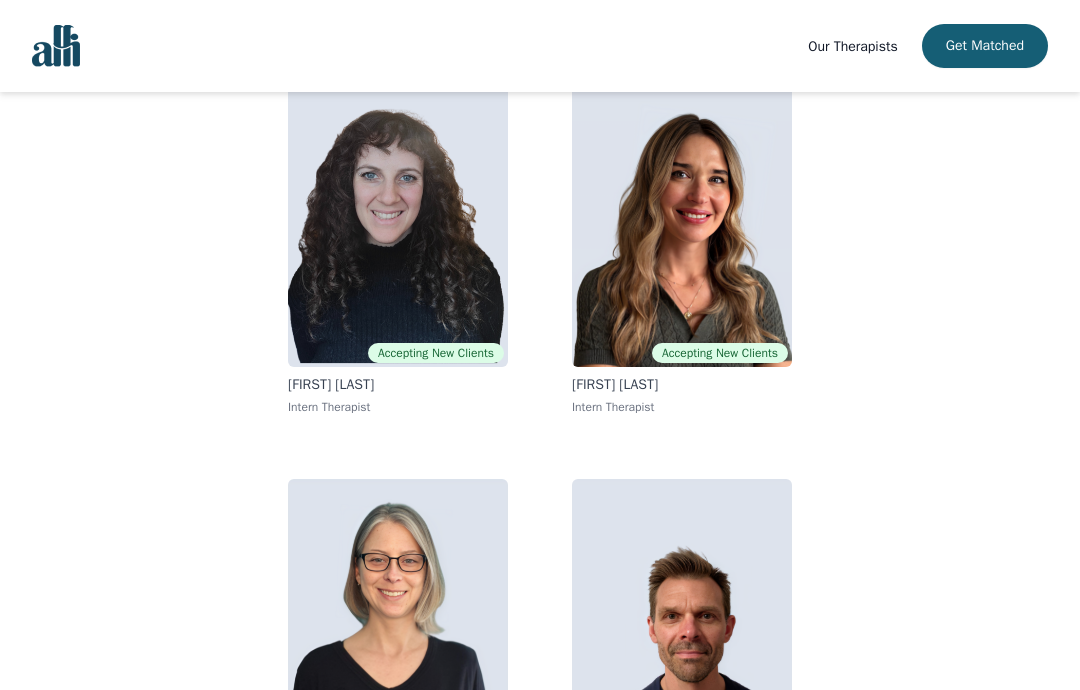 click at bounding box center (398, 223) 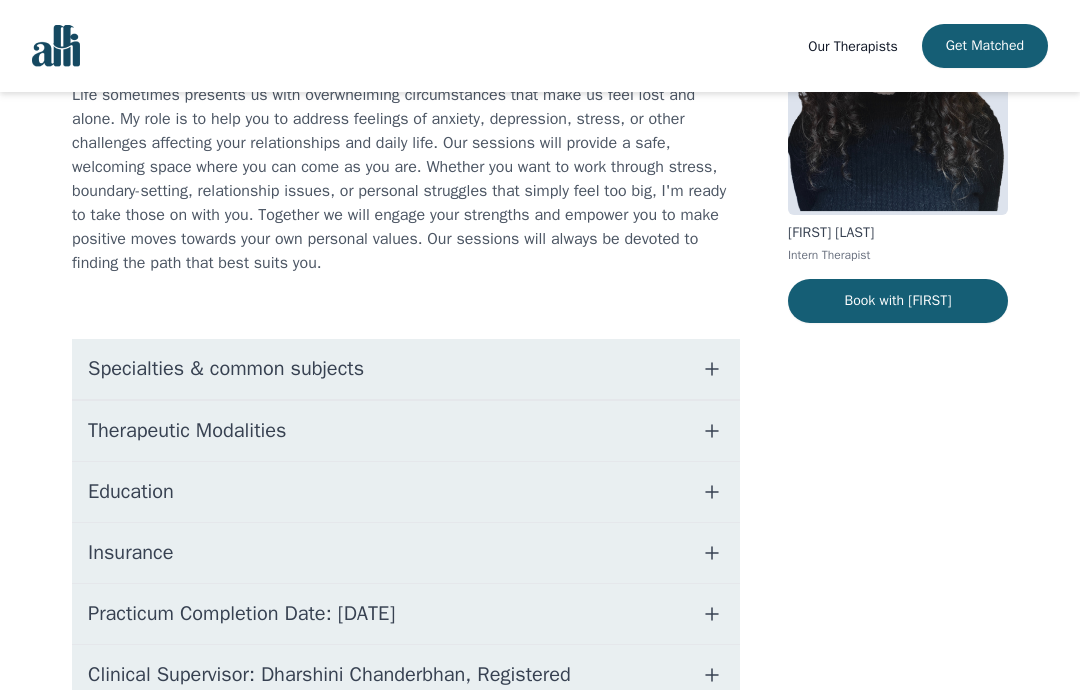 scroll, scrollTop: 0, scrollLeft: 0, axis: both 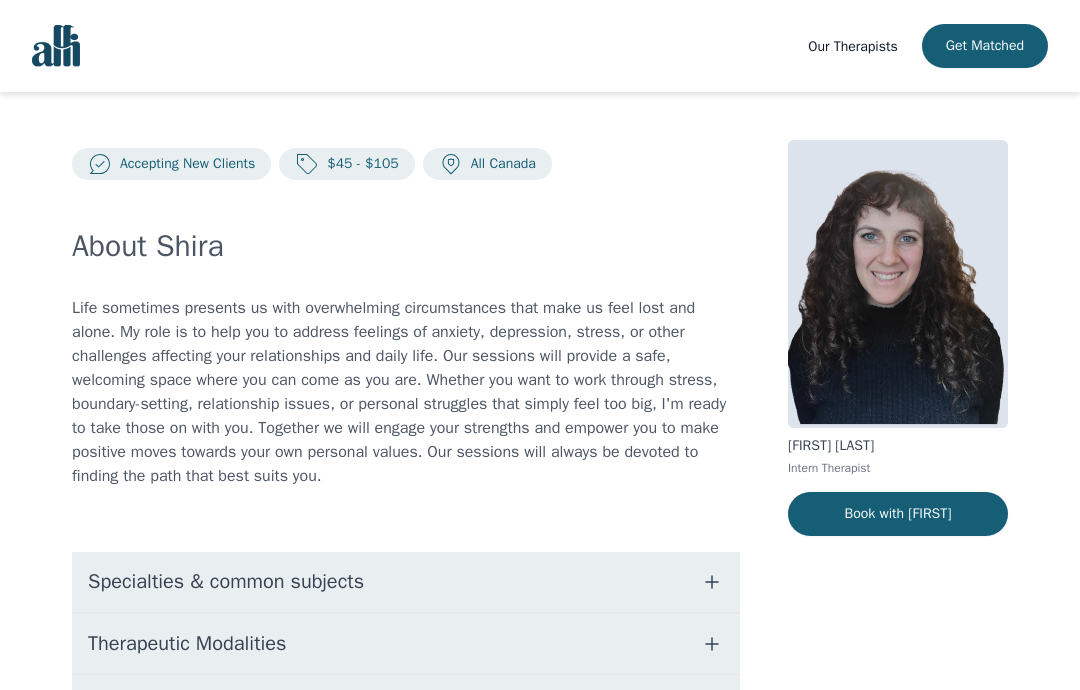 click 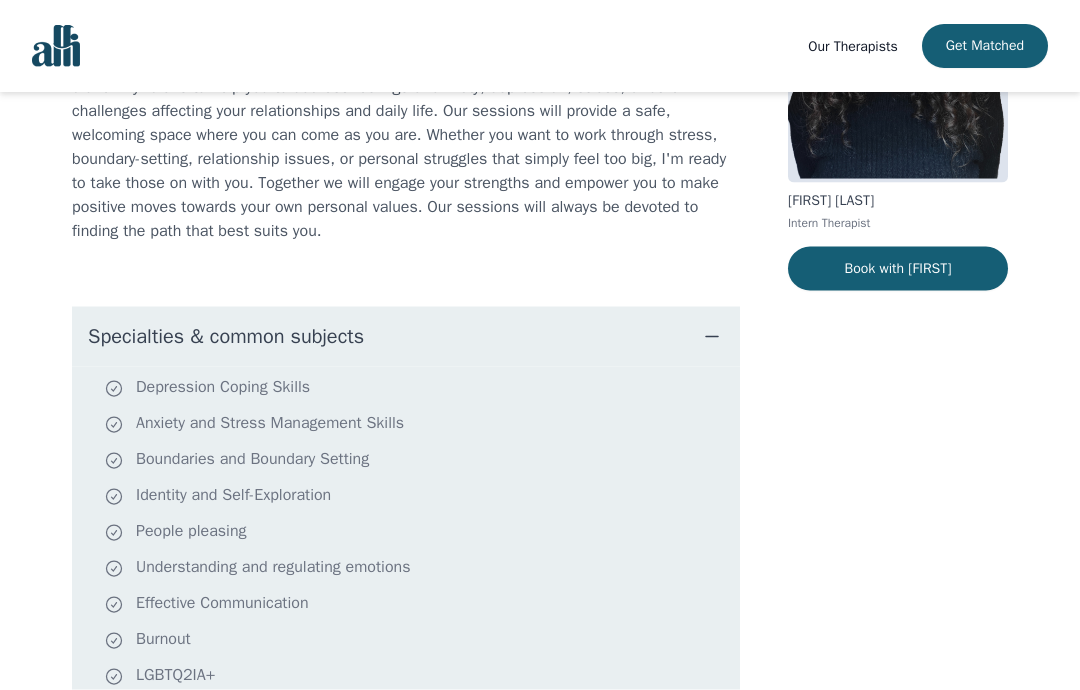 click 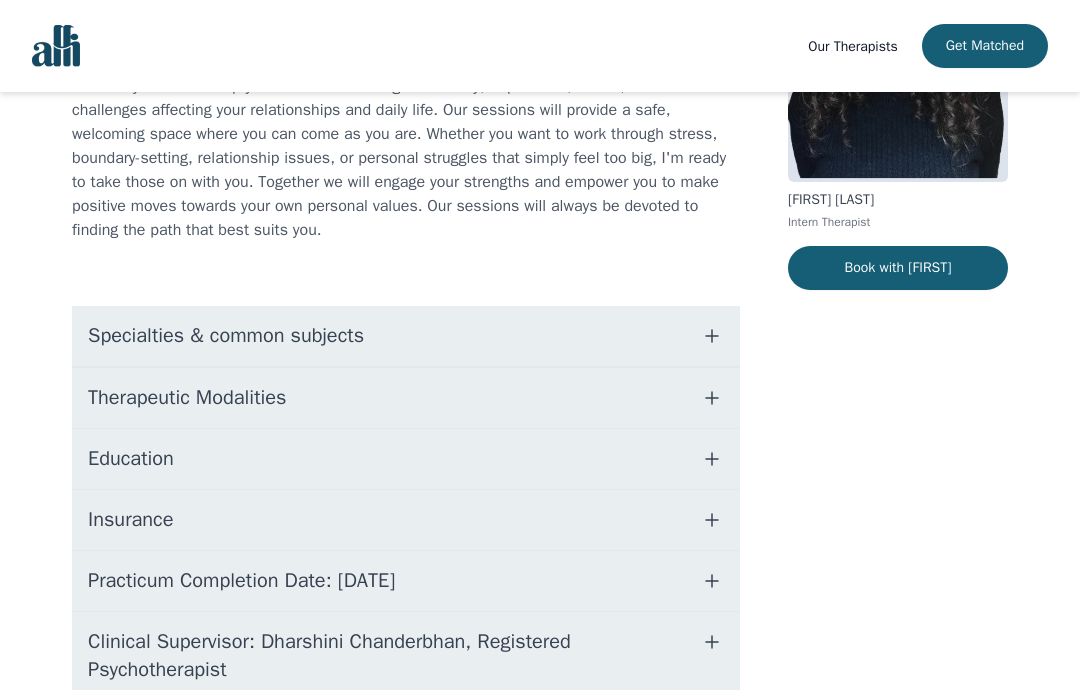 click 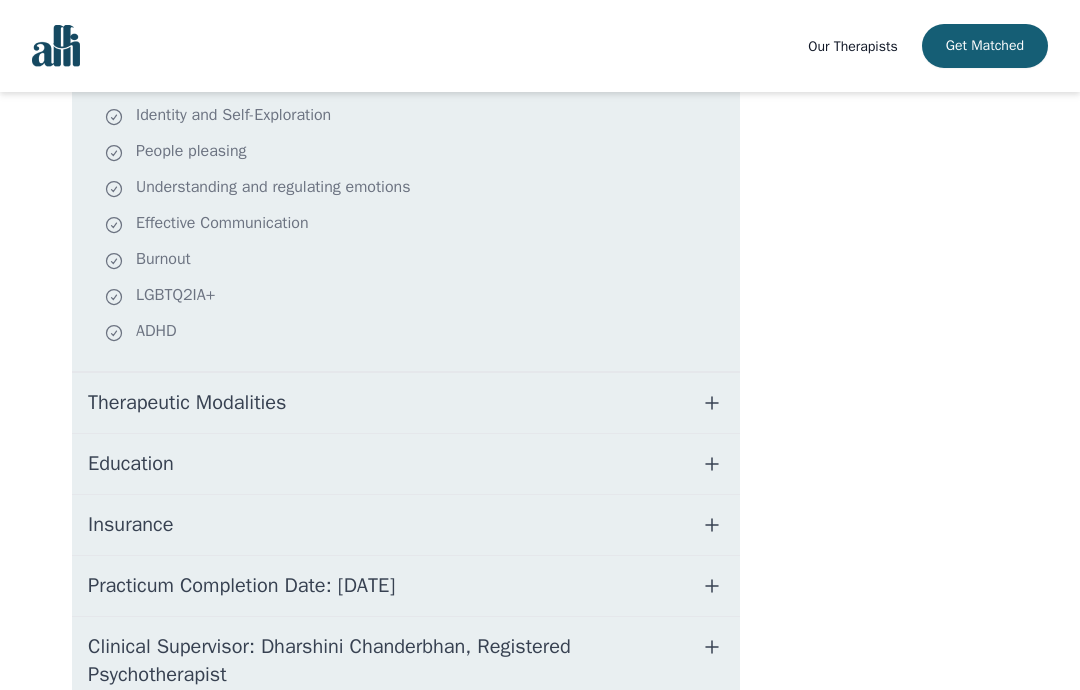 scroll, scrollTop: 656, scrollLeft: 0, axis: vertical 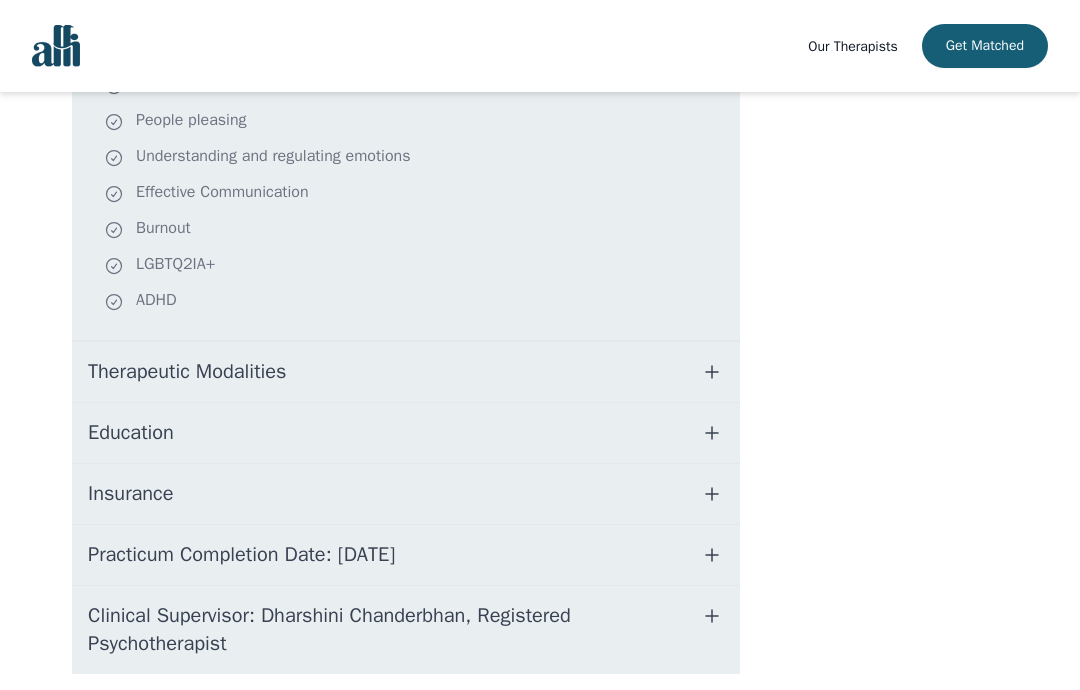 click 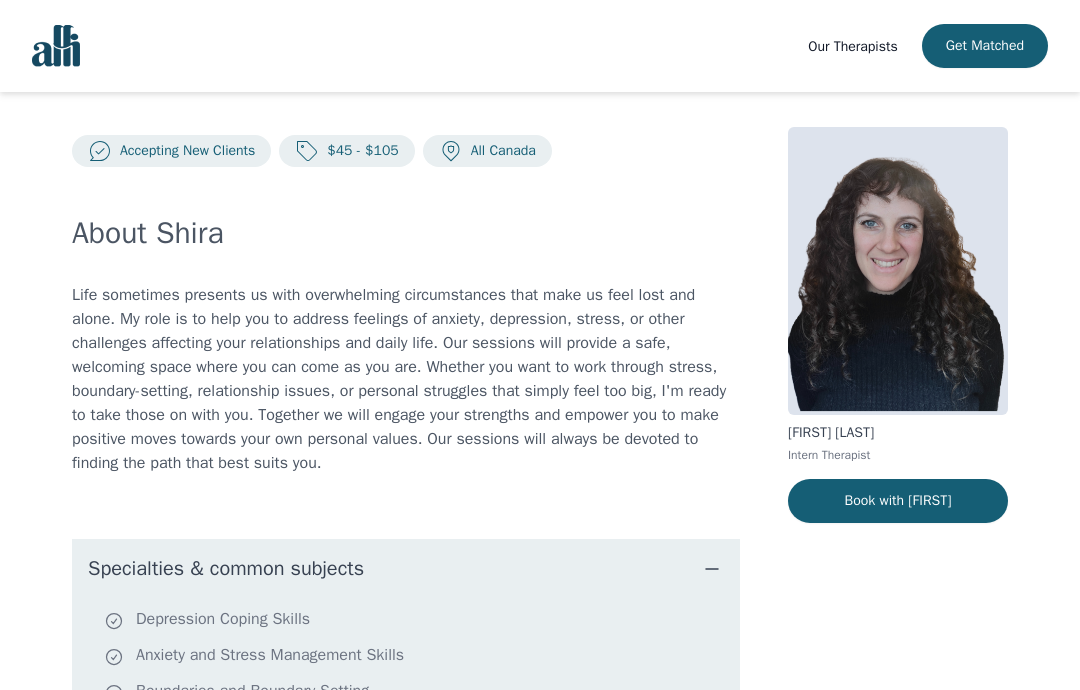 scroll, scrollTop: 0, scrollLeft: 0, axis: both 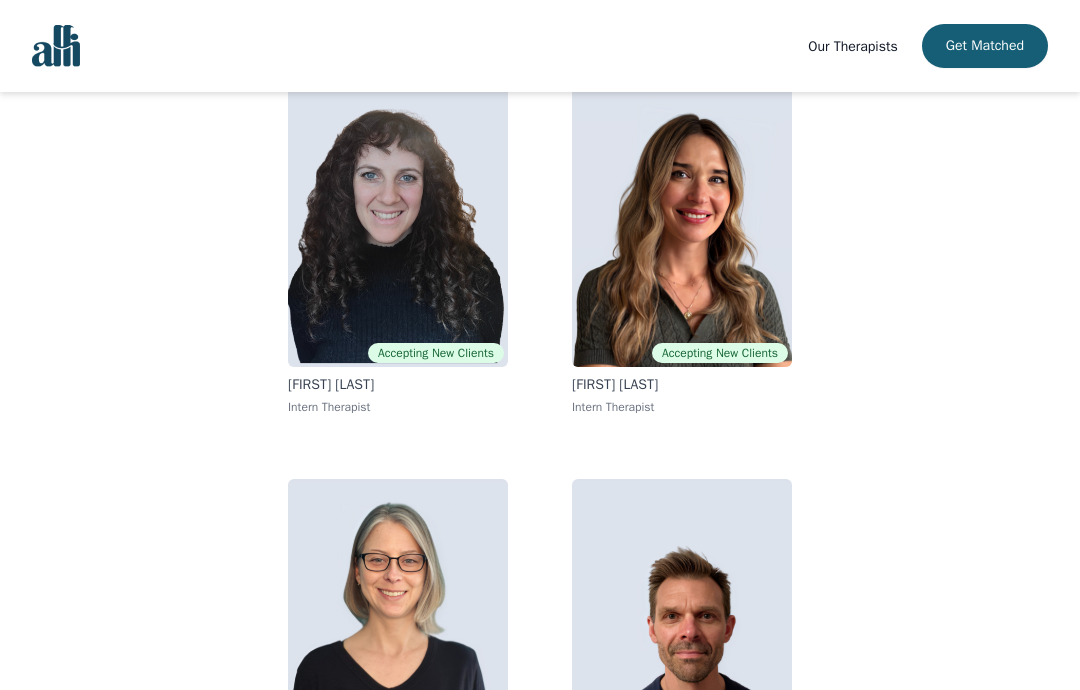 click at bounding box center (682, 223) 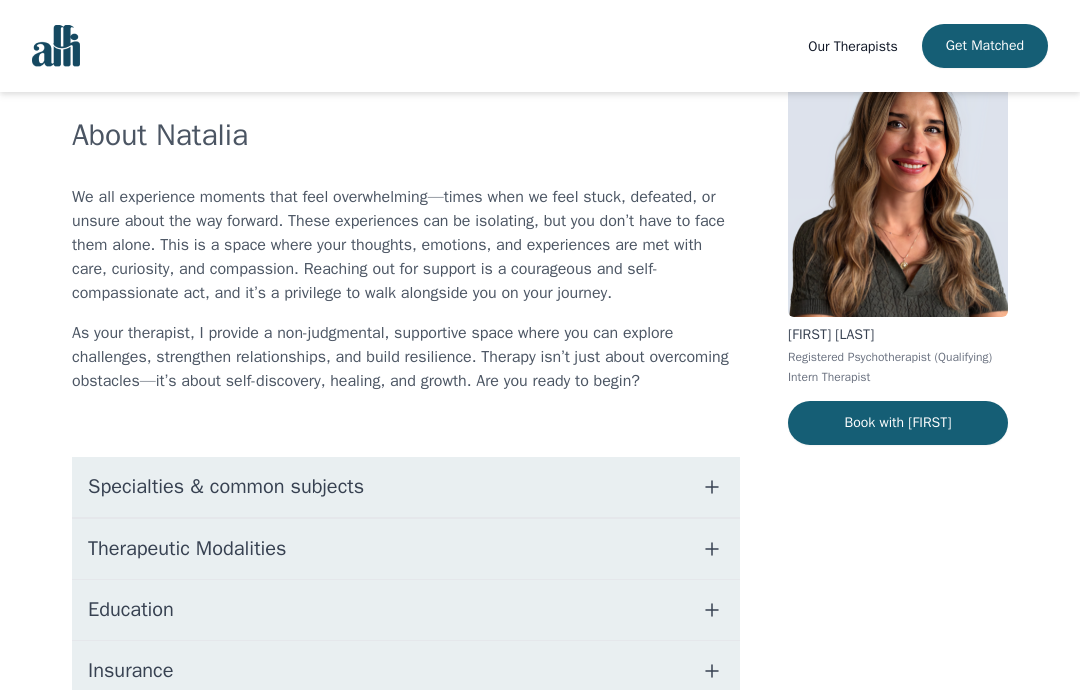 scroll, scrollTop: 130, scrollLeft: 0, axis: vertical 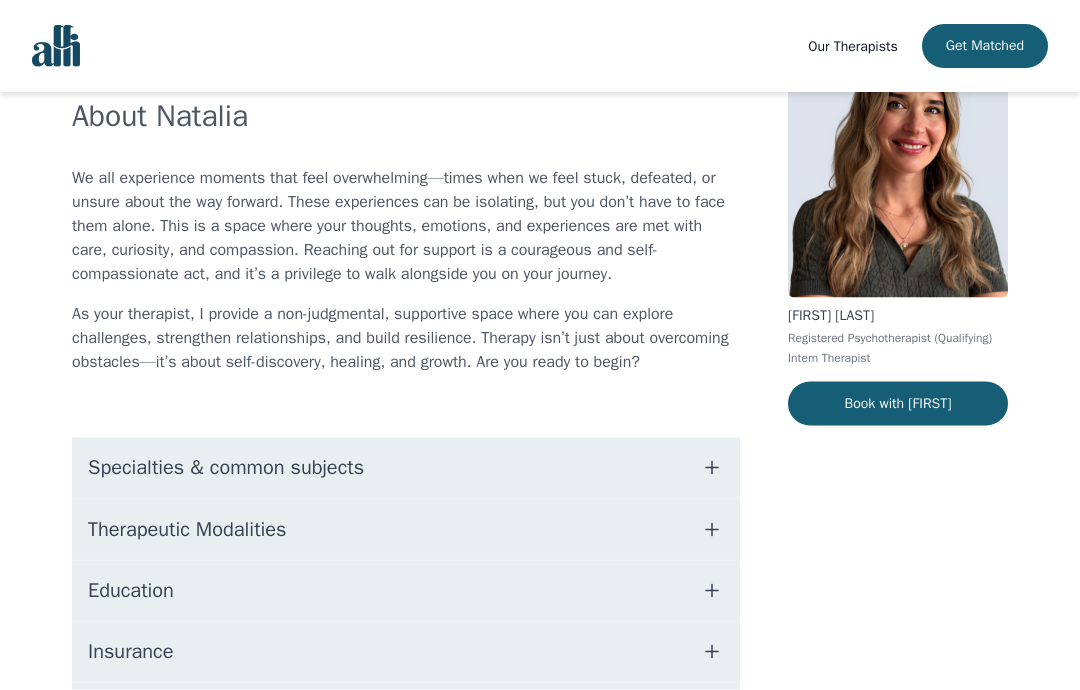 click on "Specialties & common subjects" at bounding box center (226, 468) 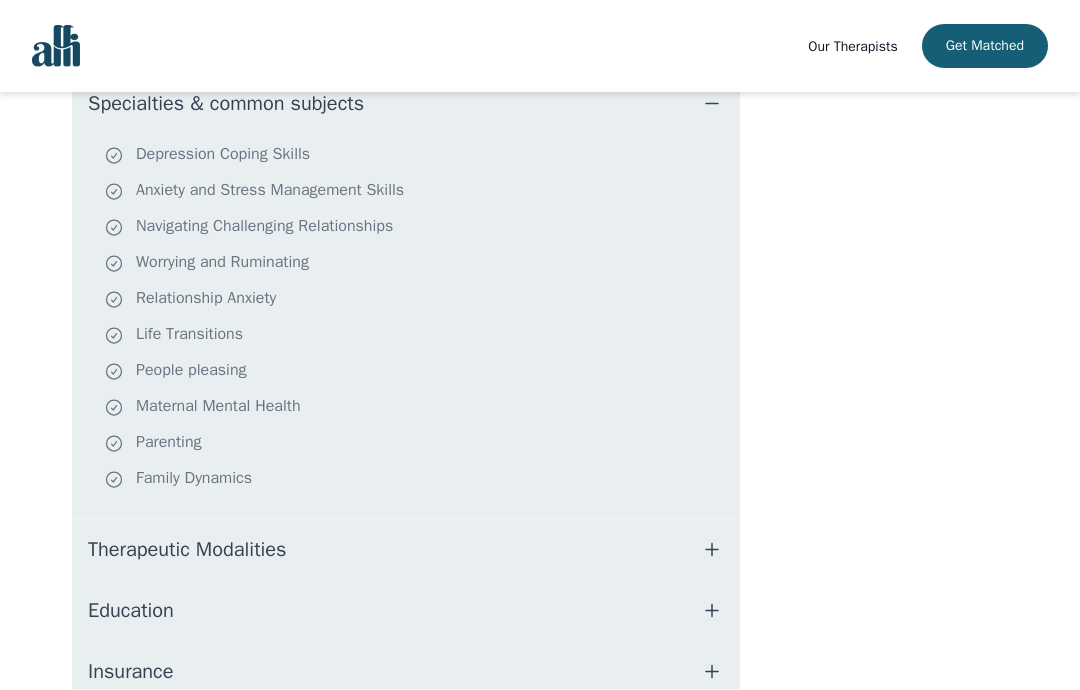 scroll, scrollTop: 496, scrollLeft: 0, axis: vertical 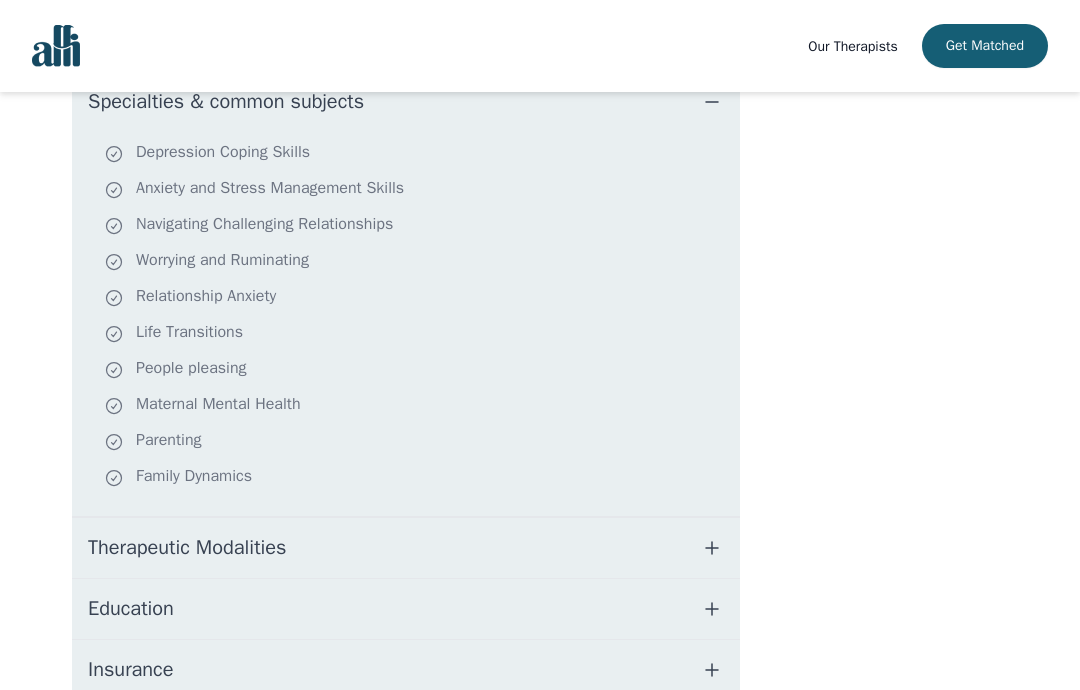 click on "Therapeutic Modalities" at bounding box center (187, 548) 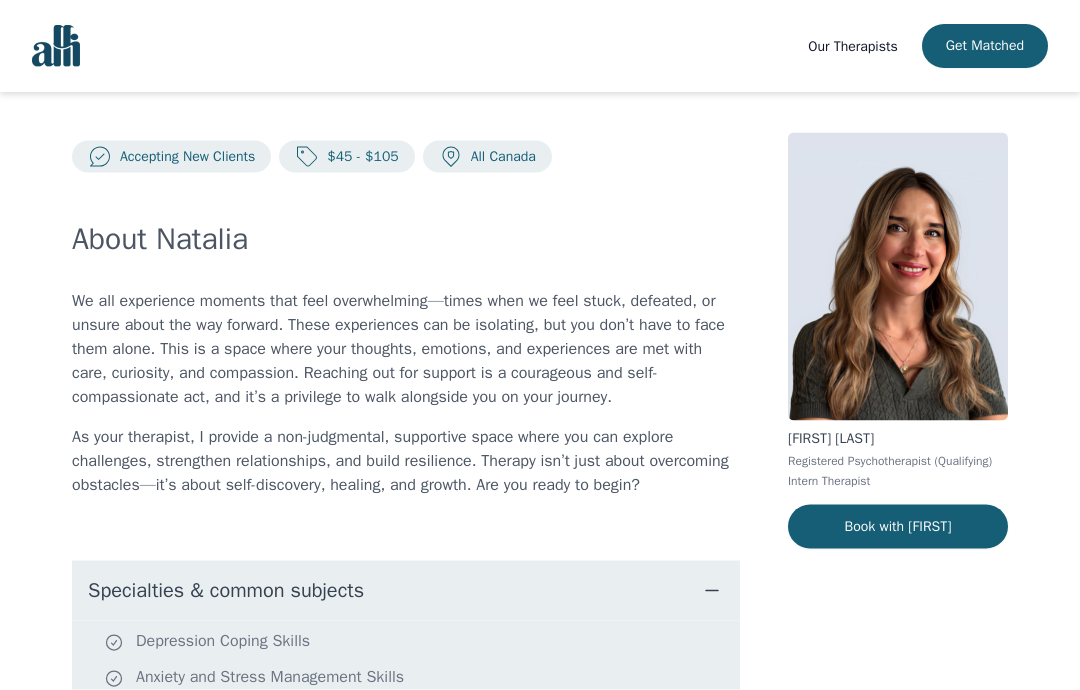 scroll, scrollTop: 0, scrollLeft: 0, axis: both 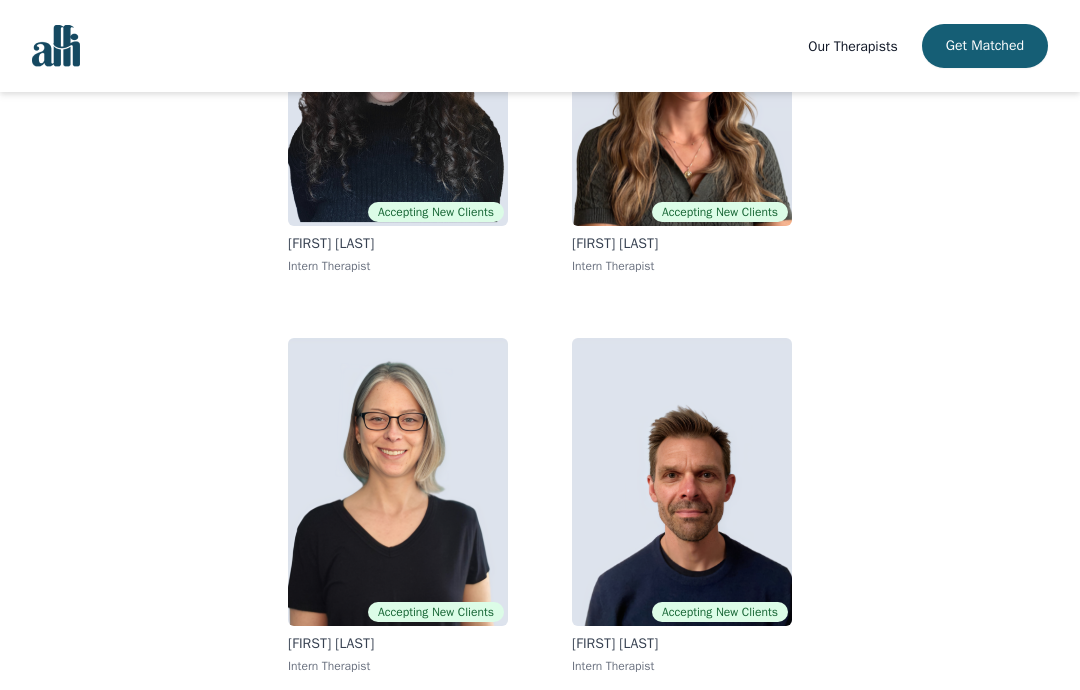 click at bounding box center [398, 482] 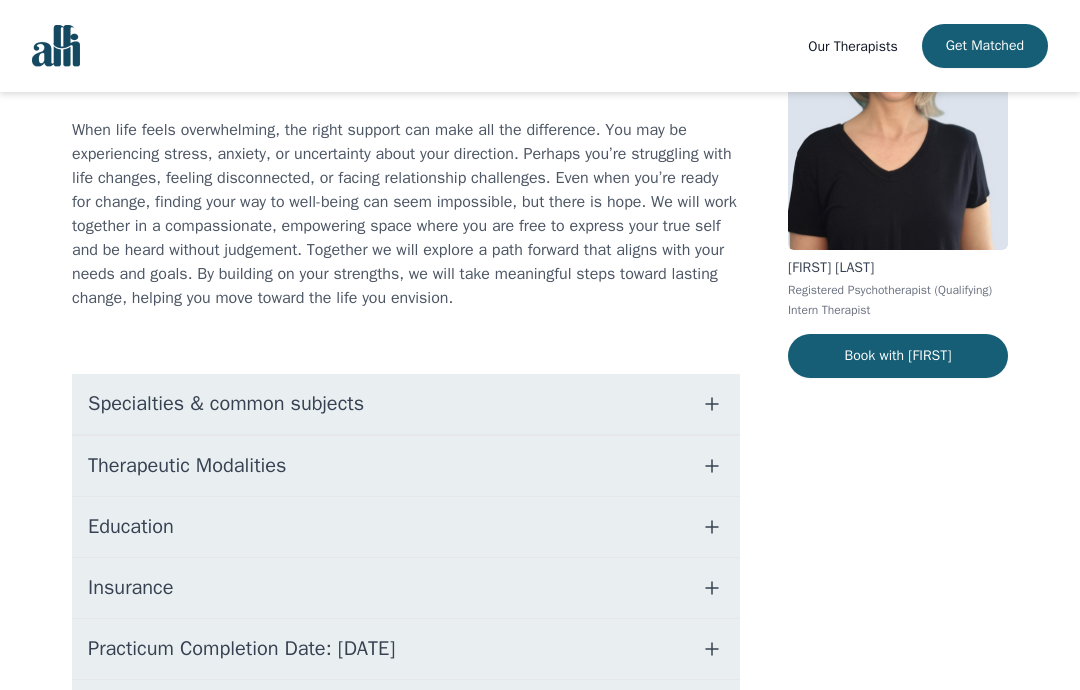 scroll, scrollTop: 227, scrollLeft: 0, axis: vertical 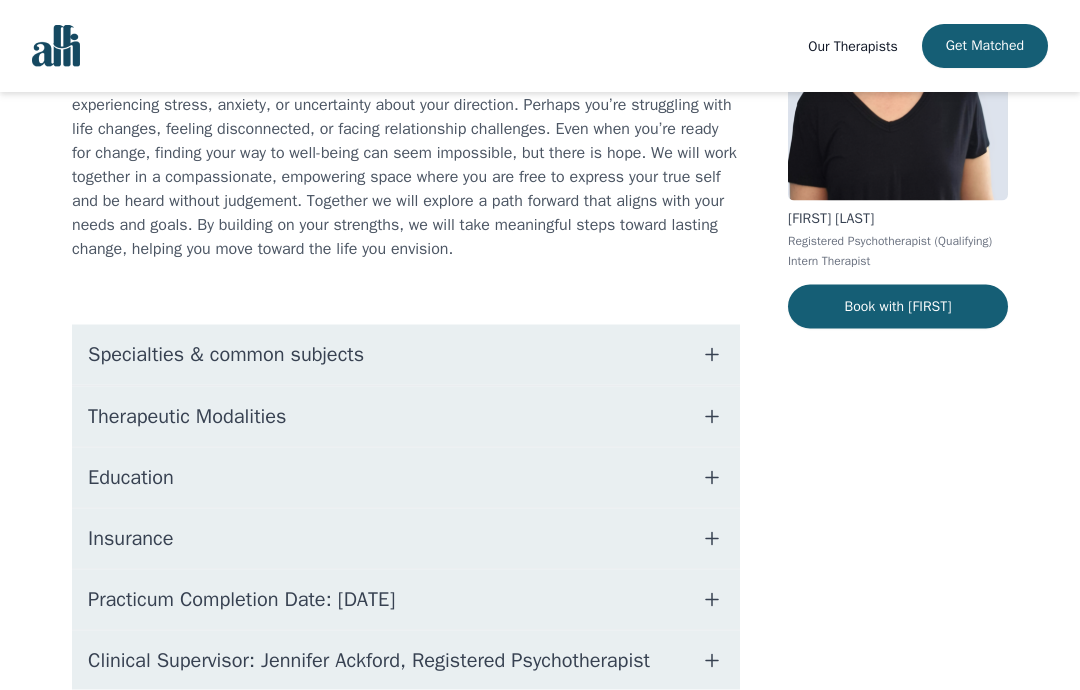 click on "Specialties & common subjects" at bounding box center (226, 355) 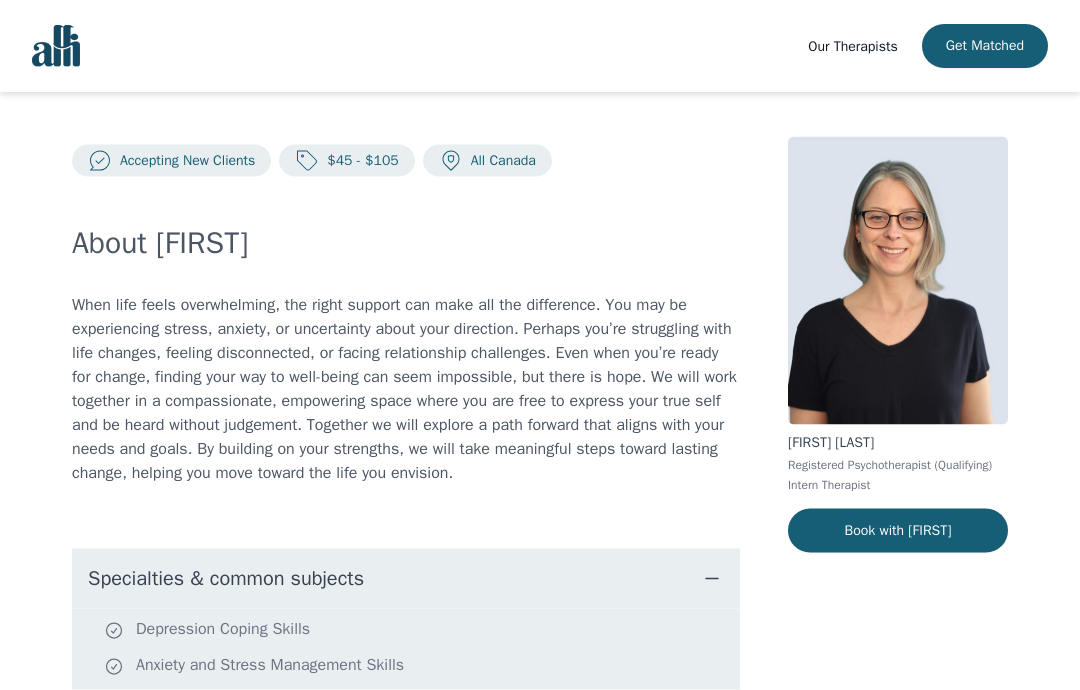 scroll, scrollTop: 0, scrollLeft: 0, axis: both 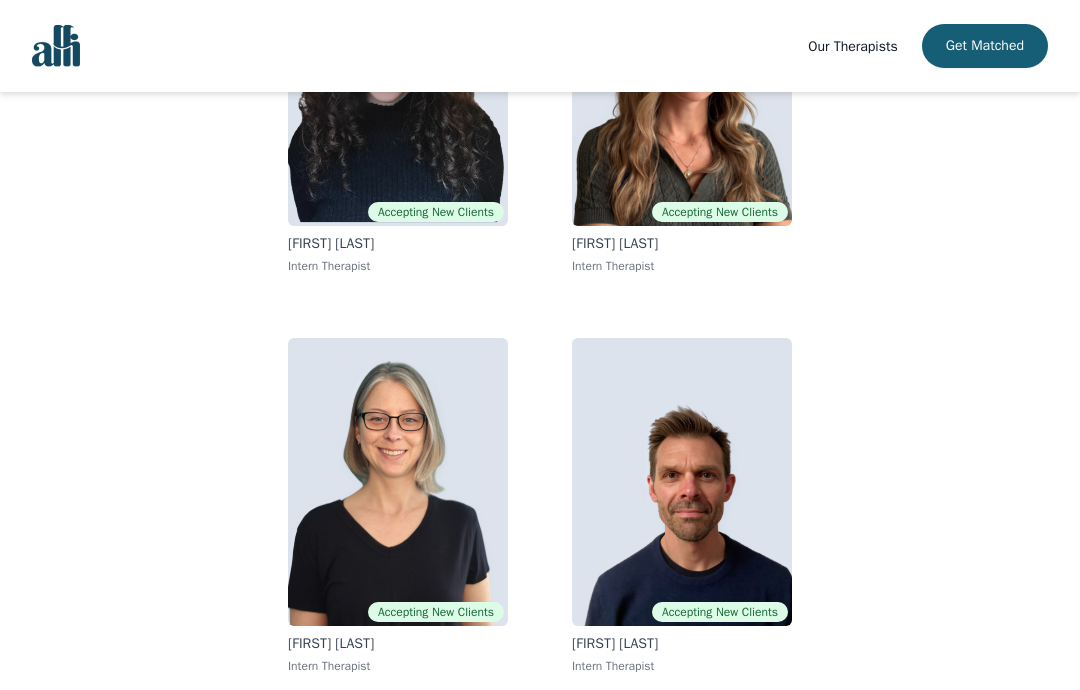 click at bounding box center (682, 482) 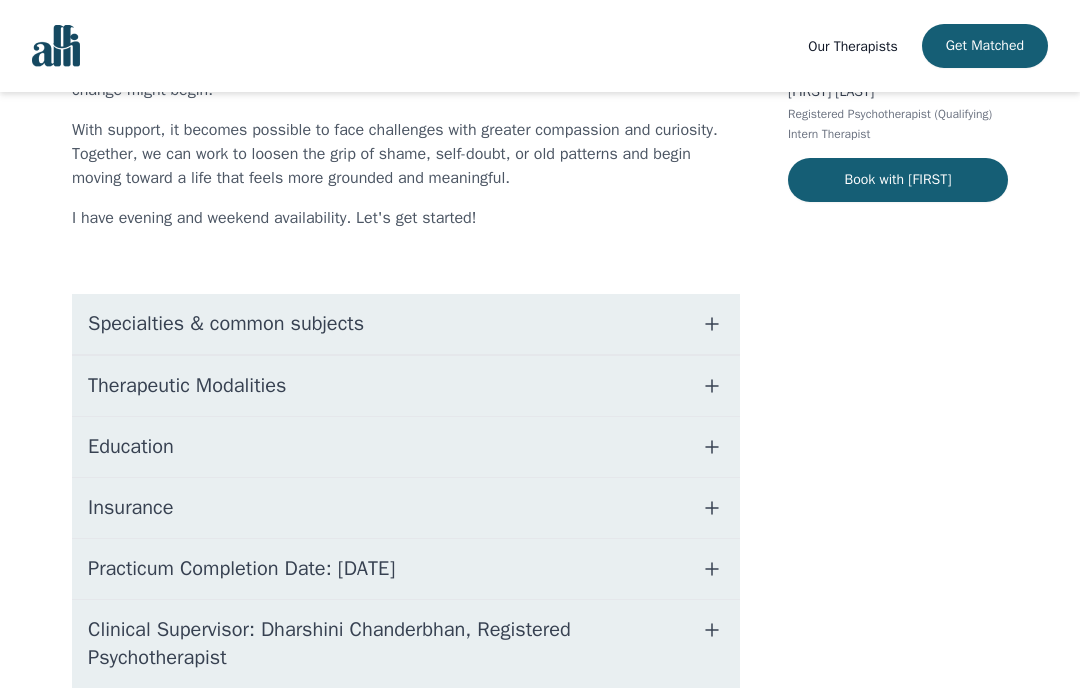 scroll, scrollTop: 0, scrollLeft: 0, axis: both 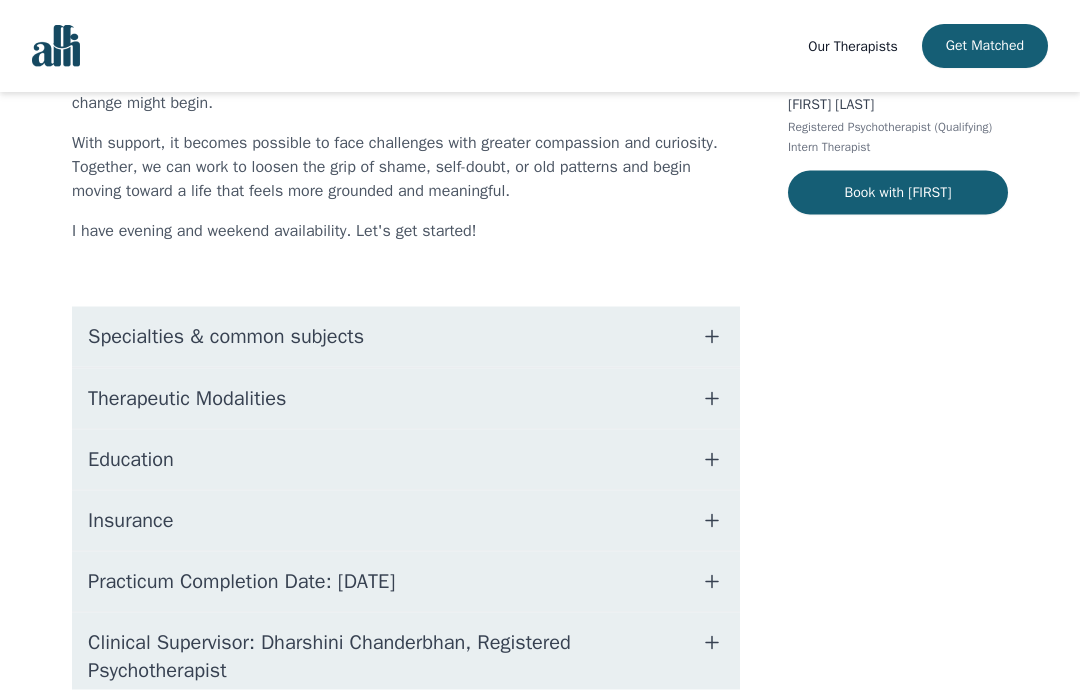 click on "Specialties & common subjects" at bounding box center (226, 337) 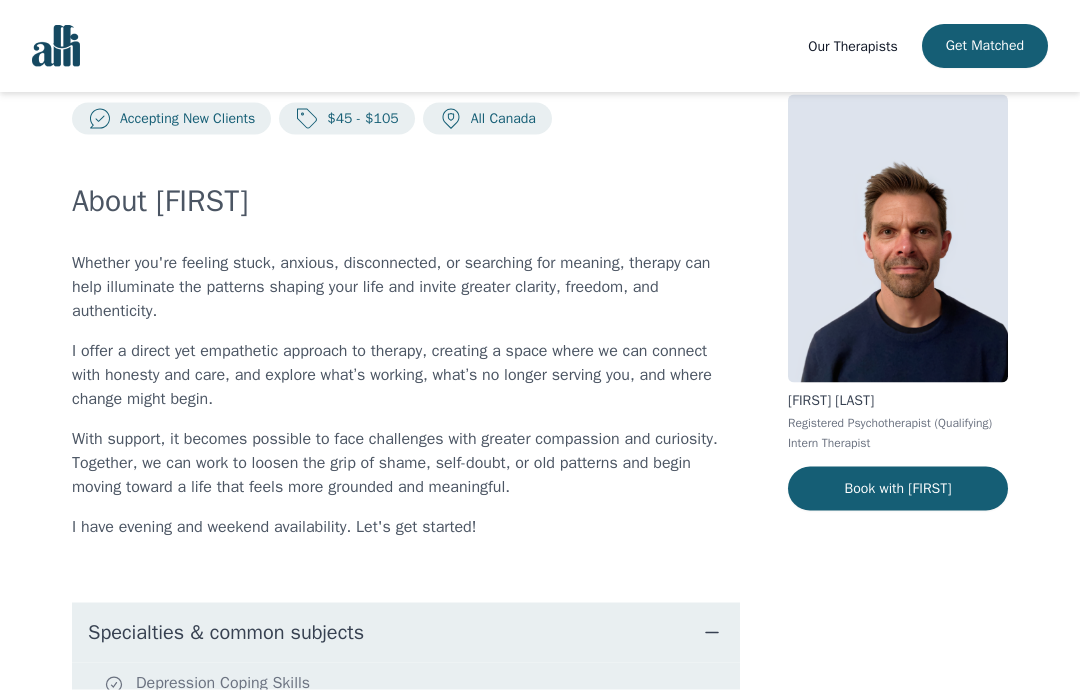 scroll, scrollTop: 0, scrollLeft: 0, axis: both 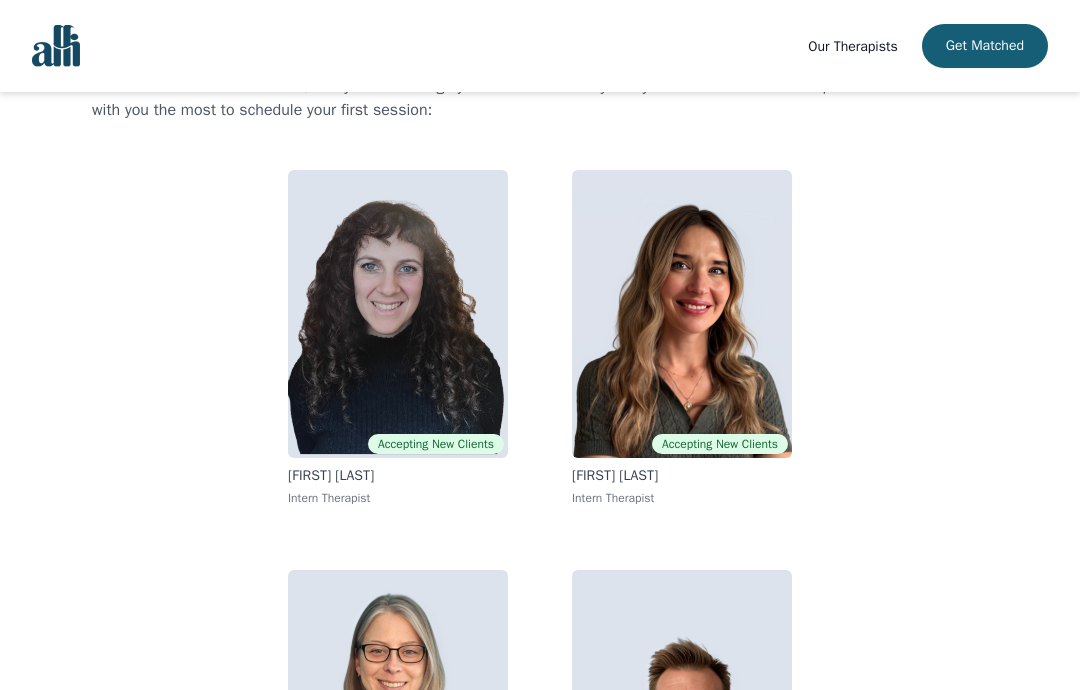 click at bounding box center [398, 314] 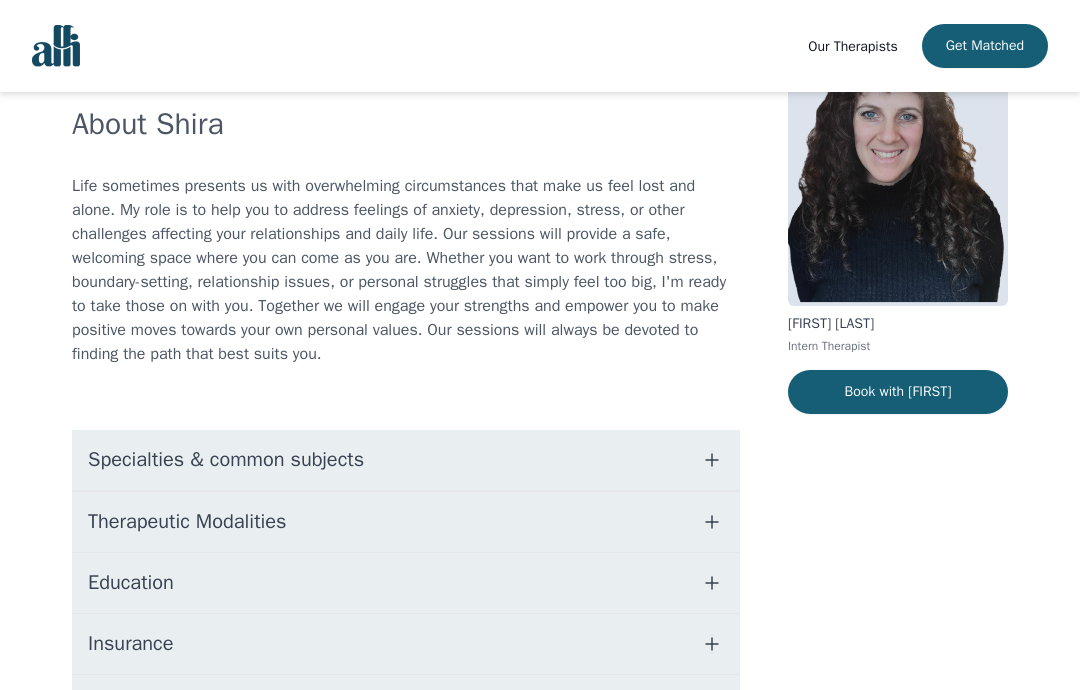 scroll, scrollTop: 0, scrollLeft: 0, axis: both 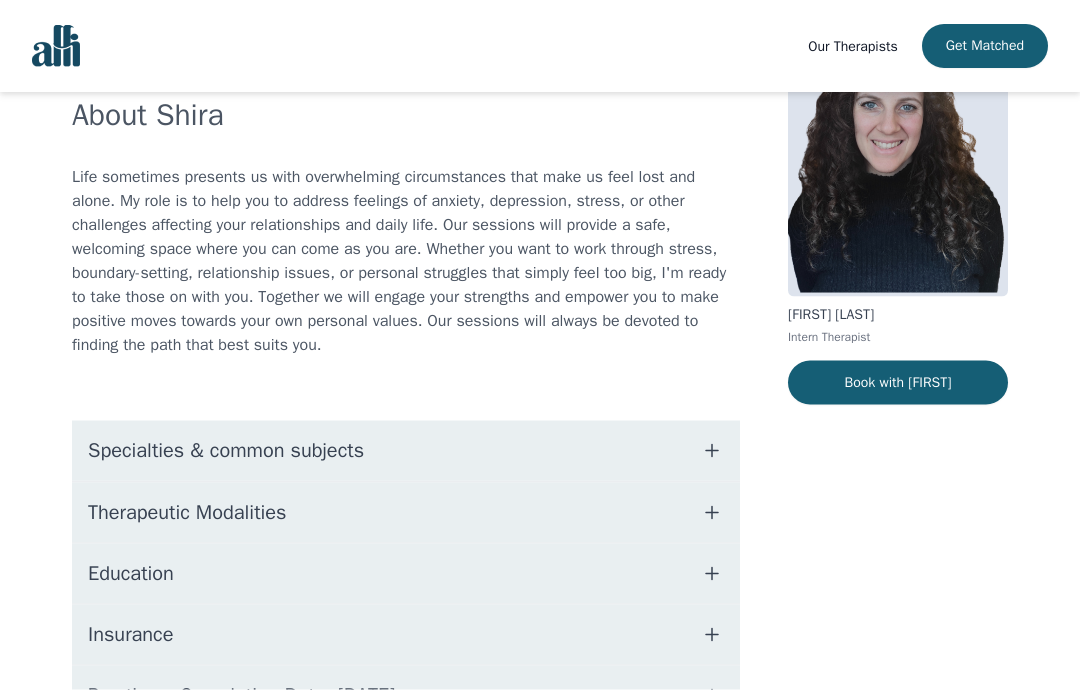 click on "Specialties & common subjects" at bounding box center [226, 451] 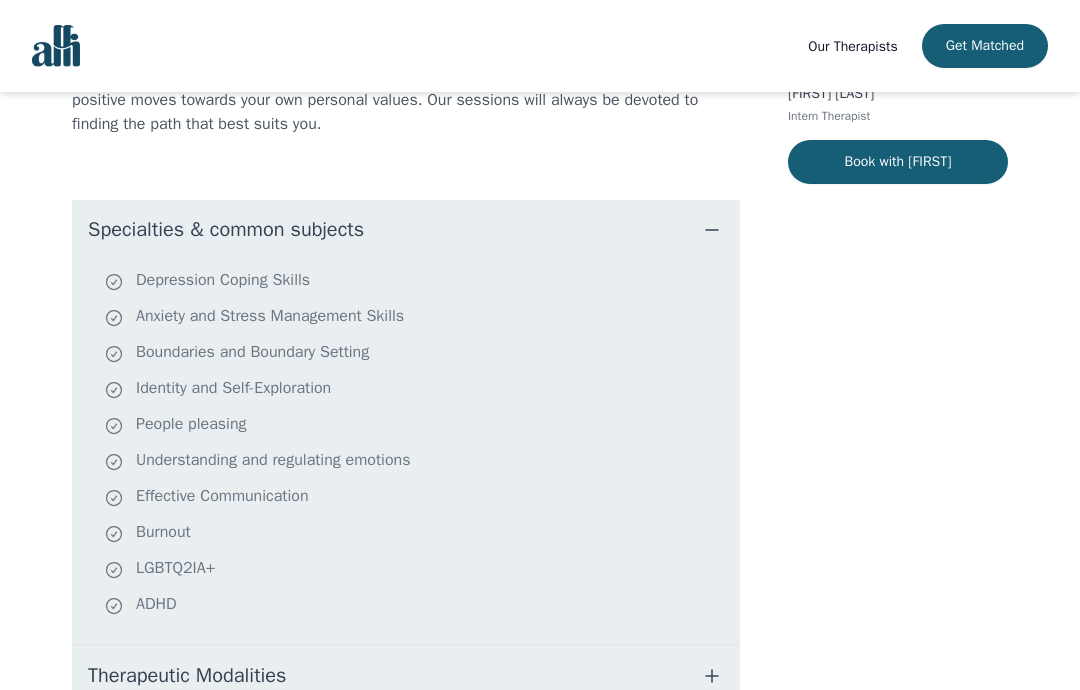 scroll, scrollTop: 342, scrollLeft: 0, axis: vertical 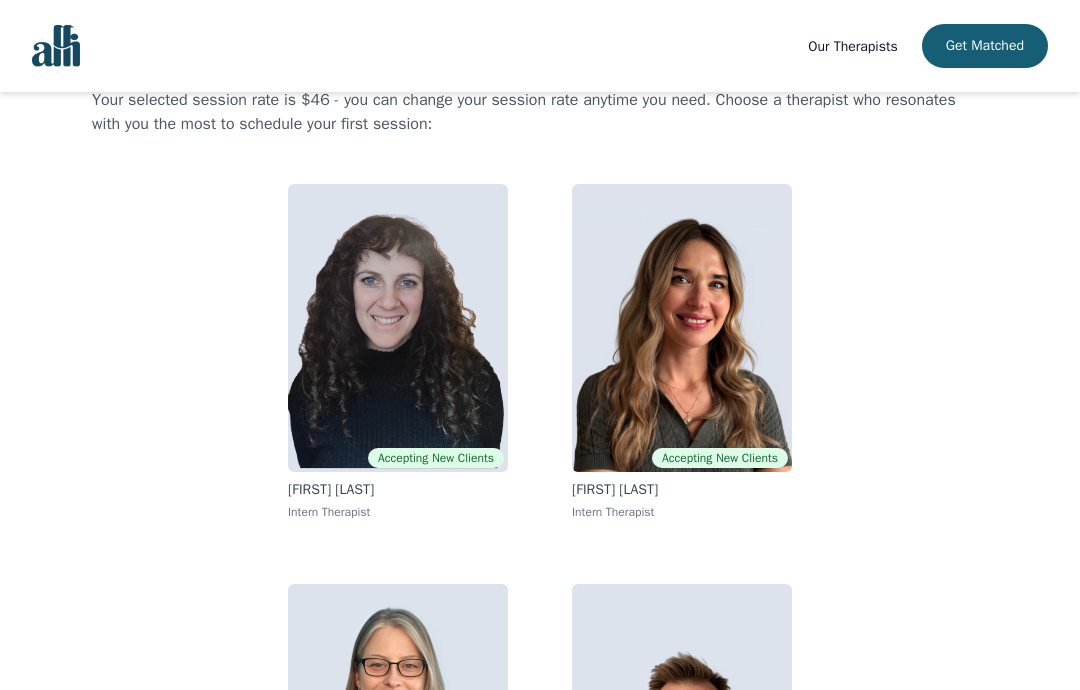 click at bounding box center [682, 328] 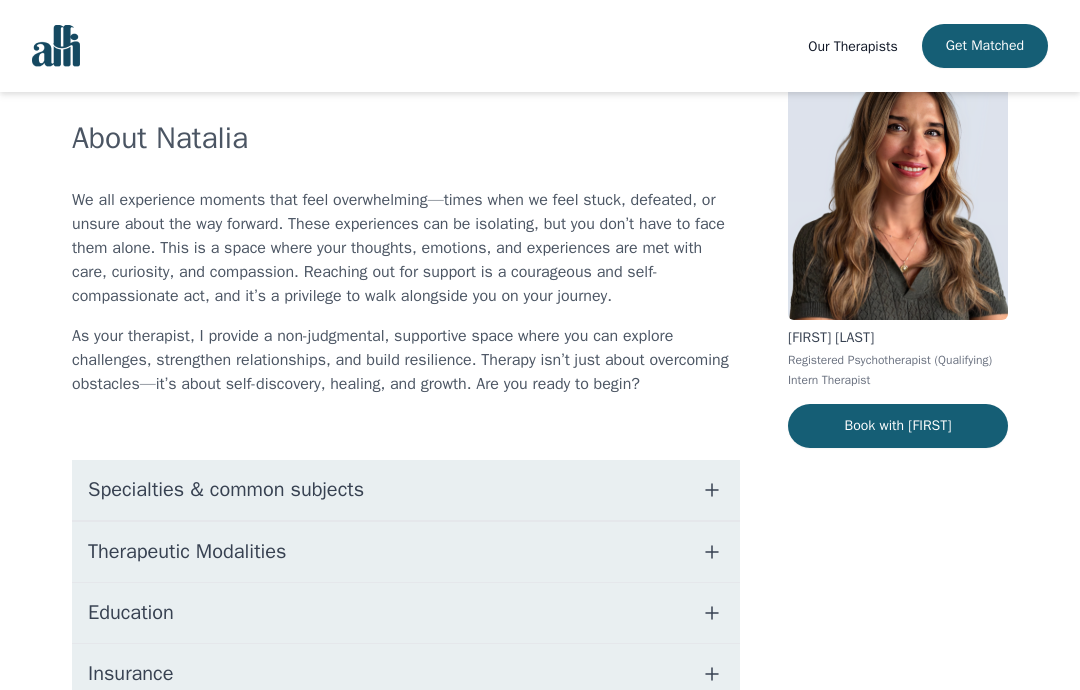scroll, scrollTop: 0, scrollLeft: 0, axis: both 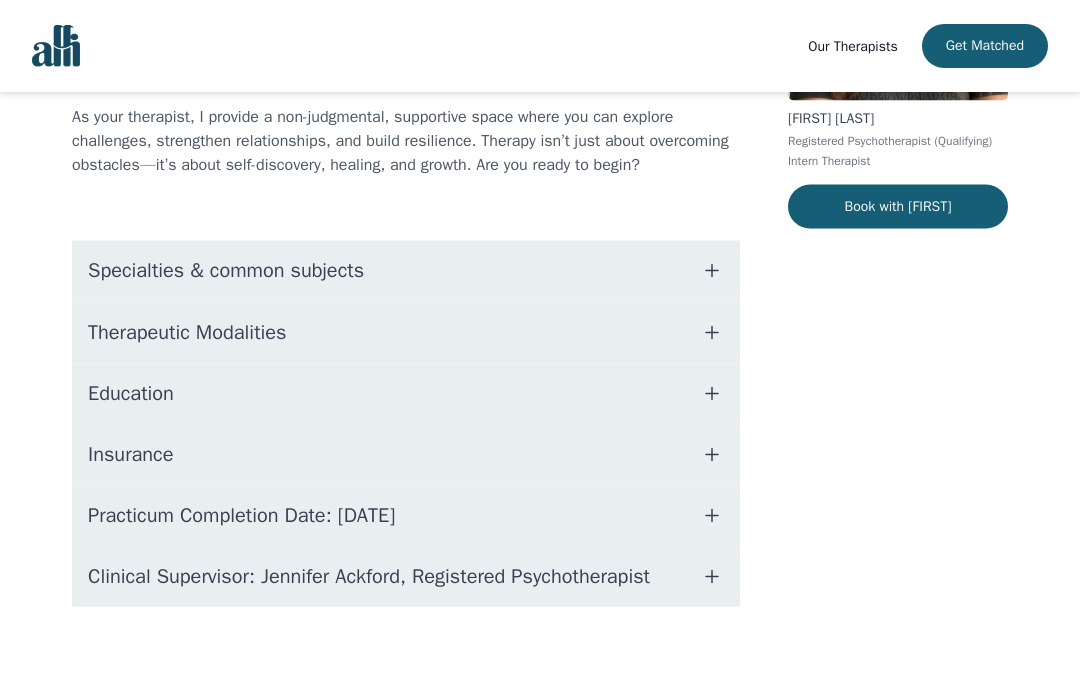 click on "Specialties & common subjects" at bounding box center (226, 271) 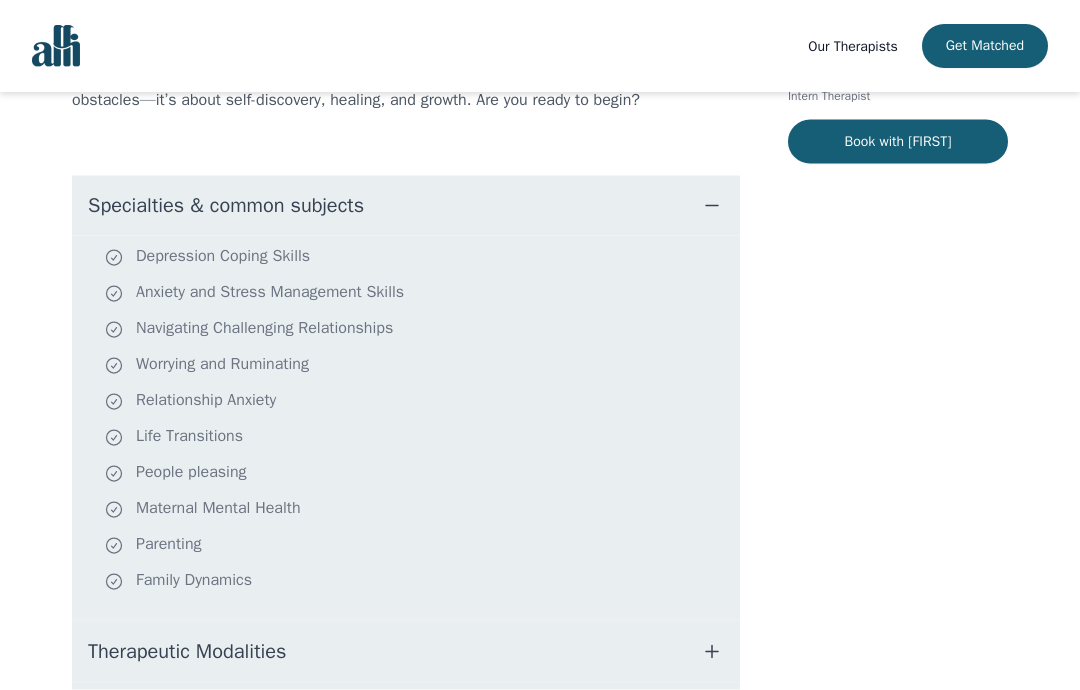 scroll, scrollTop: 480, scrollLeft: 0, axis: vertical 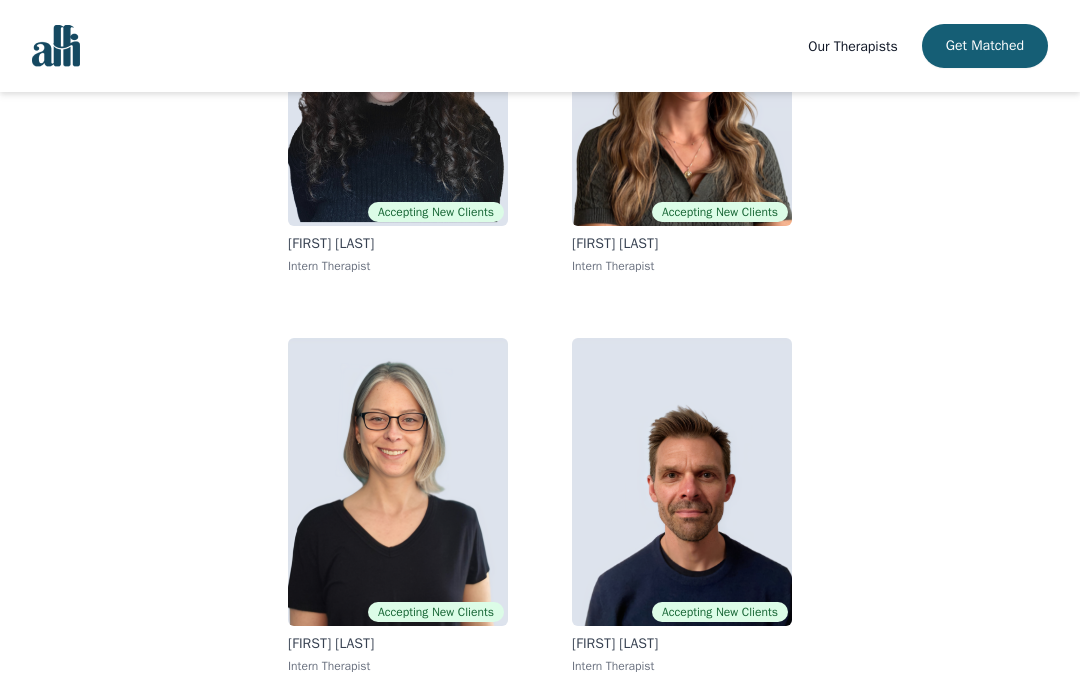 click at bounding box center [398, 482] 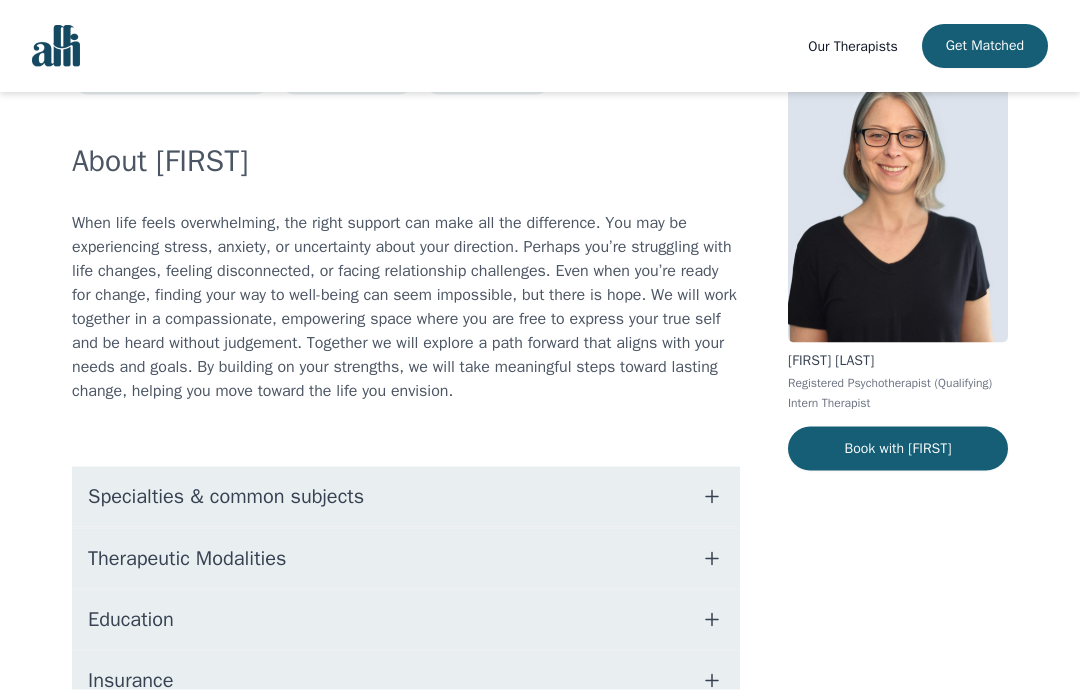 scroll, scrollTop: 96, scrollLeft: 0, axis: vertical 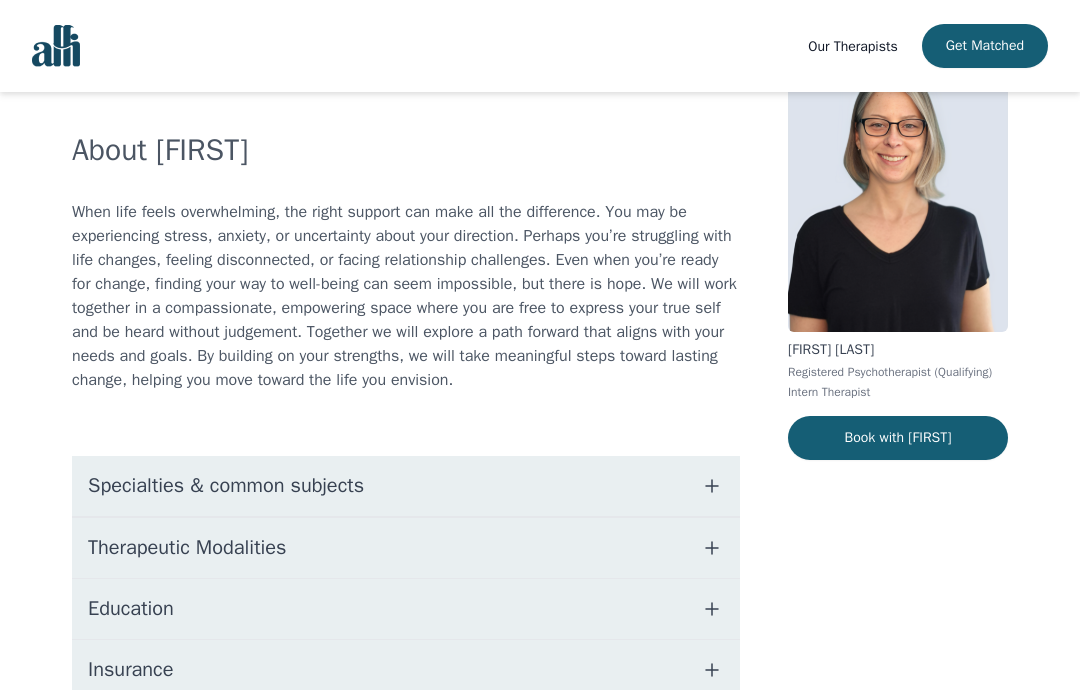 click on "Specialties & common subjects" at bounding box center [226, 486] 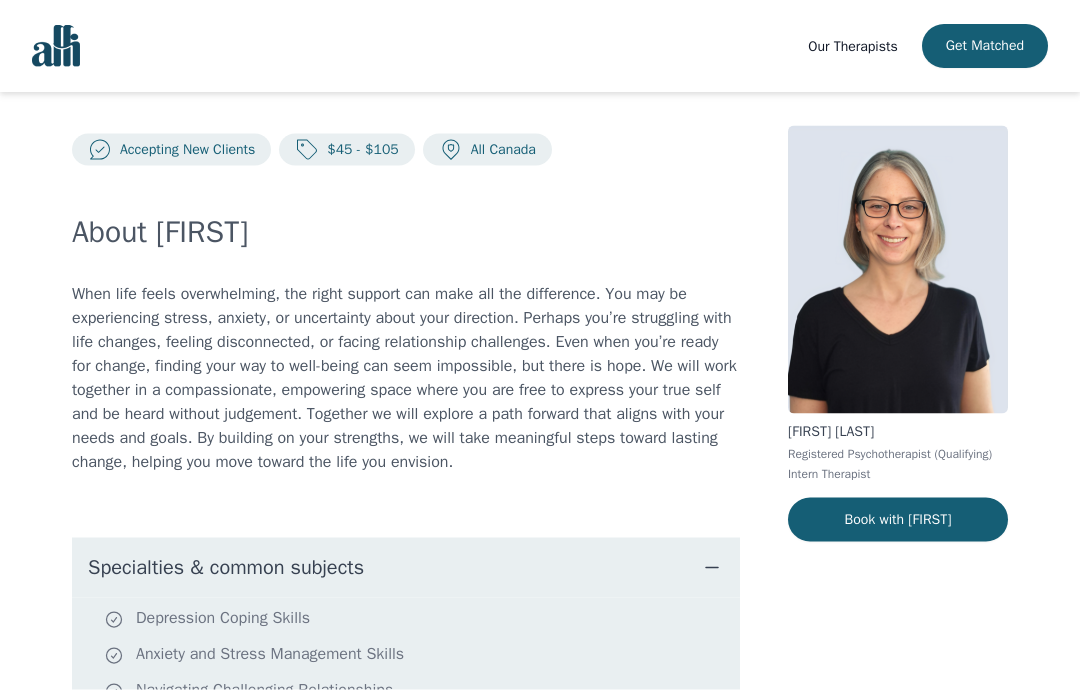 scroll, scrollTop: 0, scrollLeft: 0, axis: both 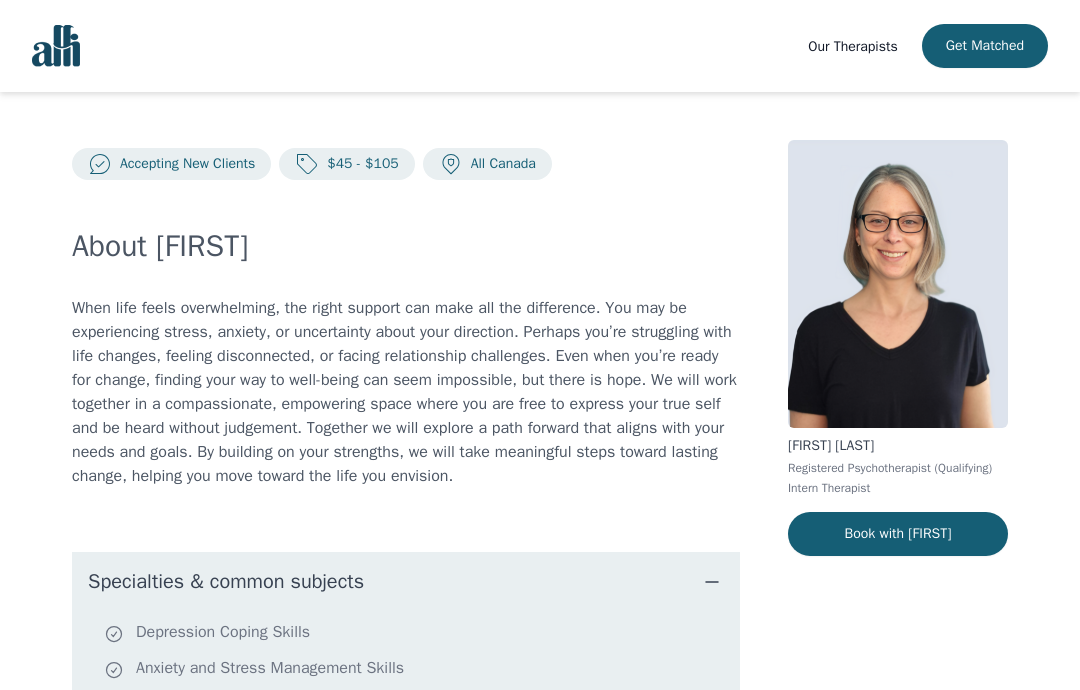 click on "Book with [FIRST]" at bounding box center (898, 534) 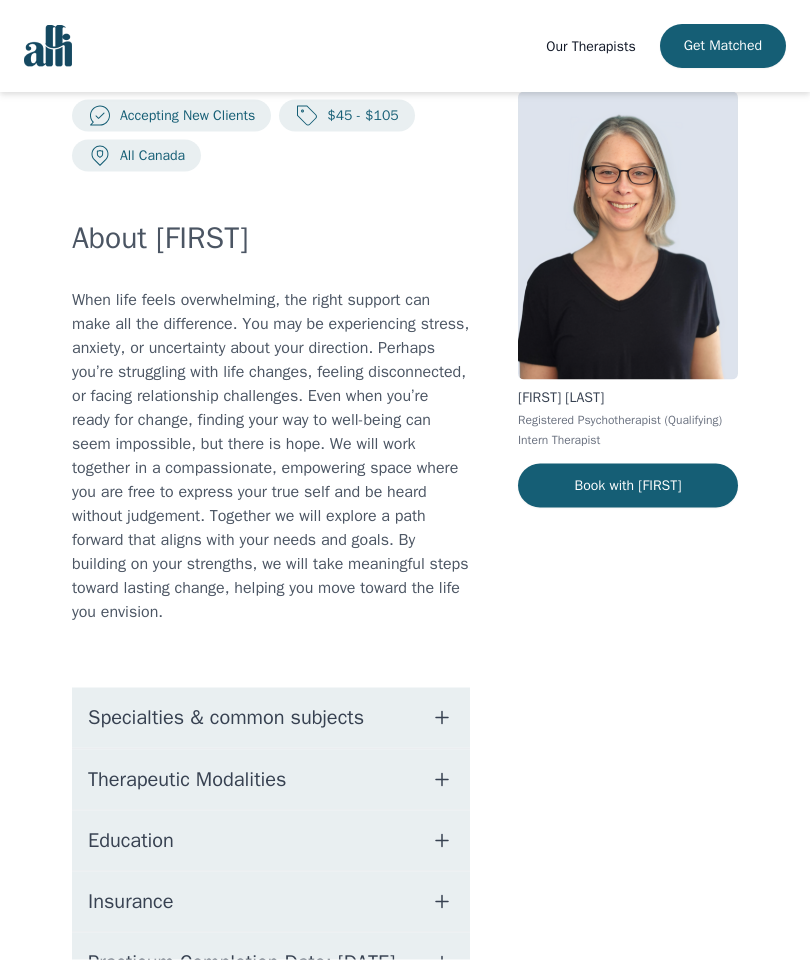 scroll, scrollTop: 45, scrollLeft: 0, axis: vertical 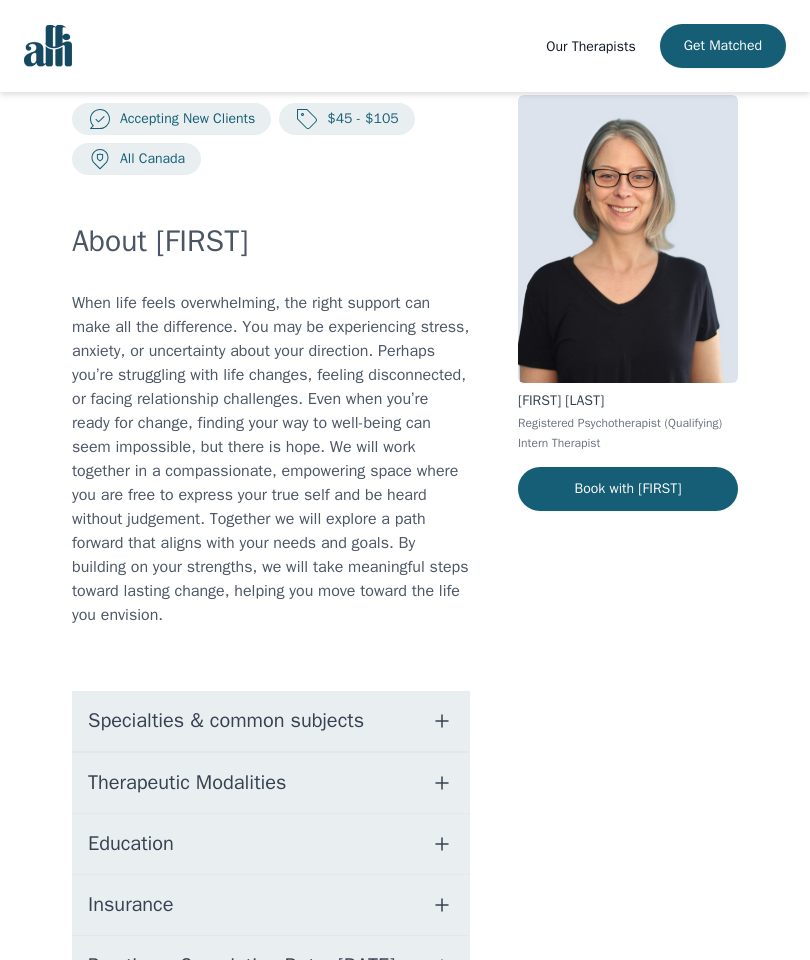 click on "Book with [FIRST]" at bounding box center [628, 489] 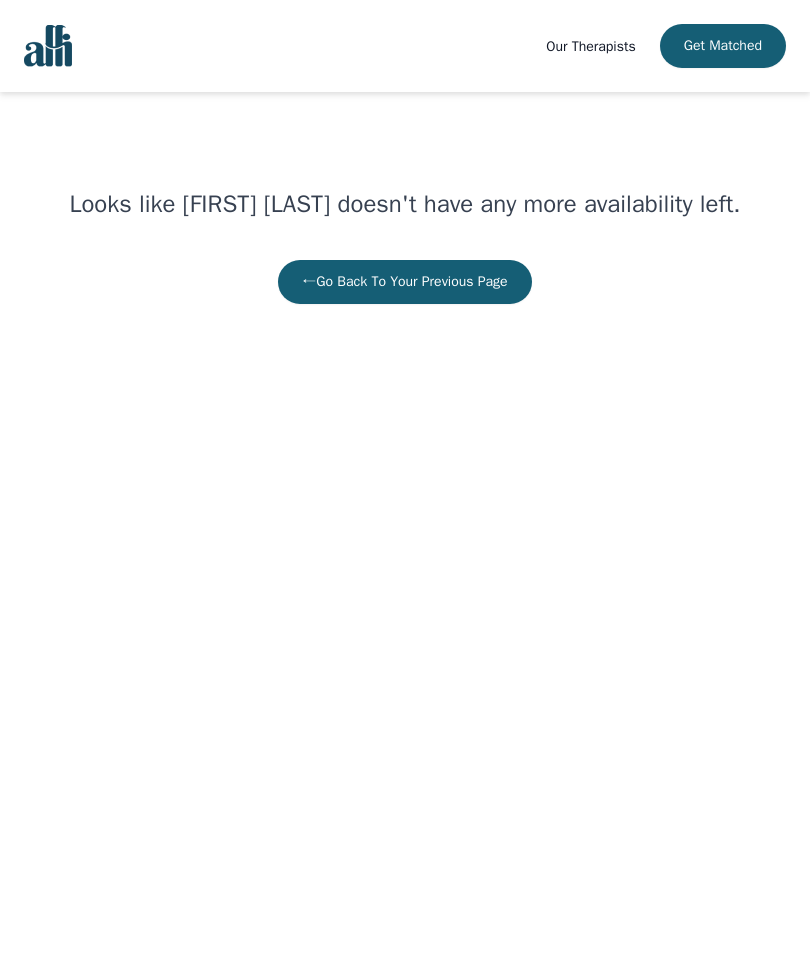 click on "←  Go Back To Your Previous Page" at bounding box center (404, 282) 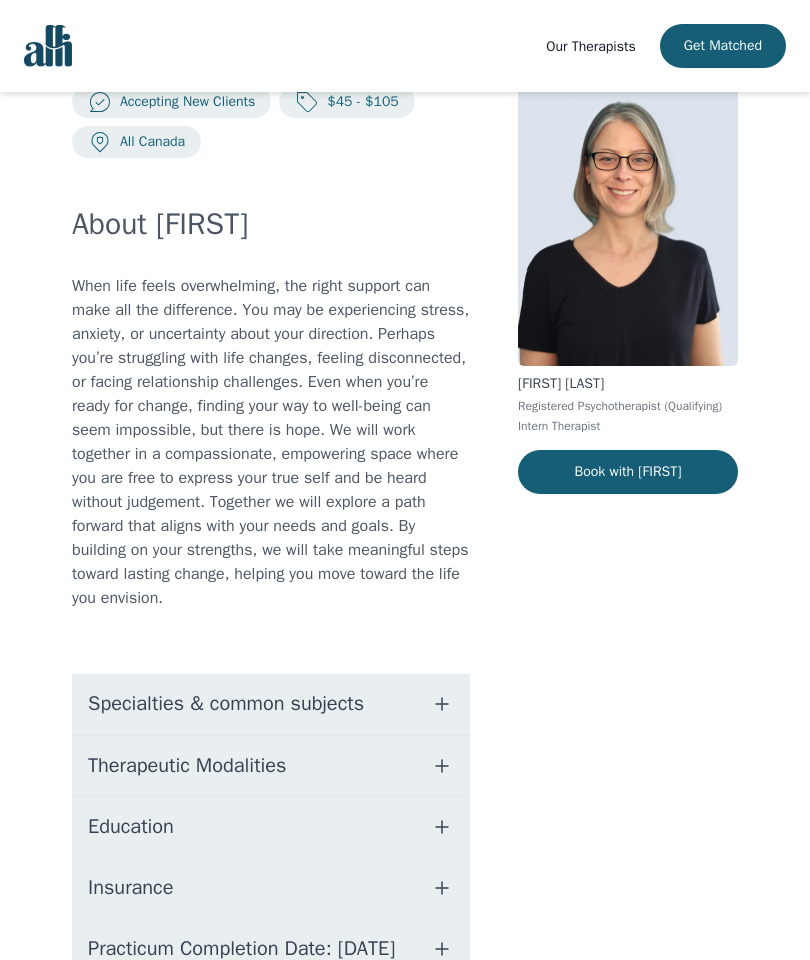 scroll, scrollTop: 0, scrollLeft: 0, axis: both 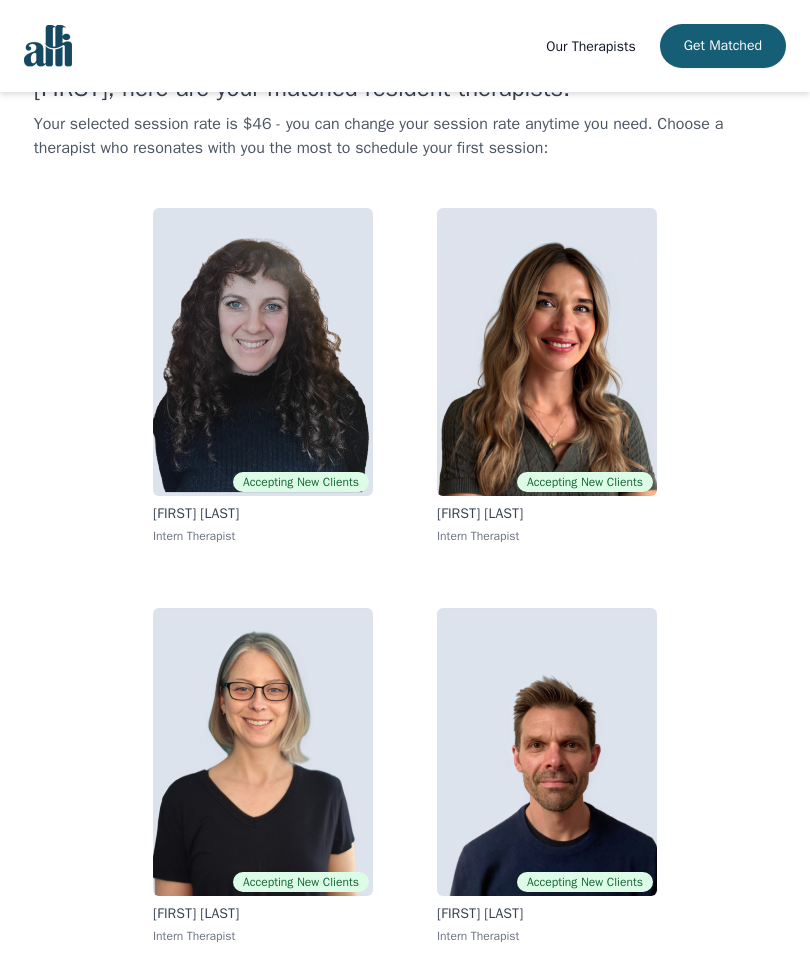 click at bounding box center [263, 752] 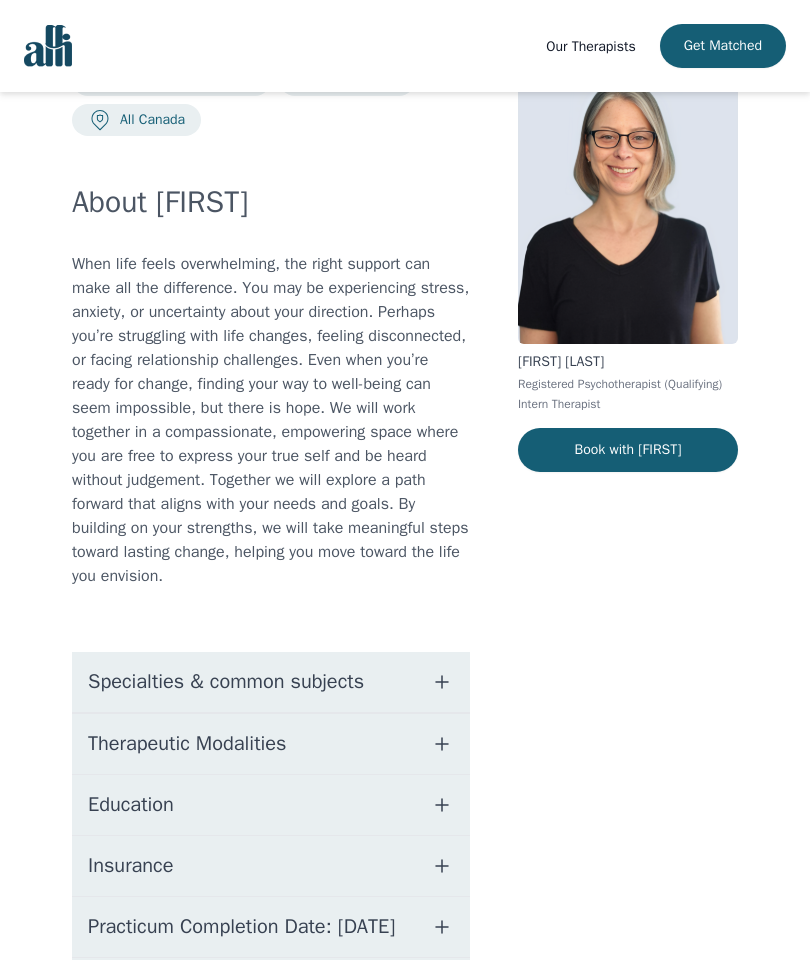 scroll, scrollTop: 0, scrollLeft: 0, axis: both 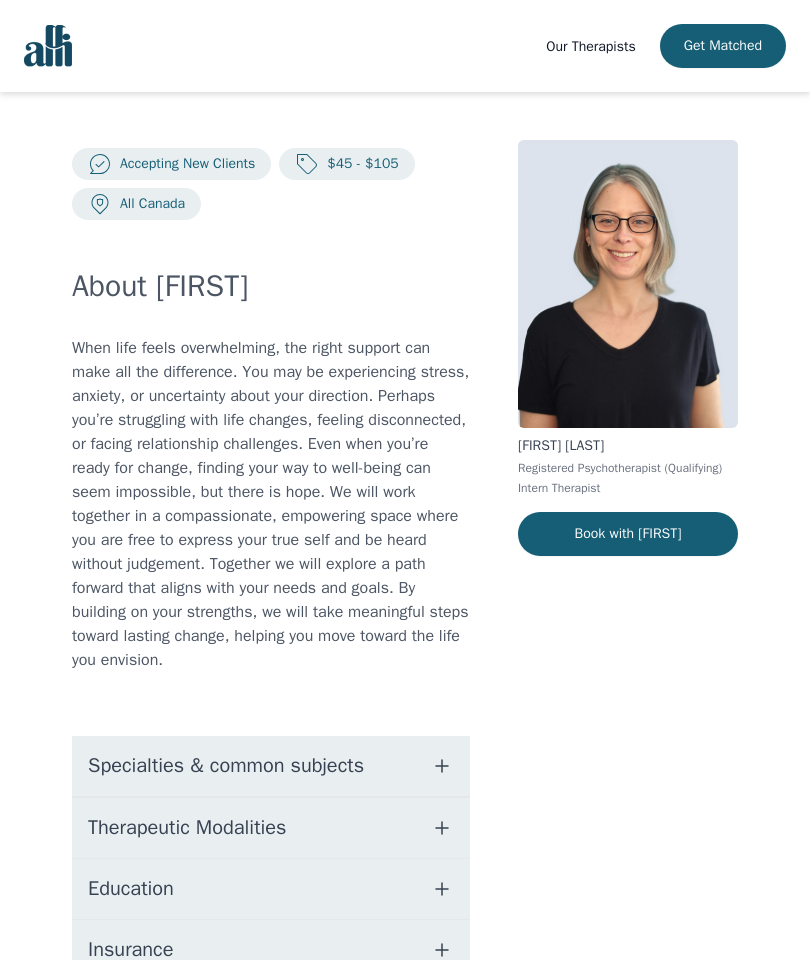 click on "Book with [FIRST]" at bounding box center [628, 534] 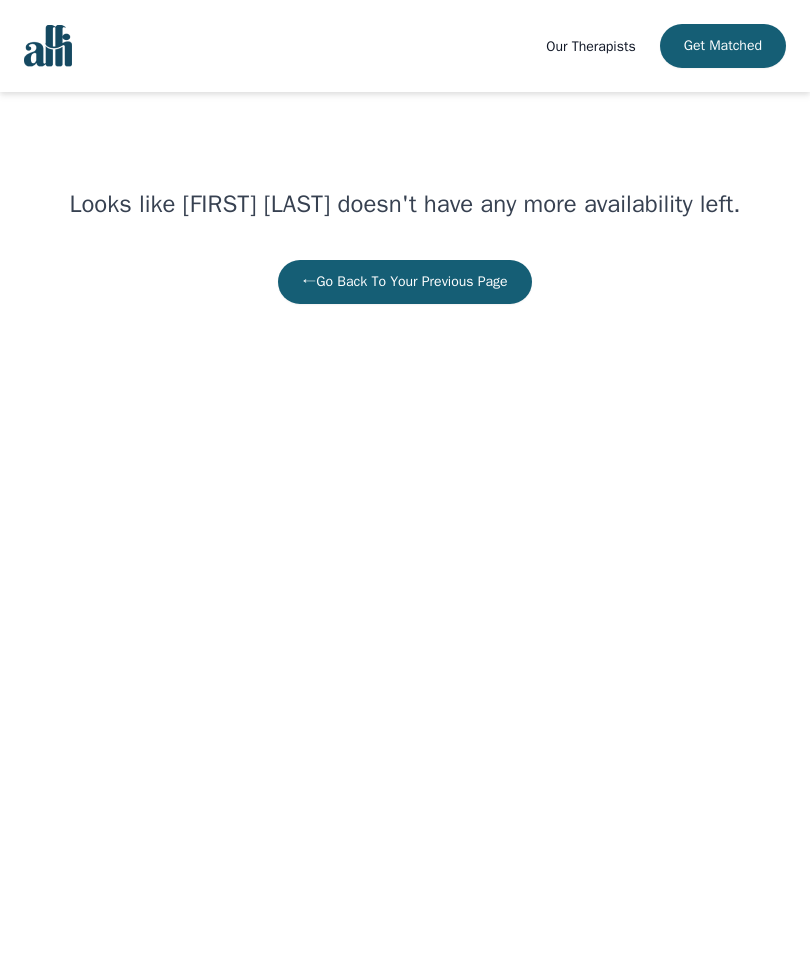 click on "Looks like [FIRST] [LAST] doesn't have any more availability left. ← Go Back To Your Previous Page" at bounding box center (404, 246) 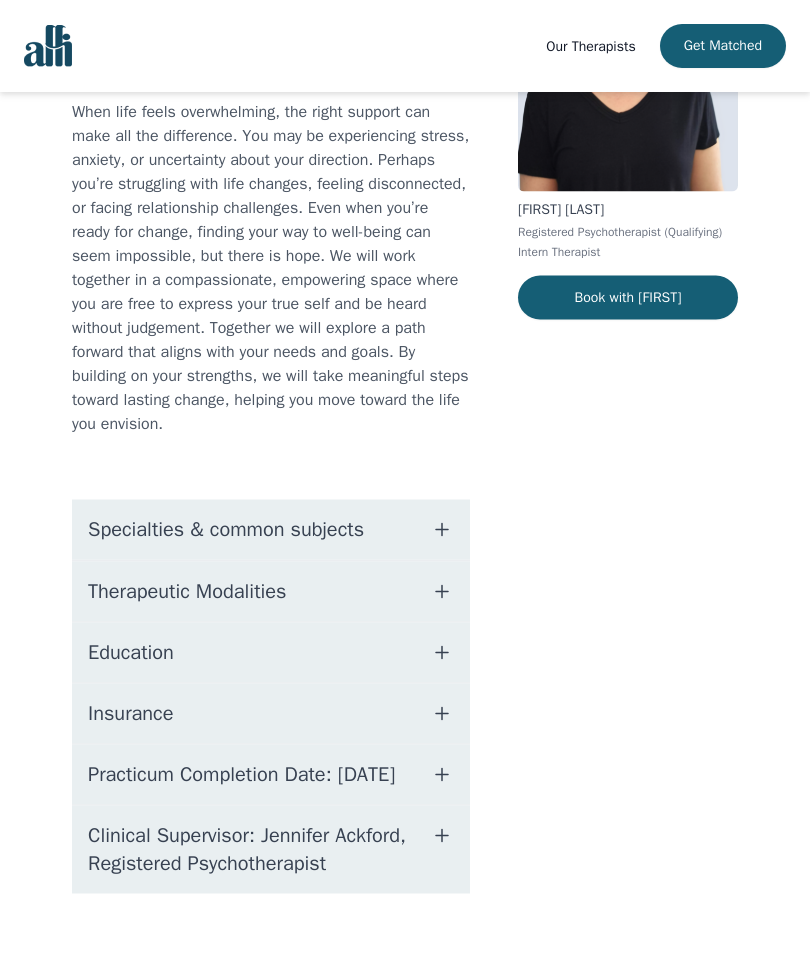 scroll, scrollTop: 242, scrollLeft: 0, axis: vertical 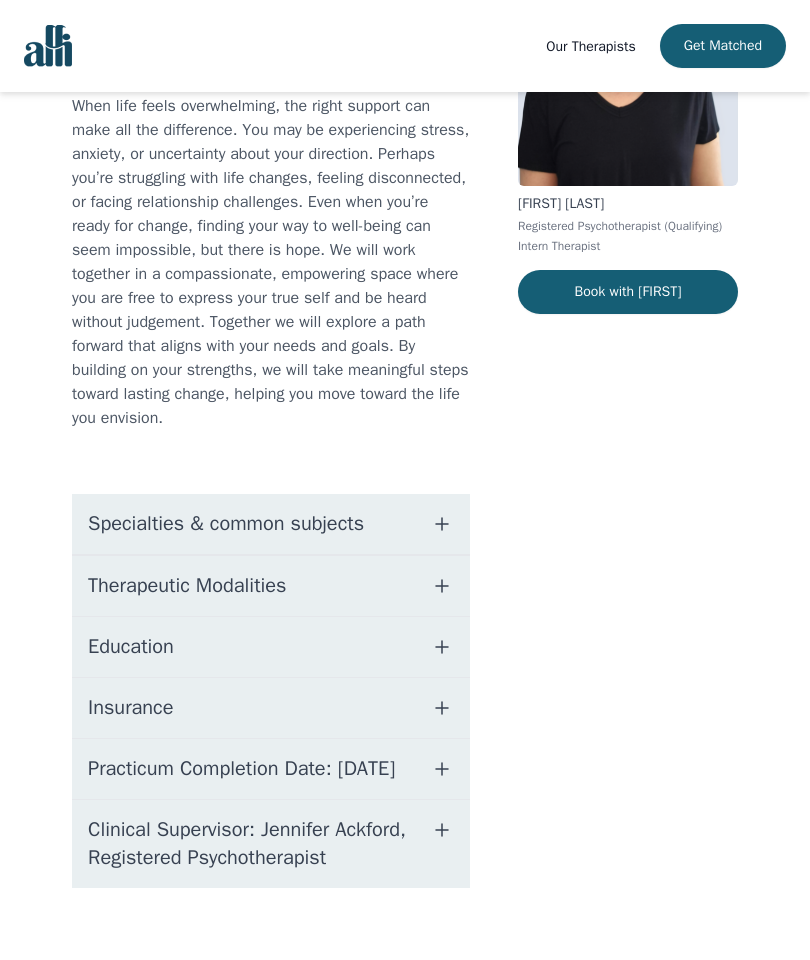 click on "Specialties & common subjects" at bounding box center (271, 524) 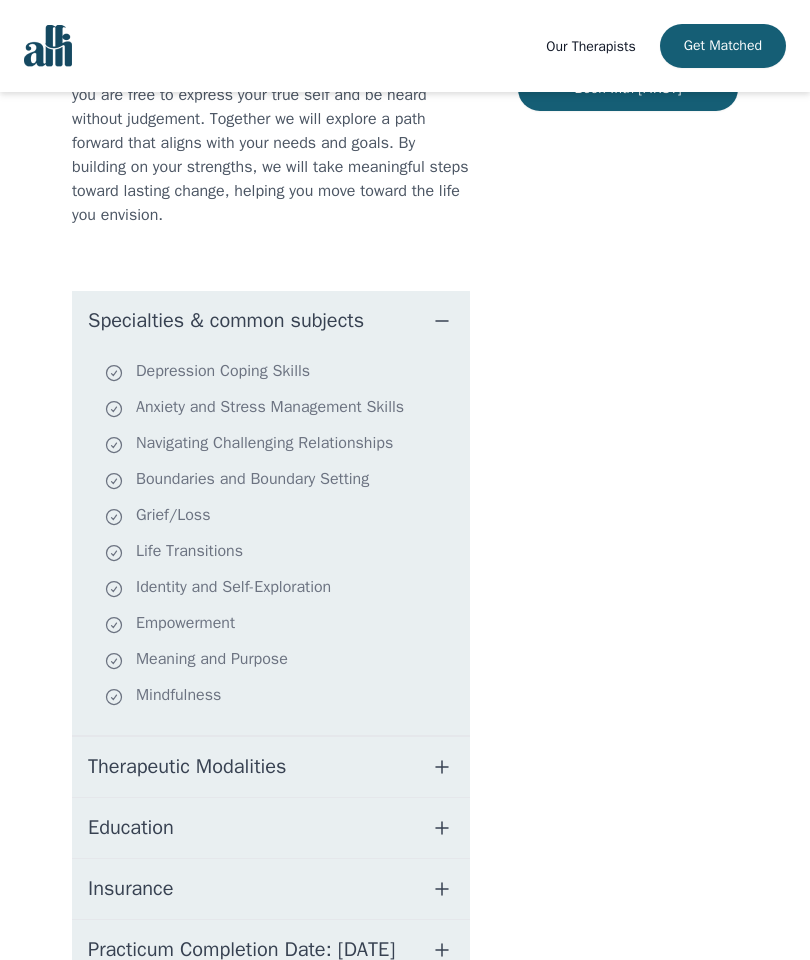 scroll, scrollTop: 448, scrollLeft: 0, axis: vertical 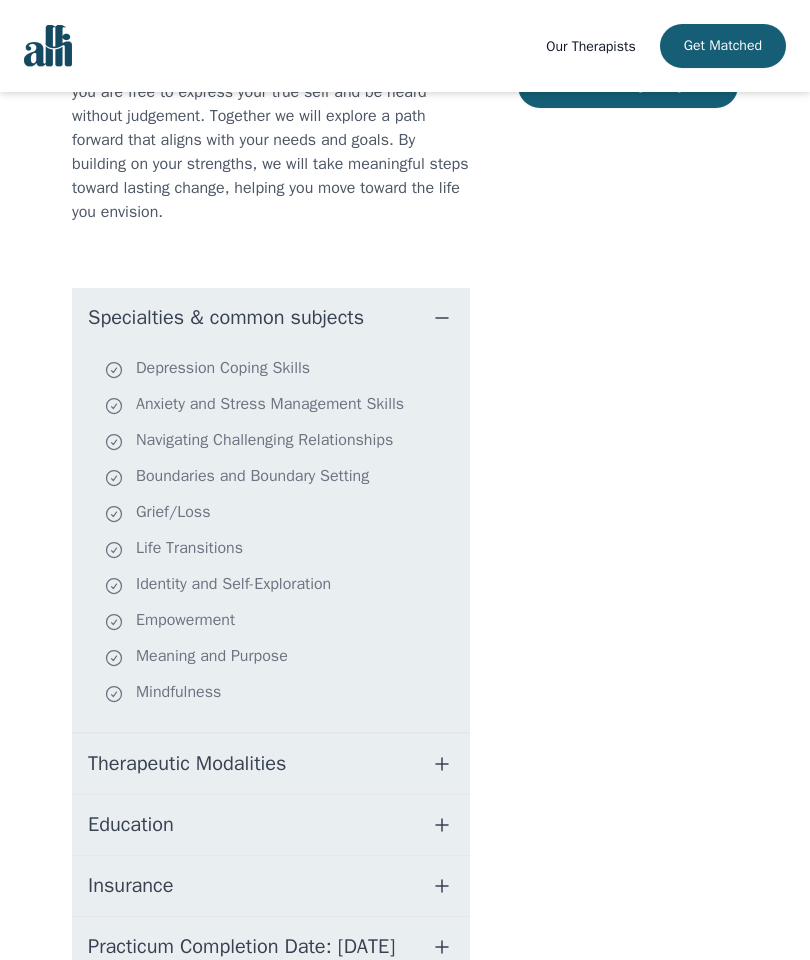 click on "Therapeutic Modalities" at bounding box center (271, 764) 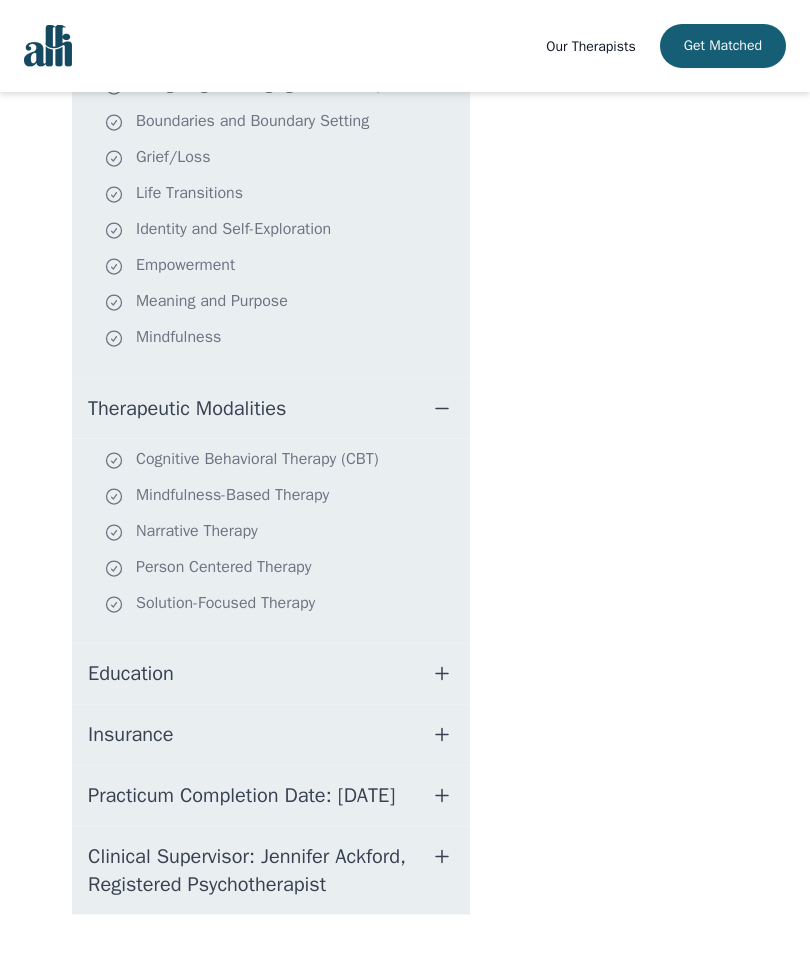 scroll, scrollTop: 815, scrollLeft: 0, axis: vertical 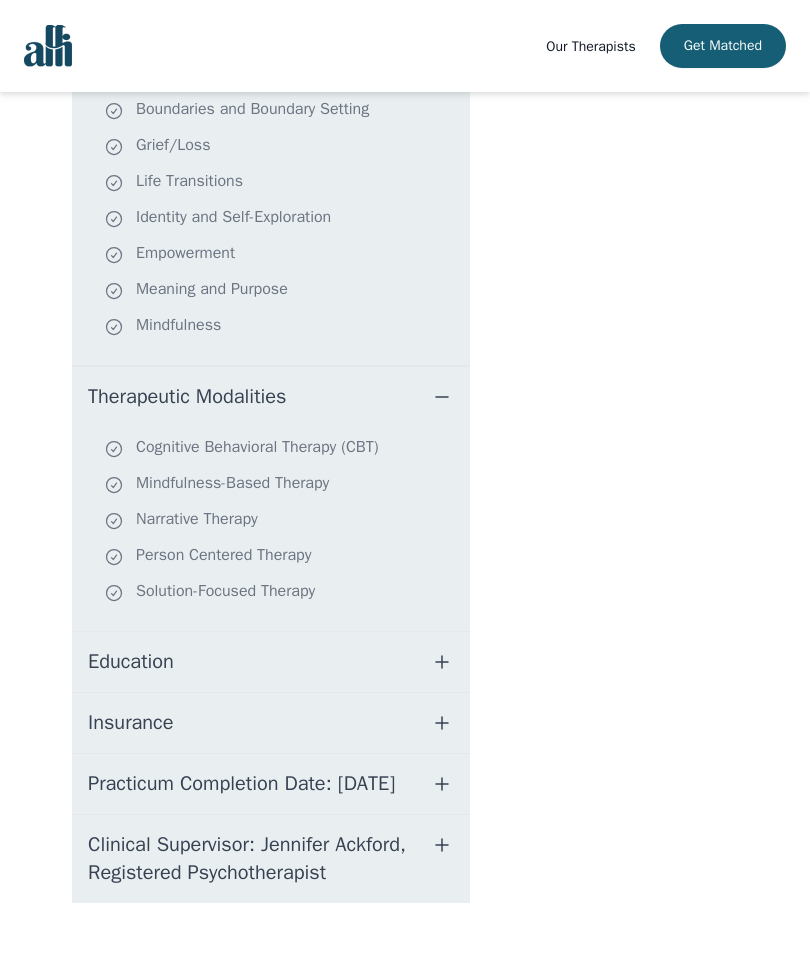 click 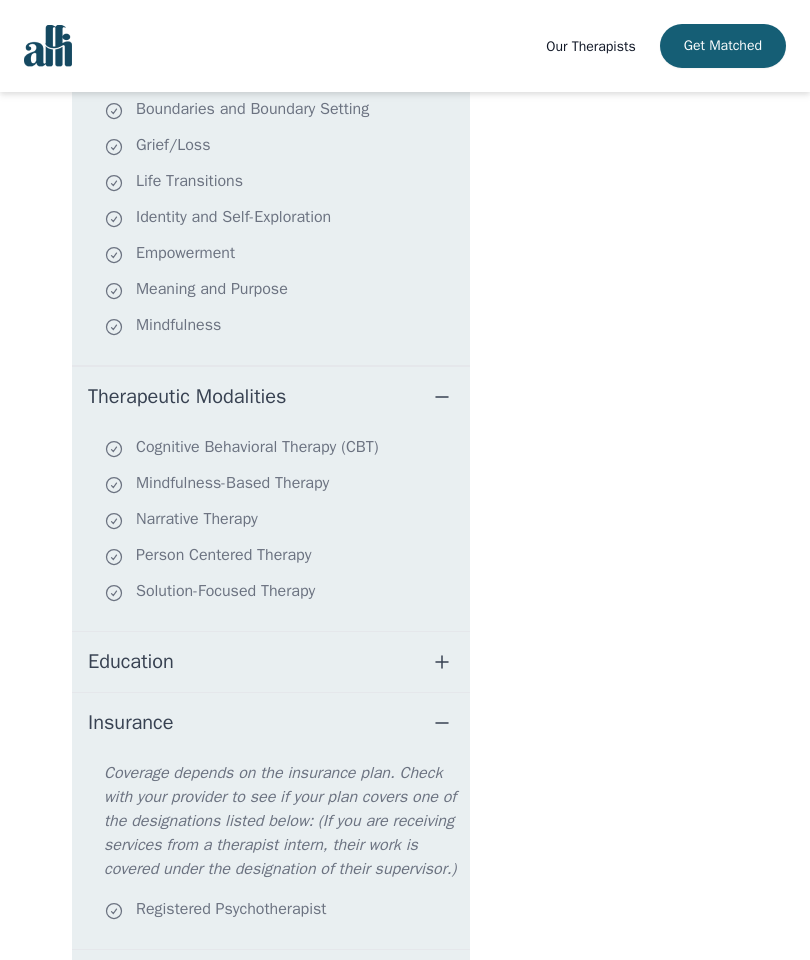 click 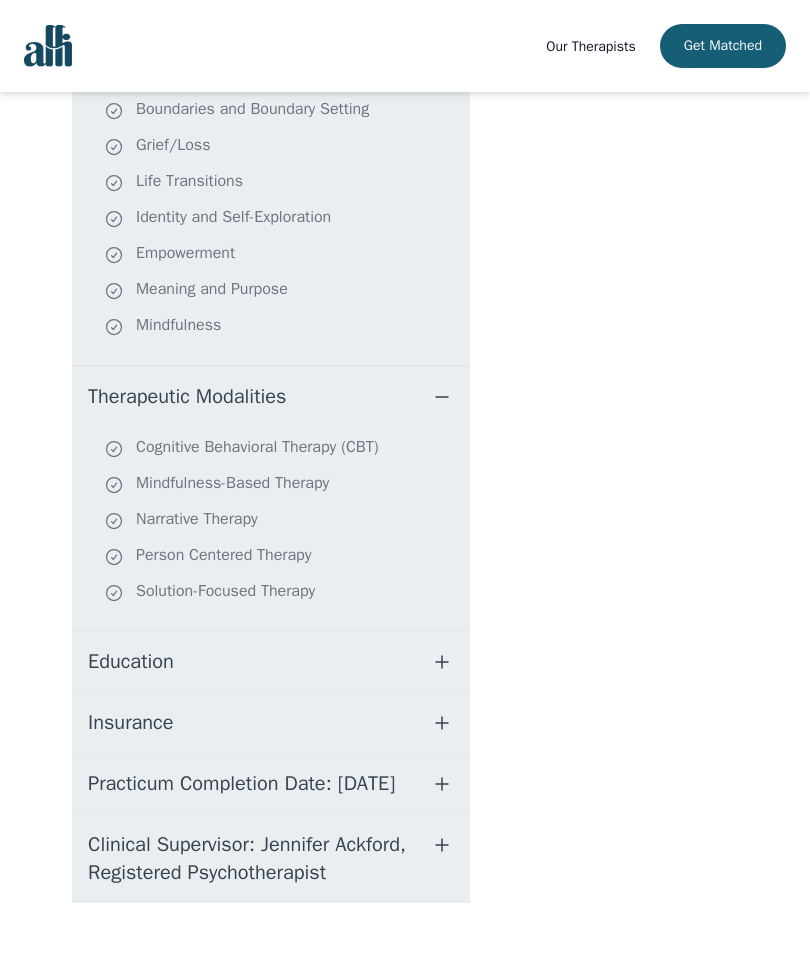 click 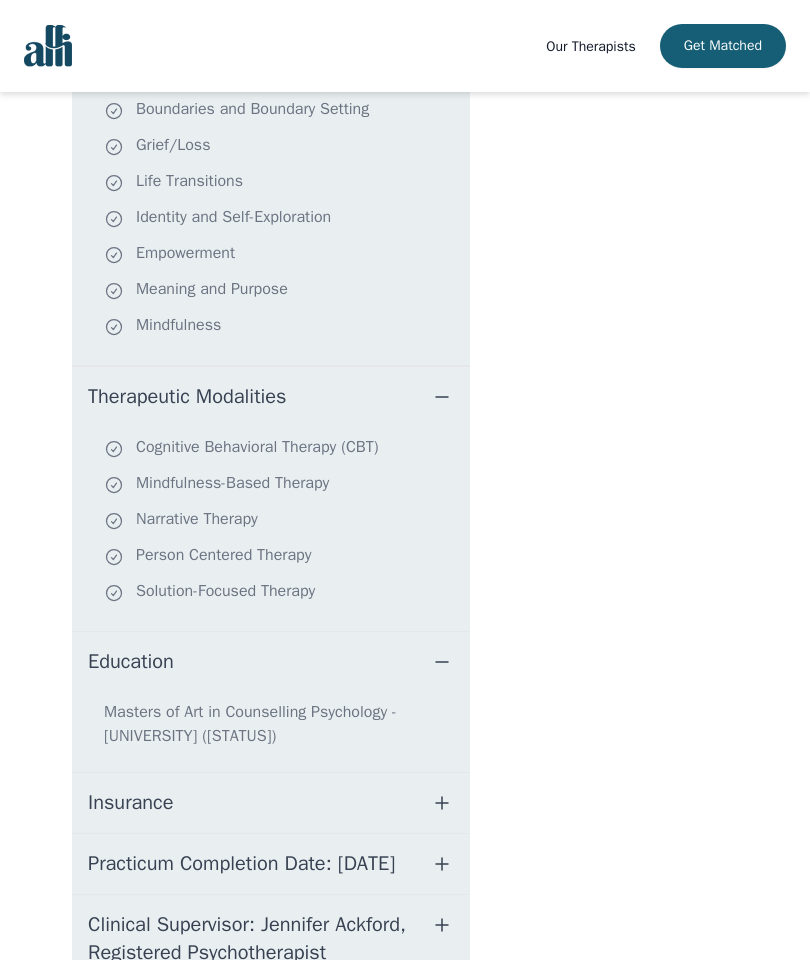 click 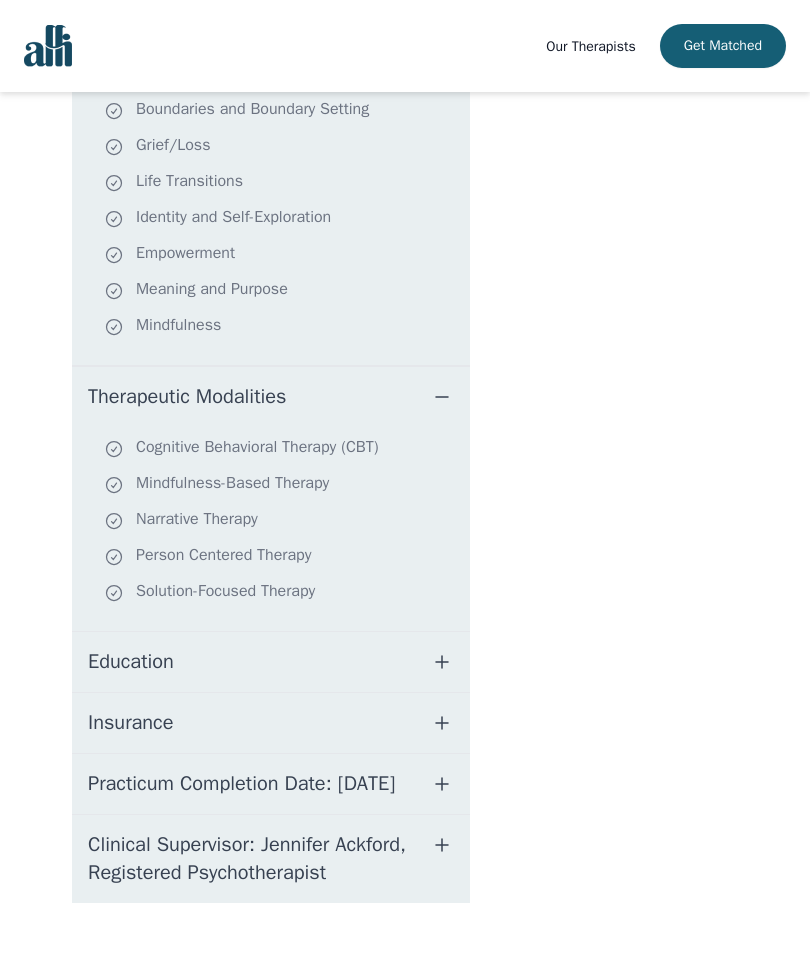 scroll, scrollTop: 830, scrollLeft: 0, axis: vertical 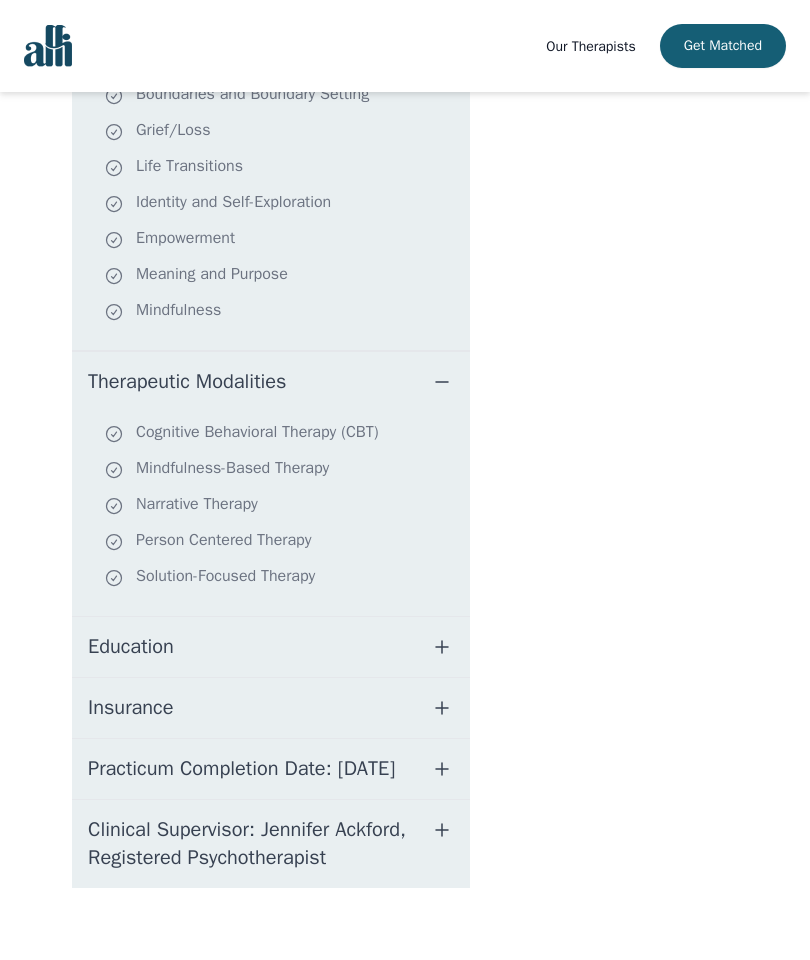 click 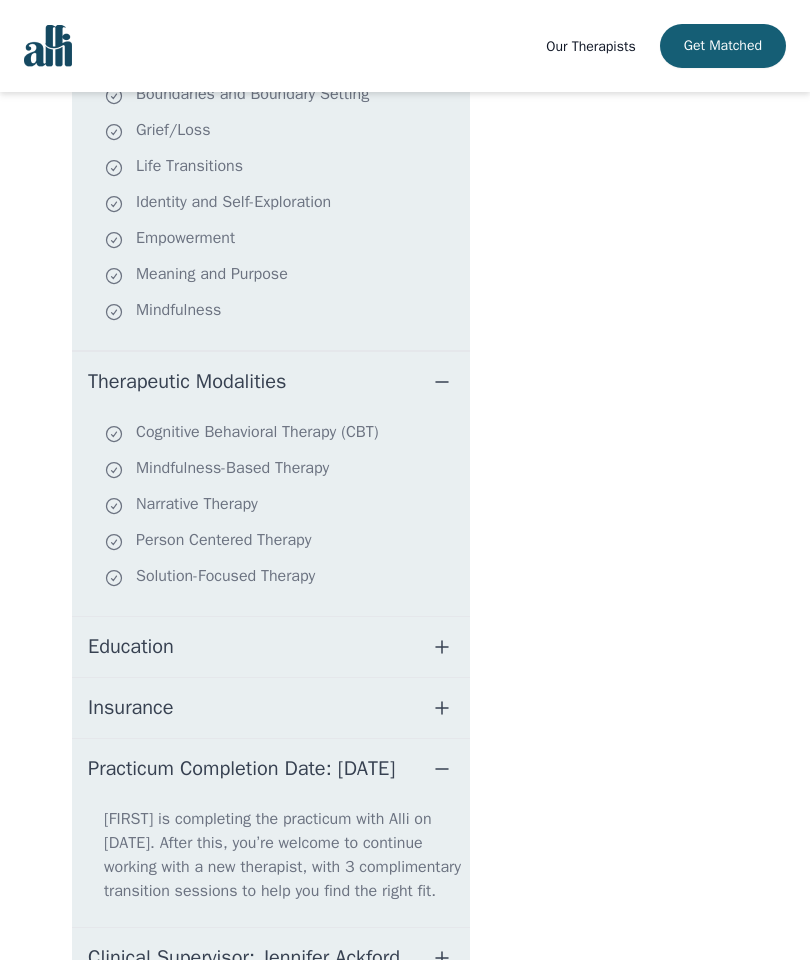 click 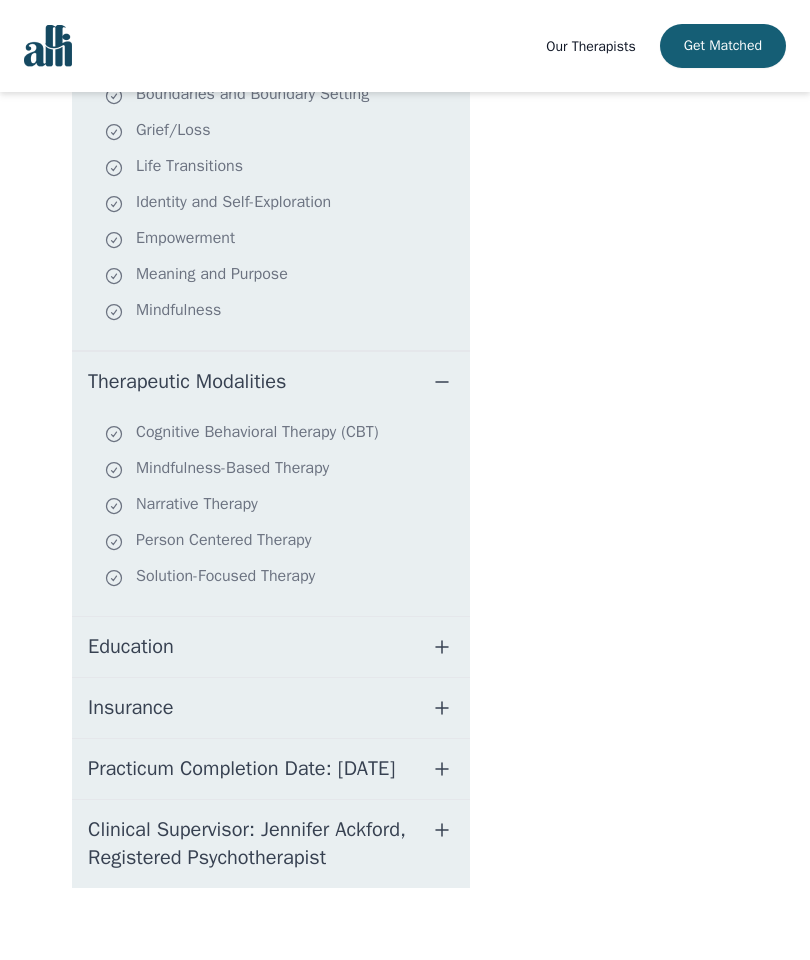 scroll, scrollTop: 910, scrollLeft: 0, axis: vertical 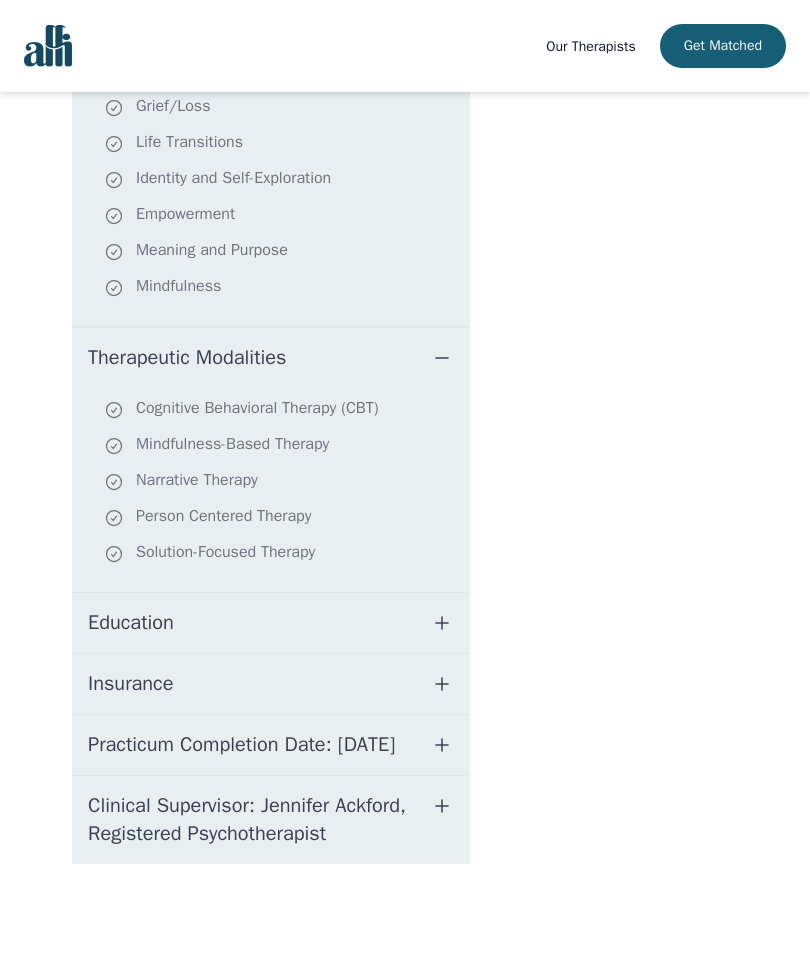 click 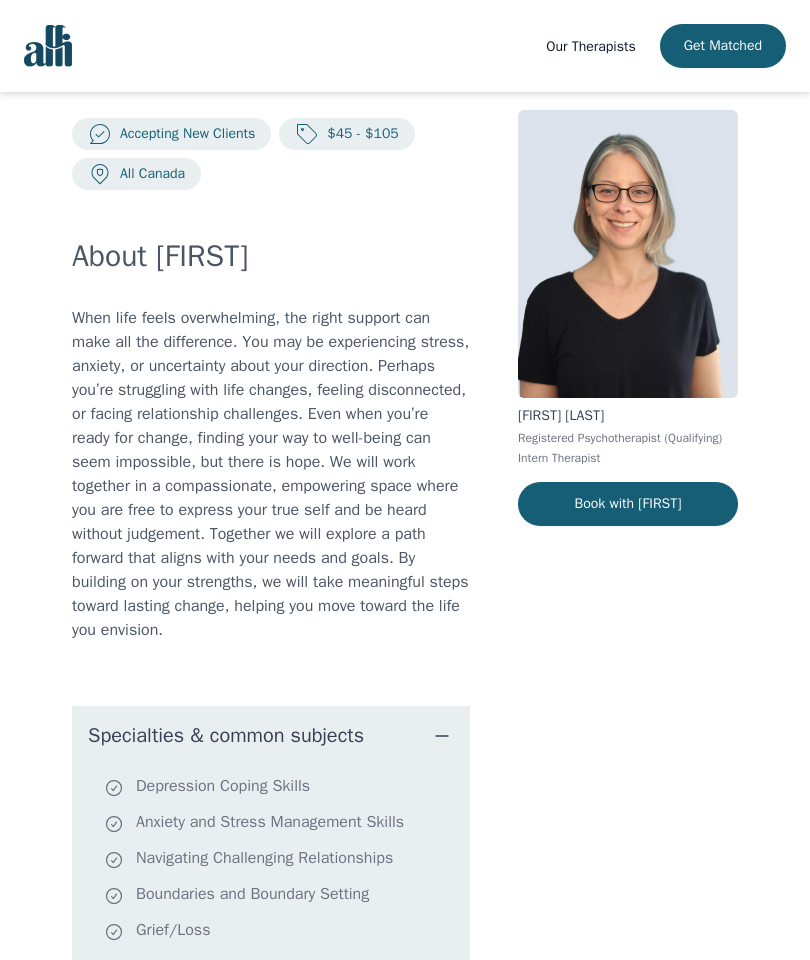 scroll, scrollTop: 0, scrollLeft: 0, axis: both 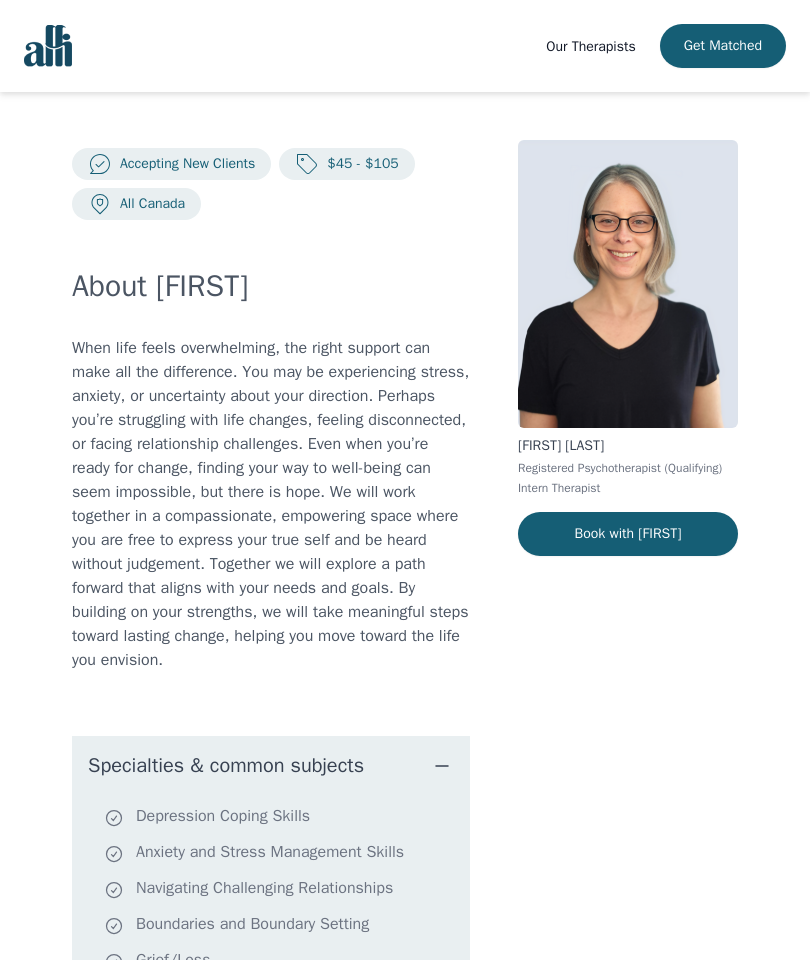 click on "Book with [FIRST]" at bounding box center [628, 534] 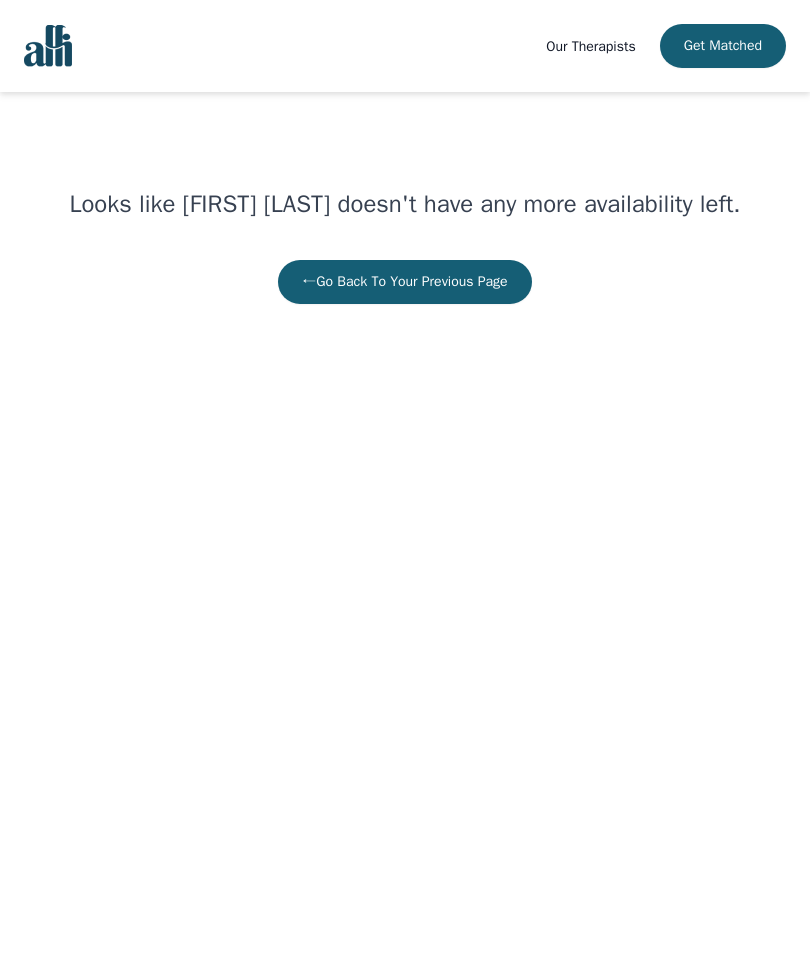 click on "←  Go Back To Your Previous Page" at bounding box center (404, 282) 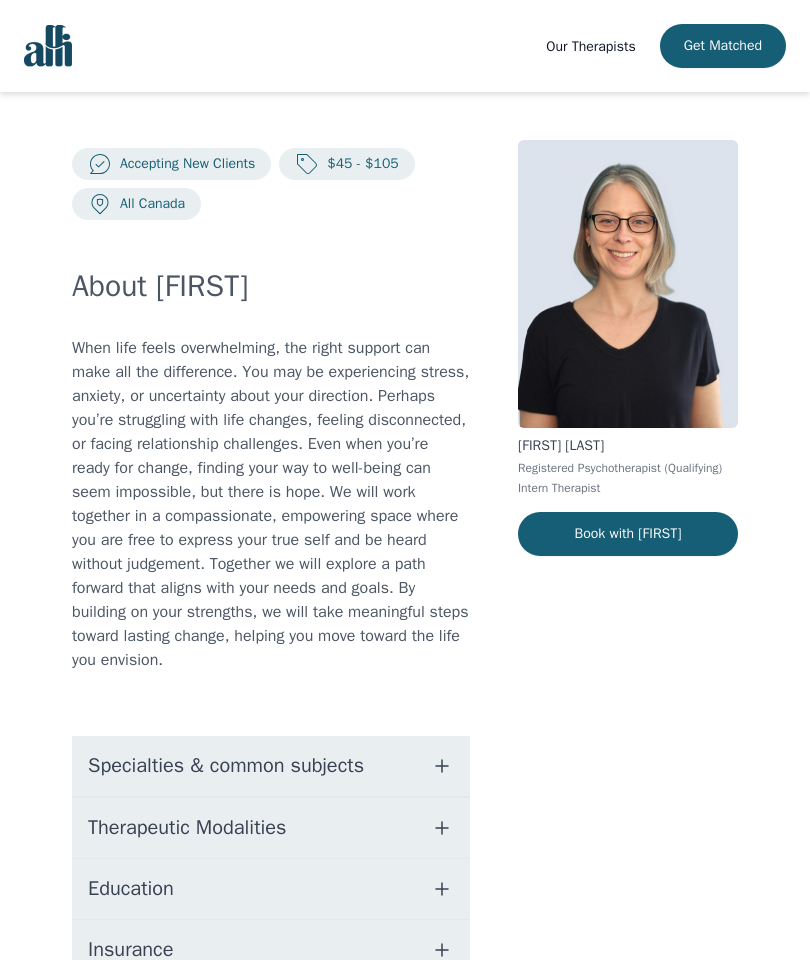 click on "Book with [FIRST]" at bounding box center (628, 534) 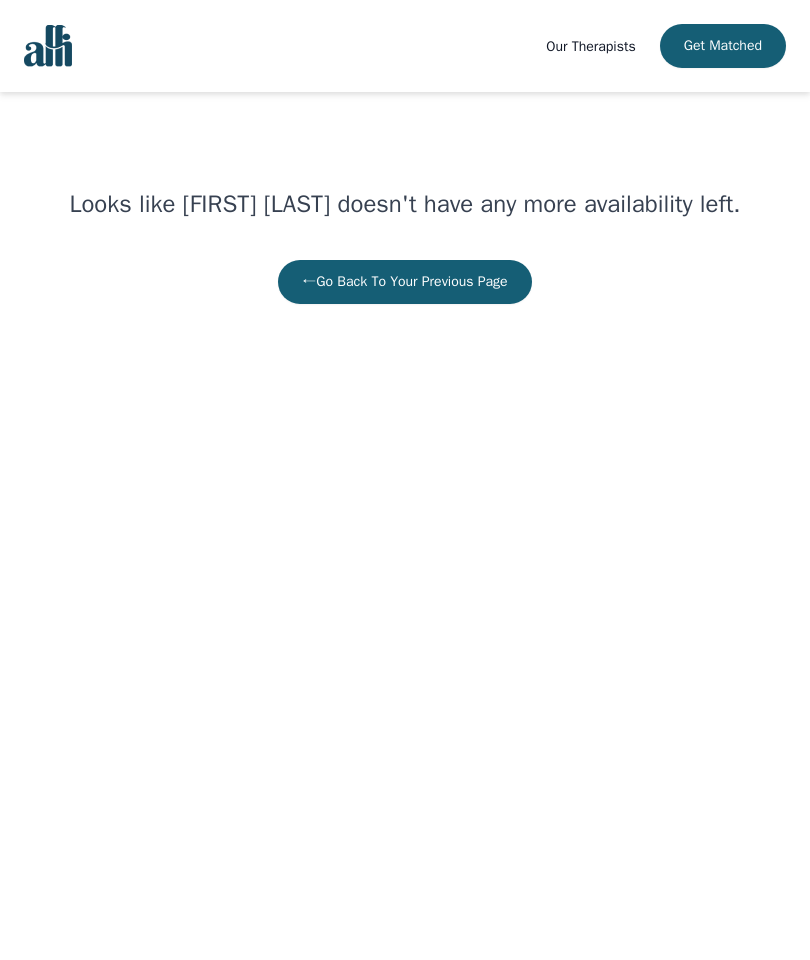 click on "←  Go Back To Your Previous Page" at bounding box center (404, 282) 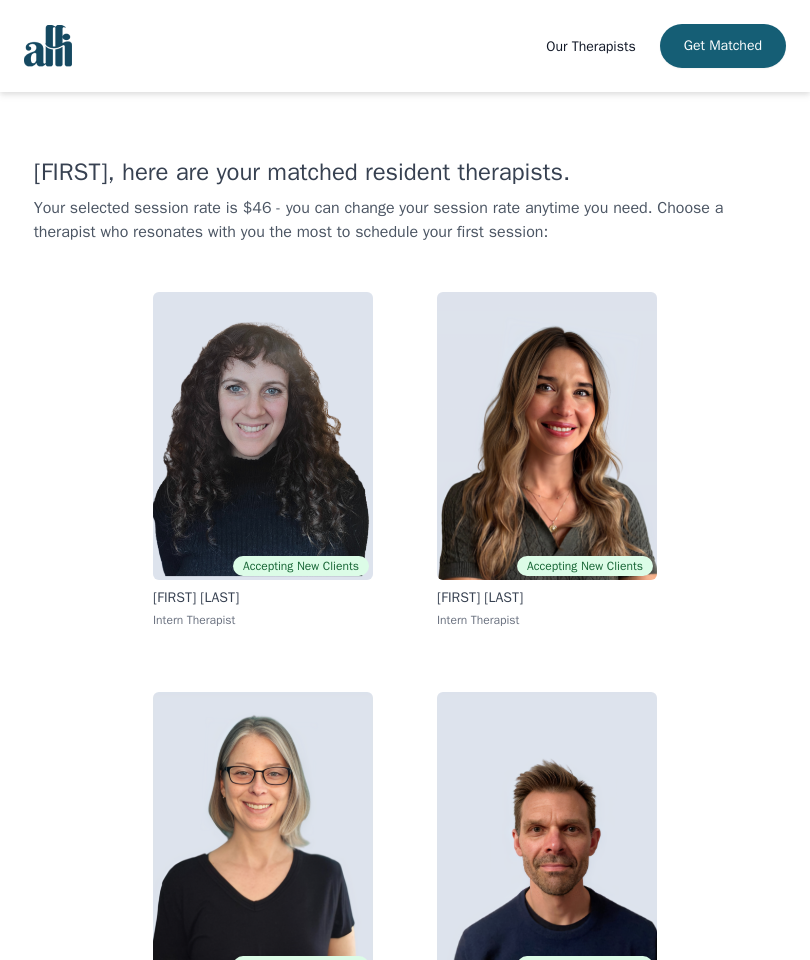 scroll, scrollTop: 84, scrollLeft: 0, axis: vertical 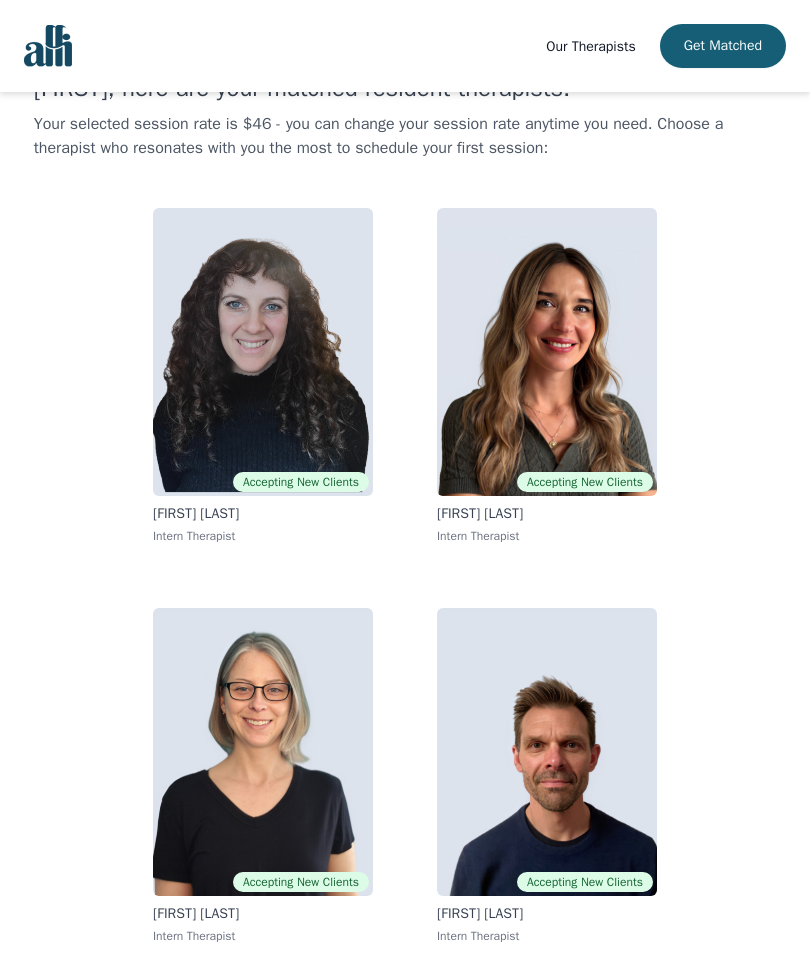 click at bounding box center [263, 352] 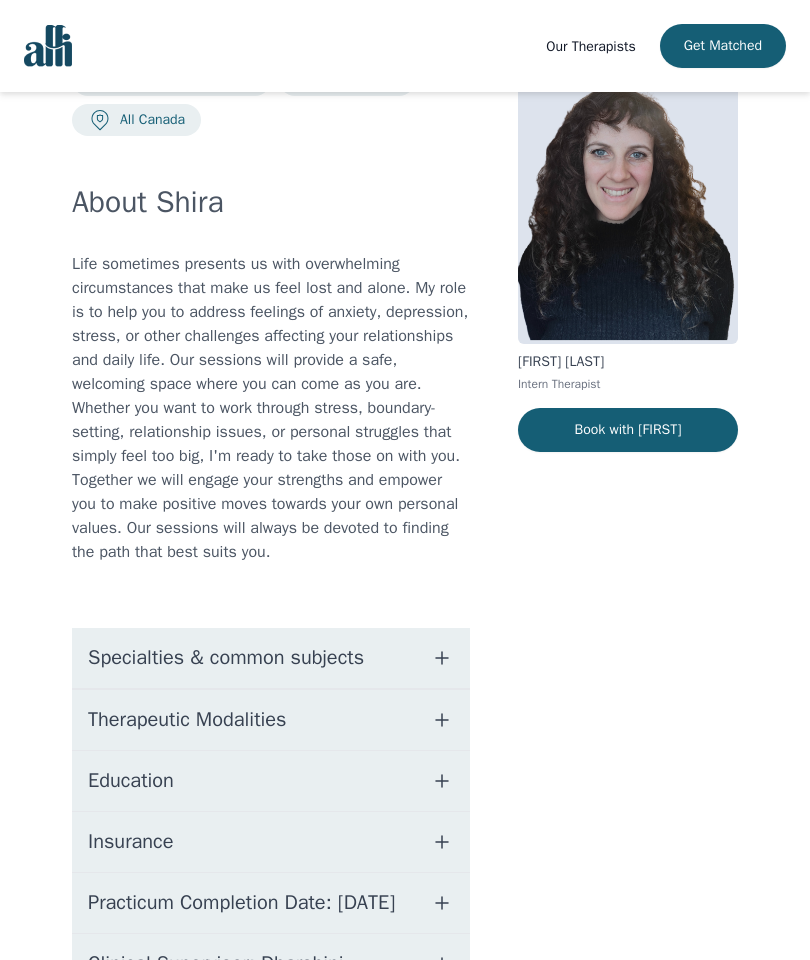 scroll, scrollTop: 0, scrollLeft: 0, axis: both 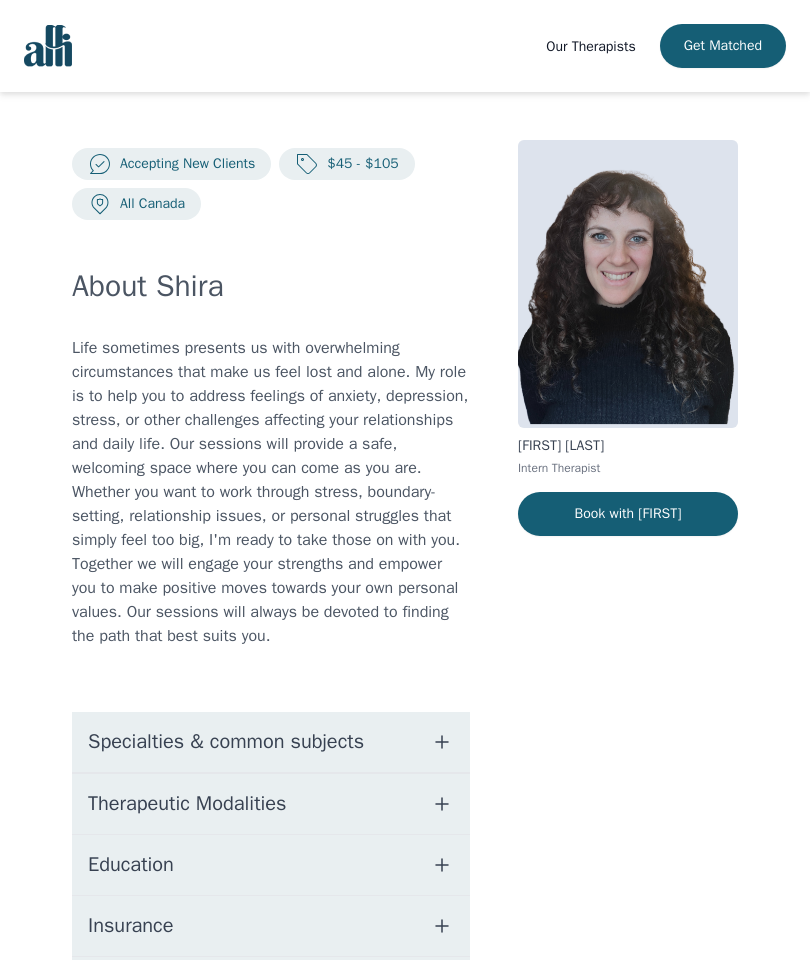 click on "Specialties & common subjects" at bounding box center [271, 742] 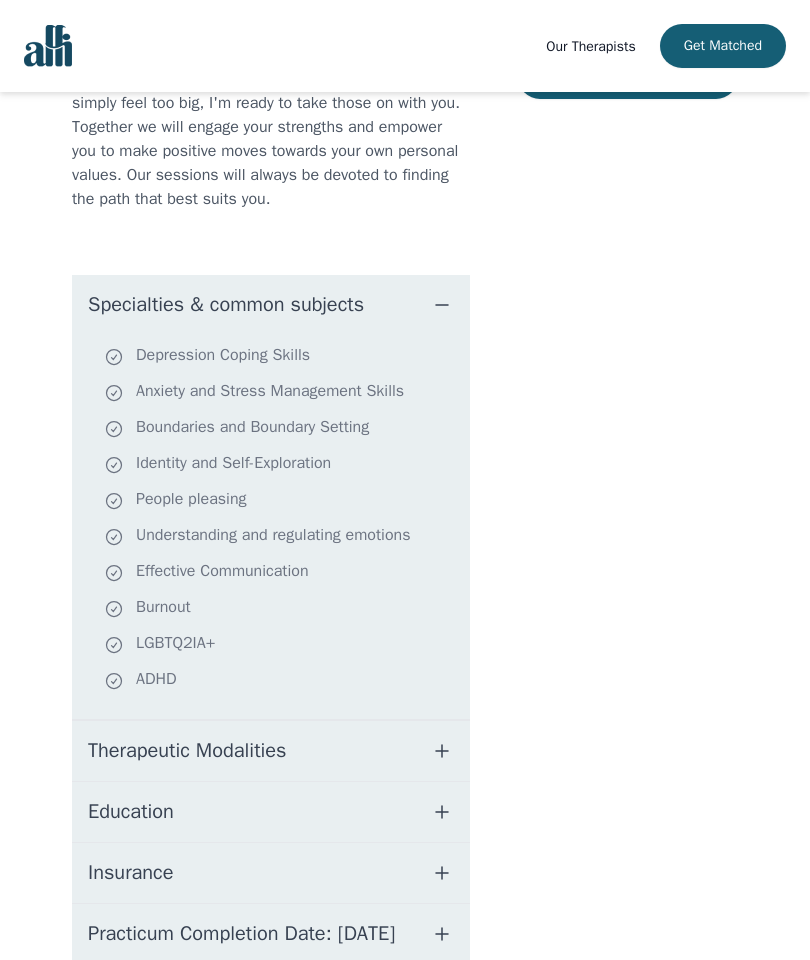 scroll, scrollTop: 445, scrollLeft: 0, axis: vertical 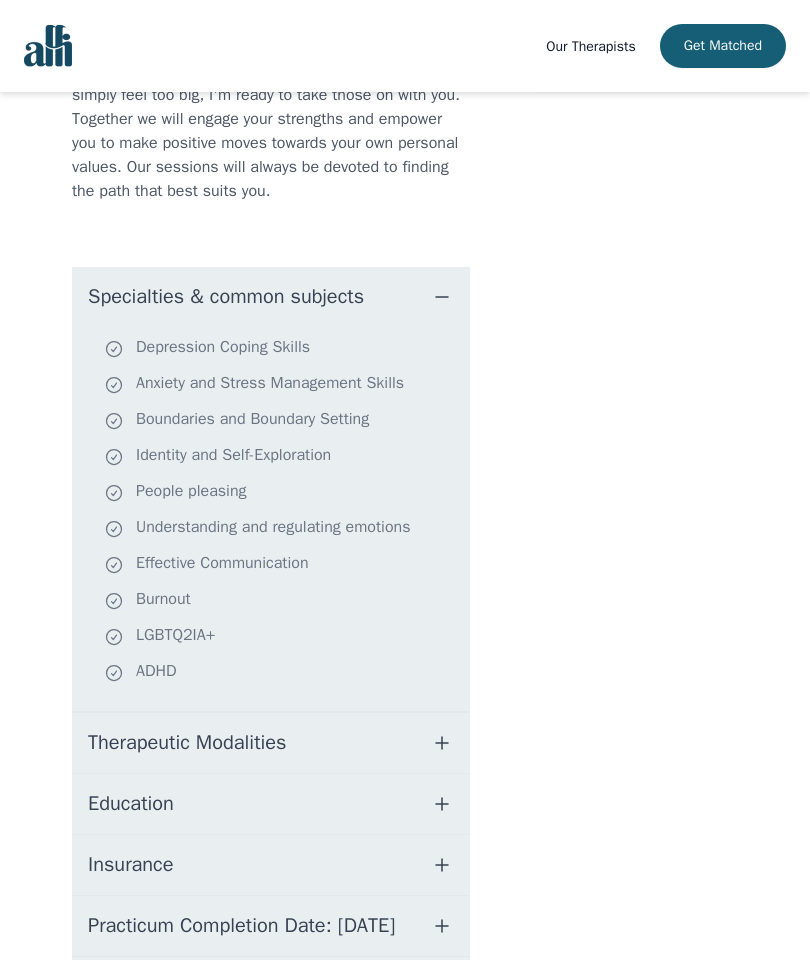 click 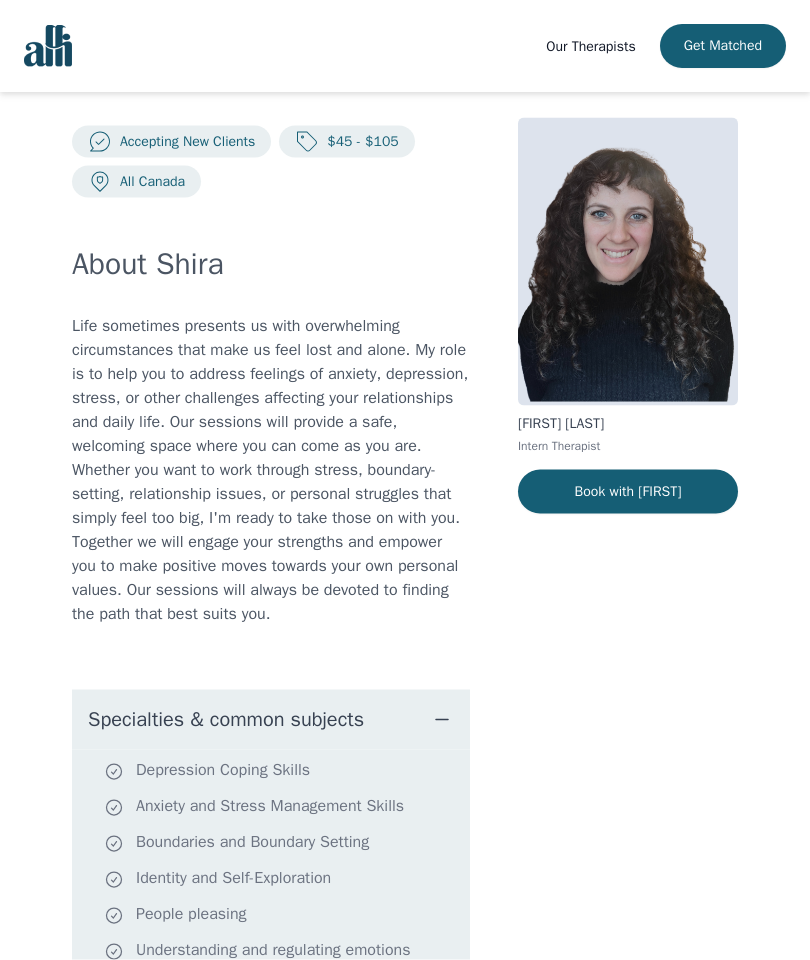 scroll, scrollTop: 0, scrollLeft: 0, axis: both 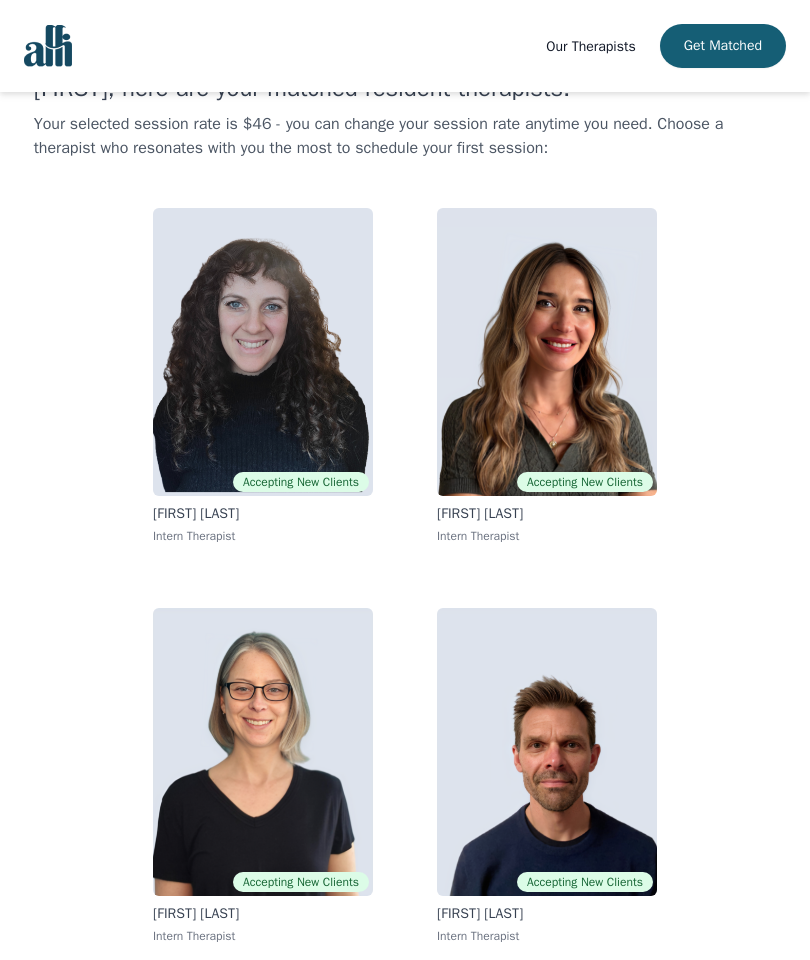 click at bounding box center (547, 352) 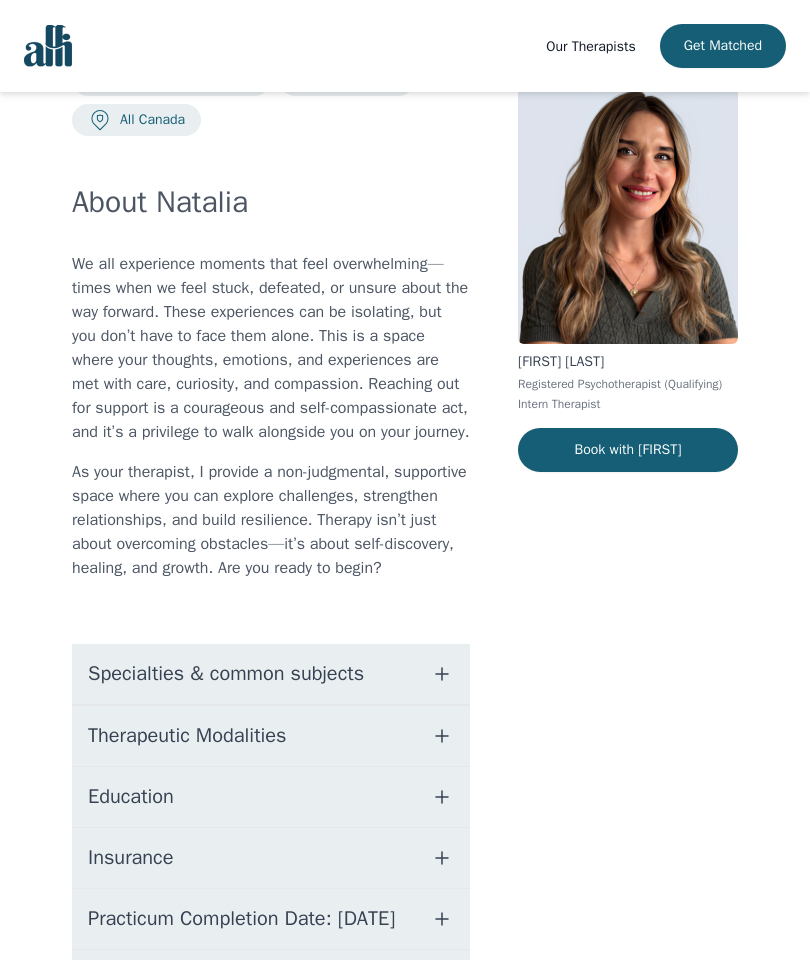 scroll, scrollTop: 0, scrollLeft: 0, axis: both 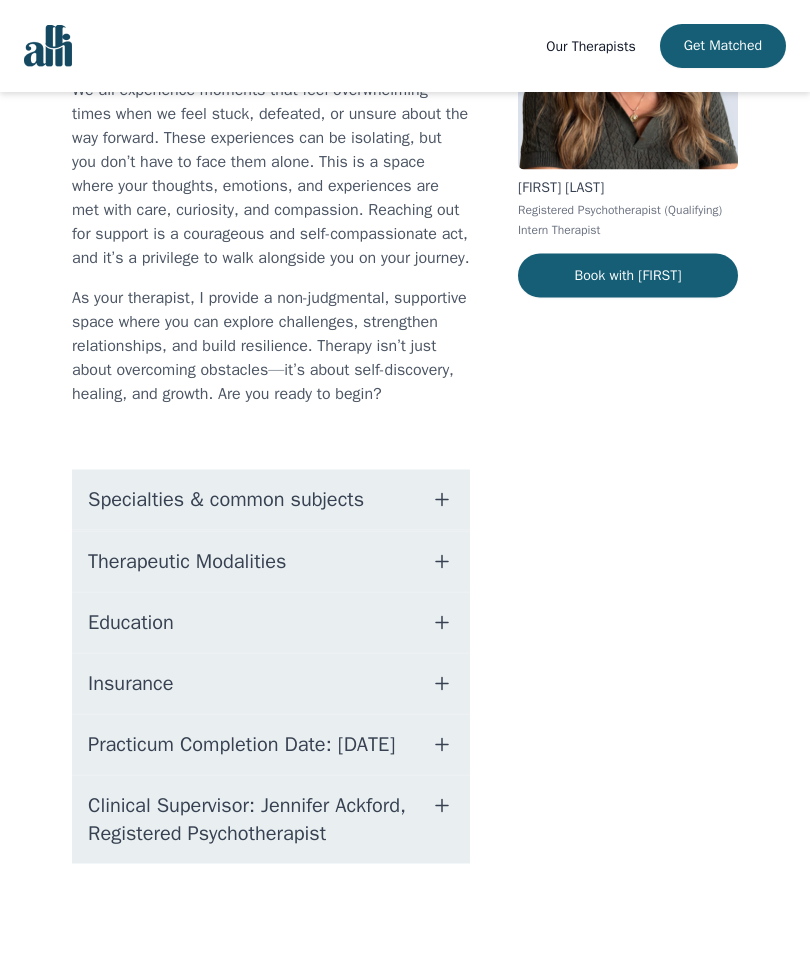 click 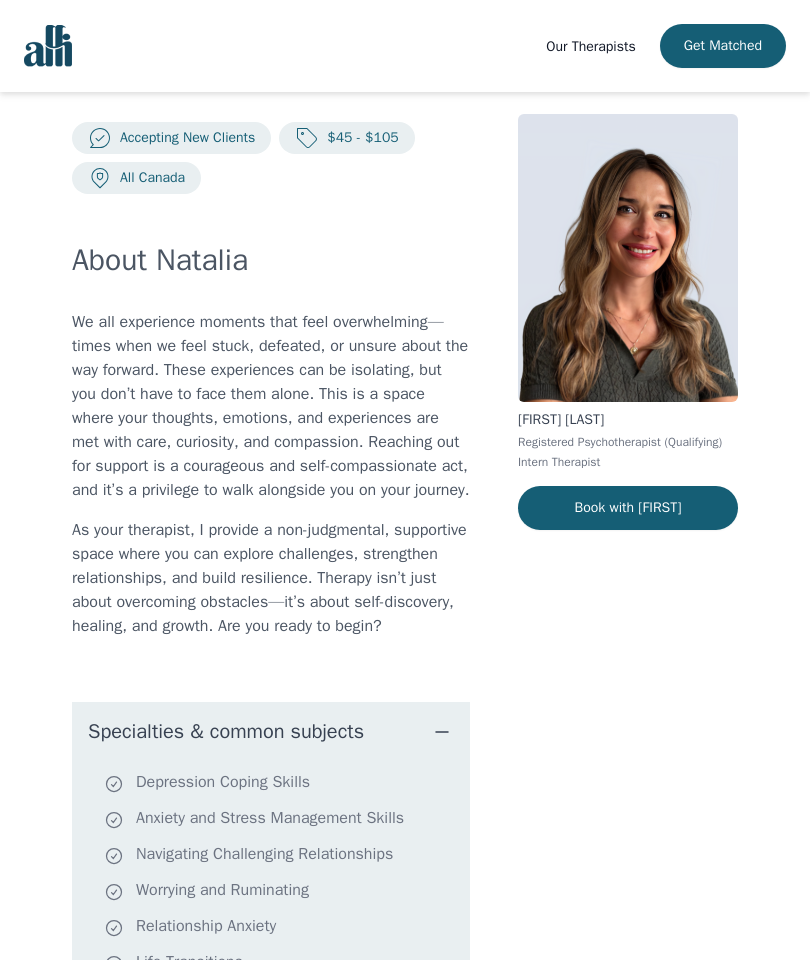 scroll, scrollTop: 0, scrollLeft: 0, axis: both 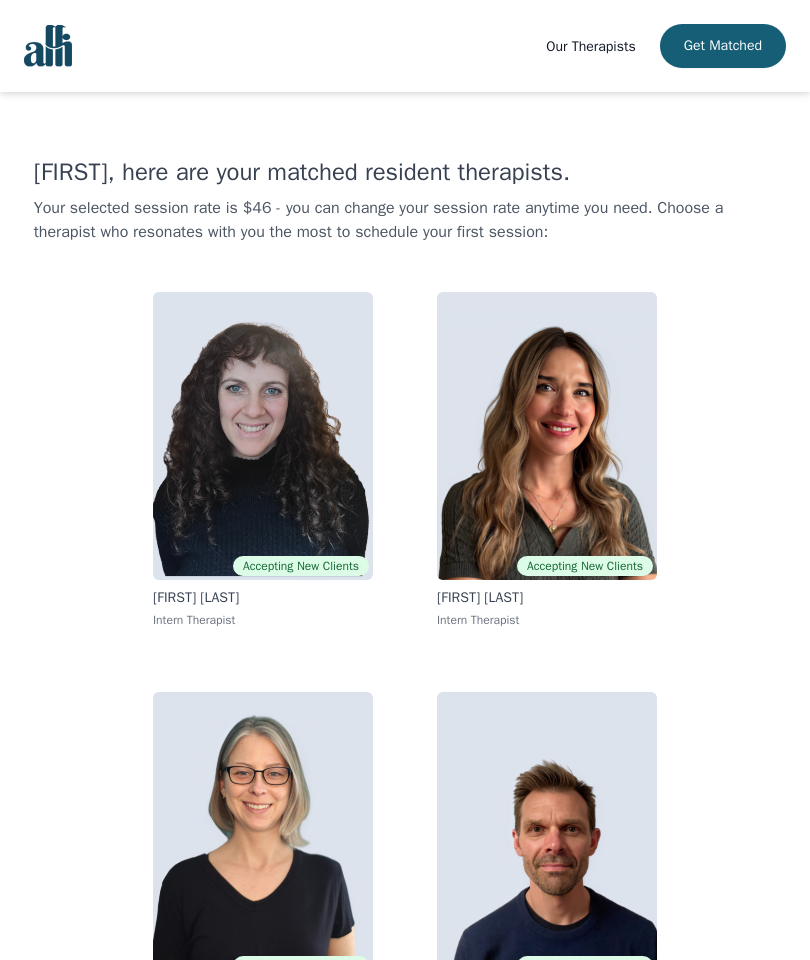 click on "Our Therapists" at bounding box center (590, 46) 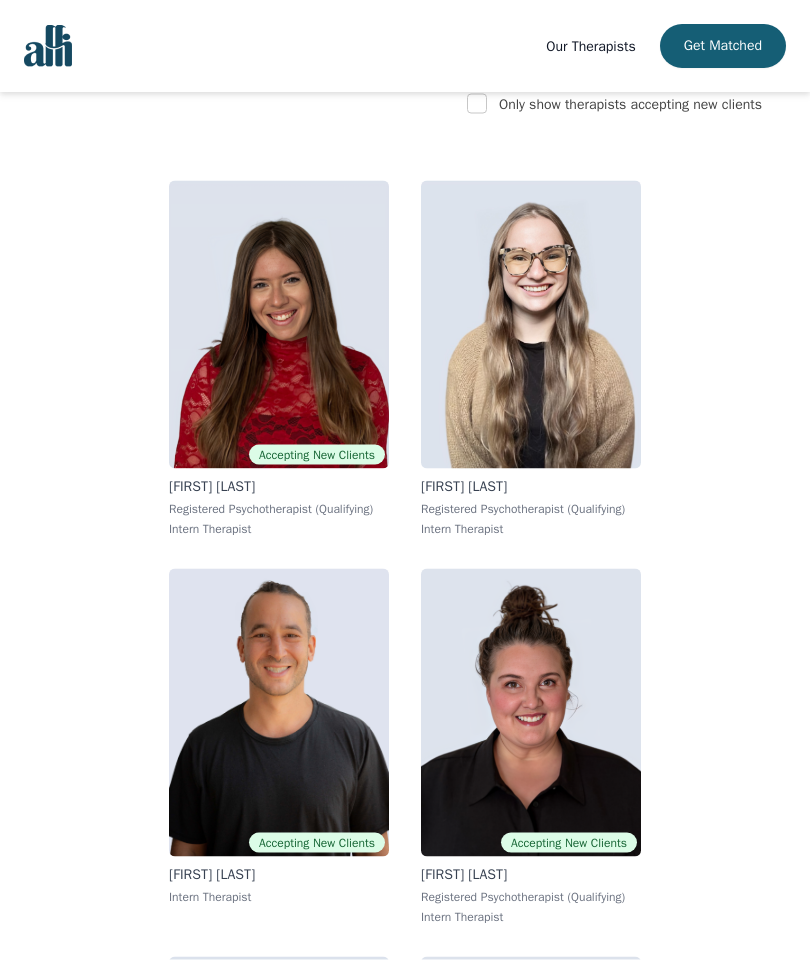 scroll, scrollTop: 359, scrollLeft: 0, axis: vertical 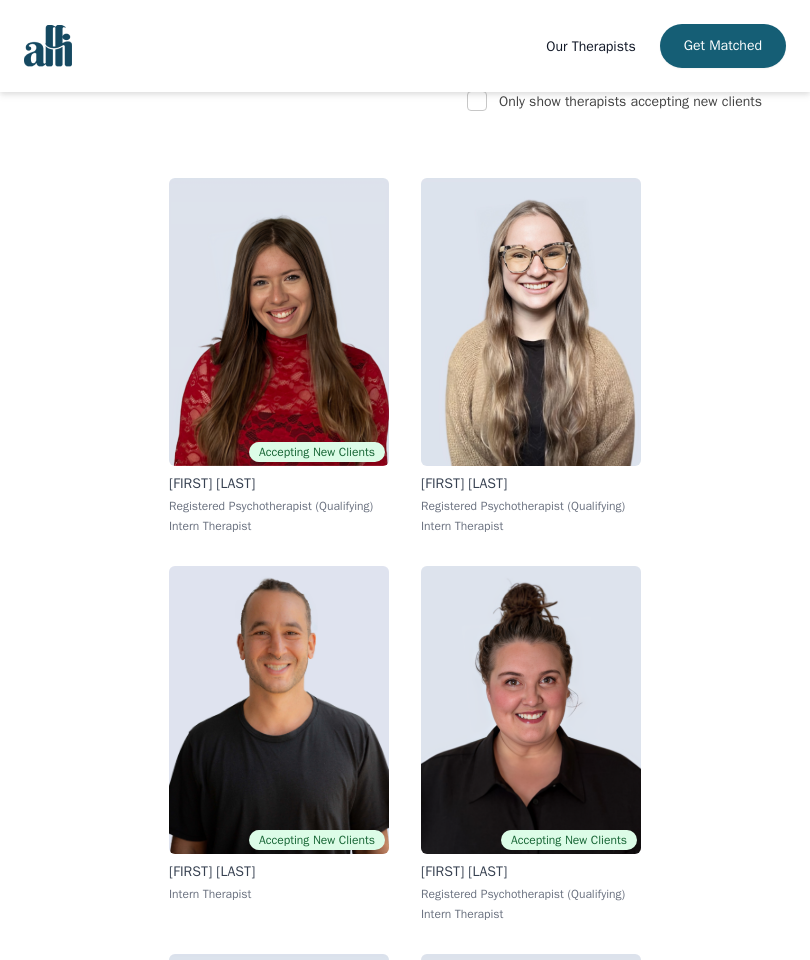 click at bounding box center (279, 322) 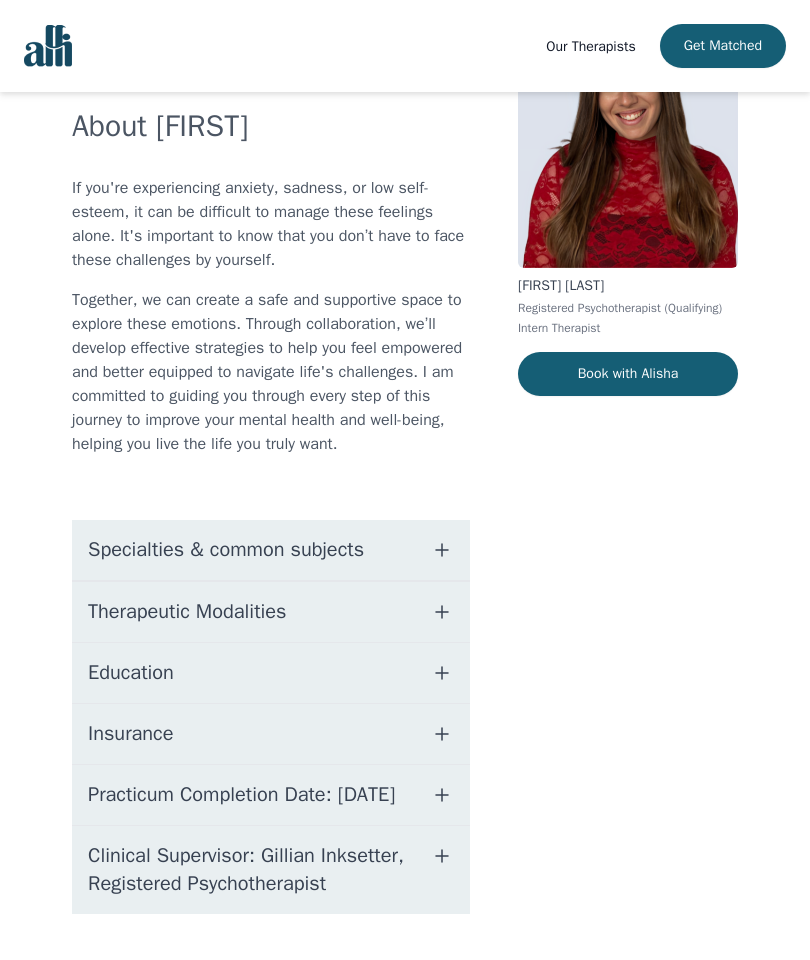 scroll, scrollTop: 205, scrollLeft: 0, axis: vertical 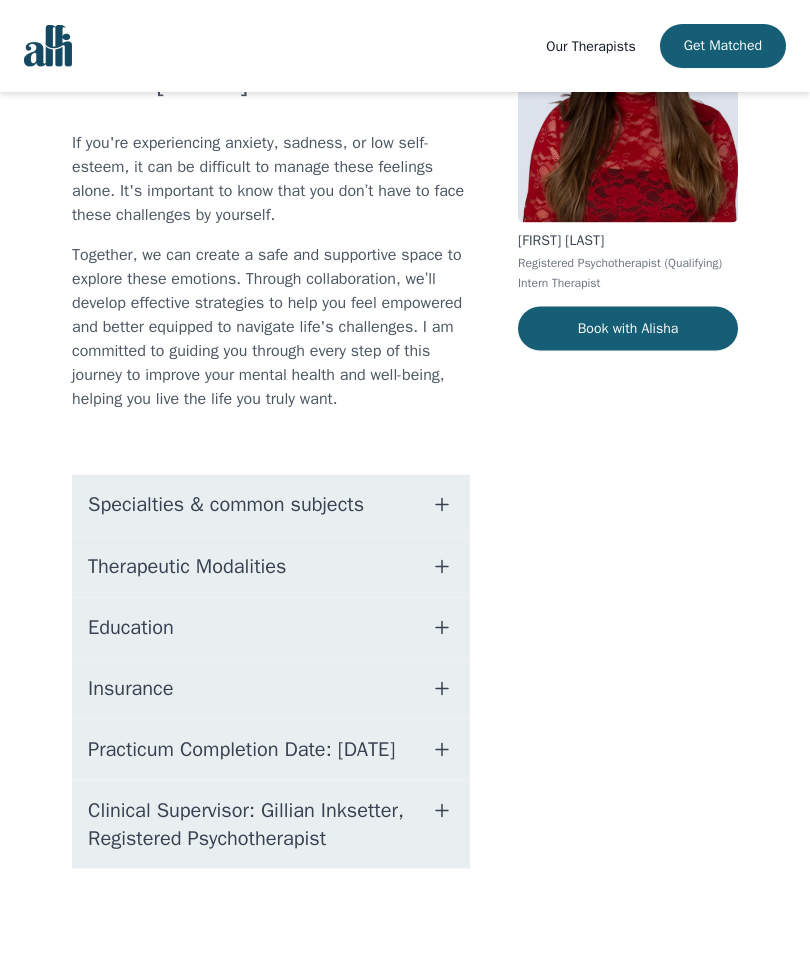 click on "Specialties & common subjects" at bounding box center [226, 505] 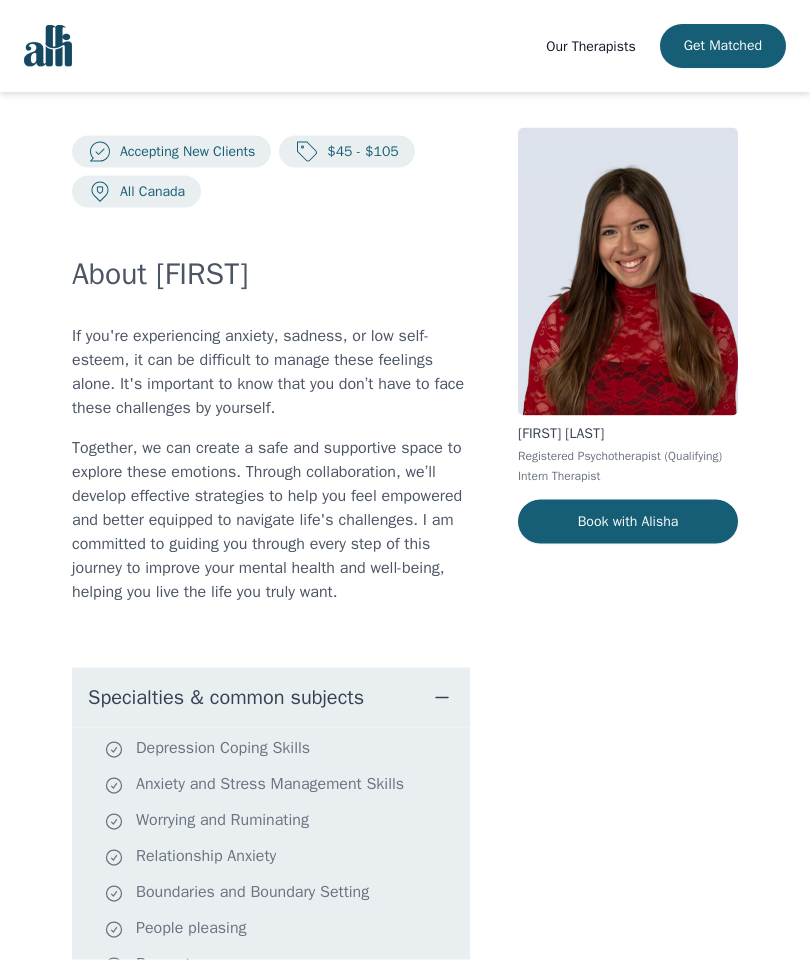 scroll, scrollTop: 0, scrollLeft: 0, axis: both 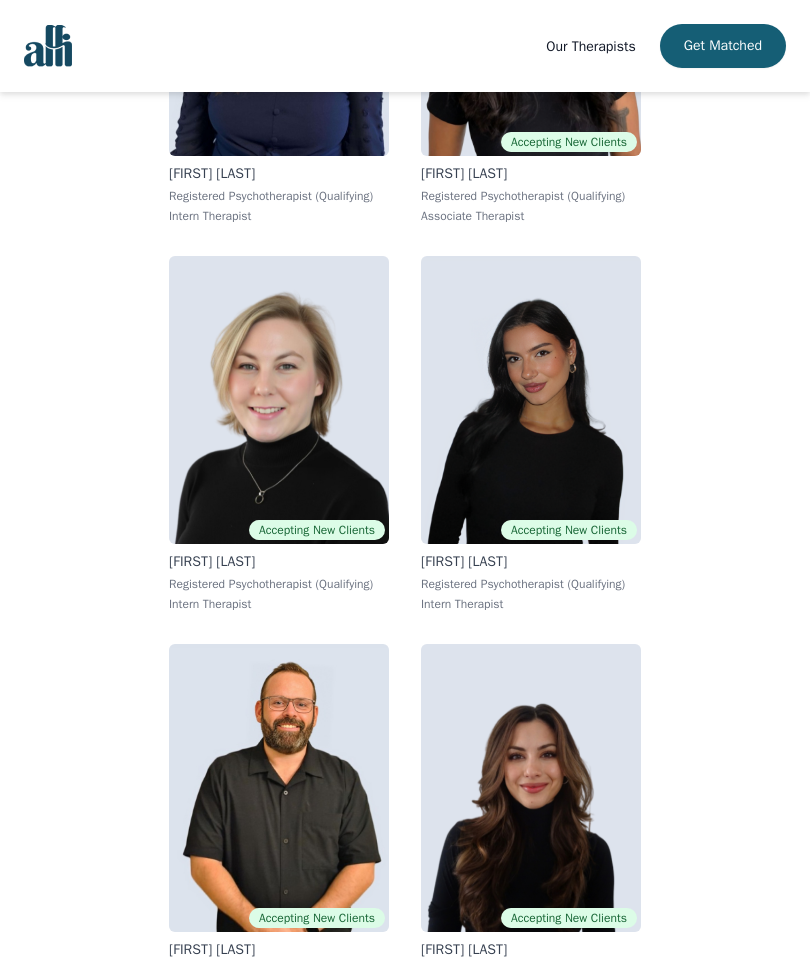click at bounding box center [279, 400] 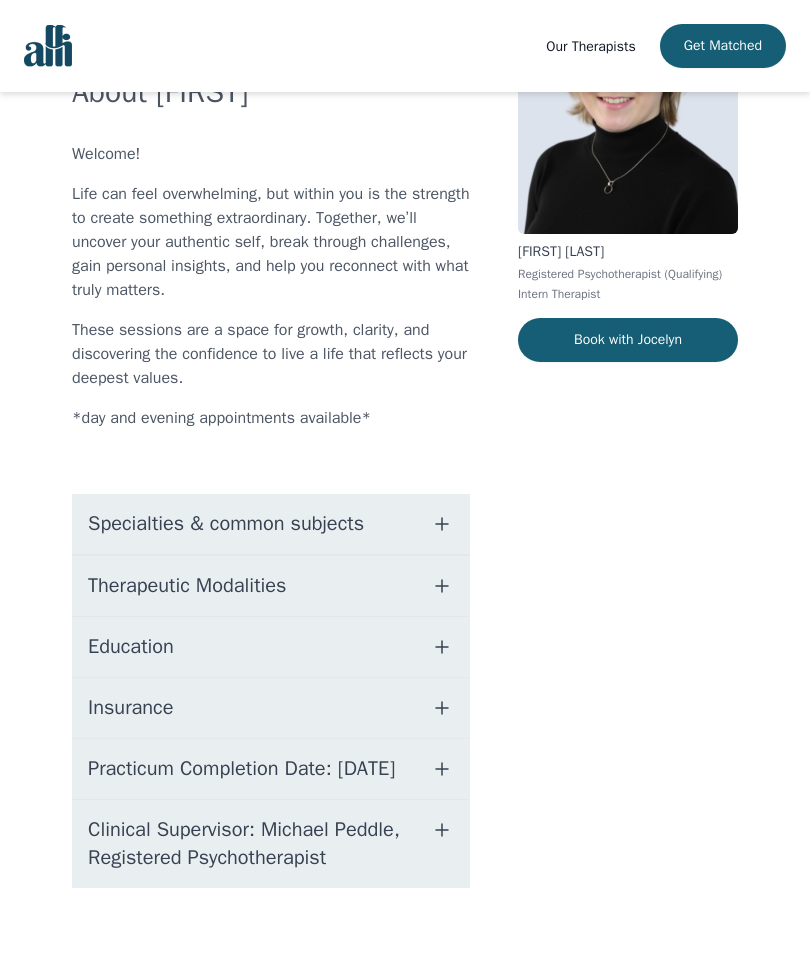 scroll, scrollTop: 0, scrollLeft: 0, axis: both 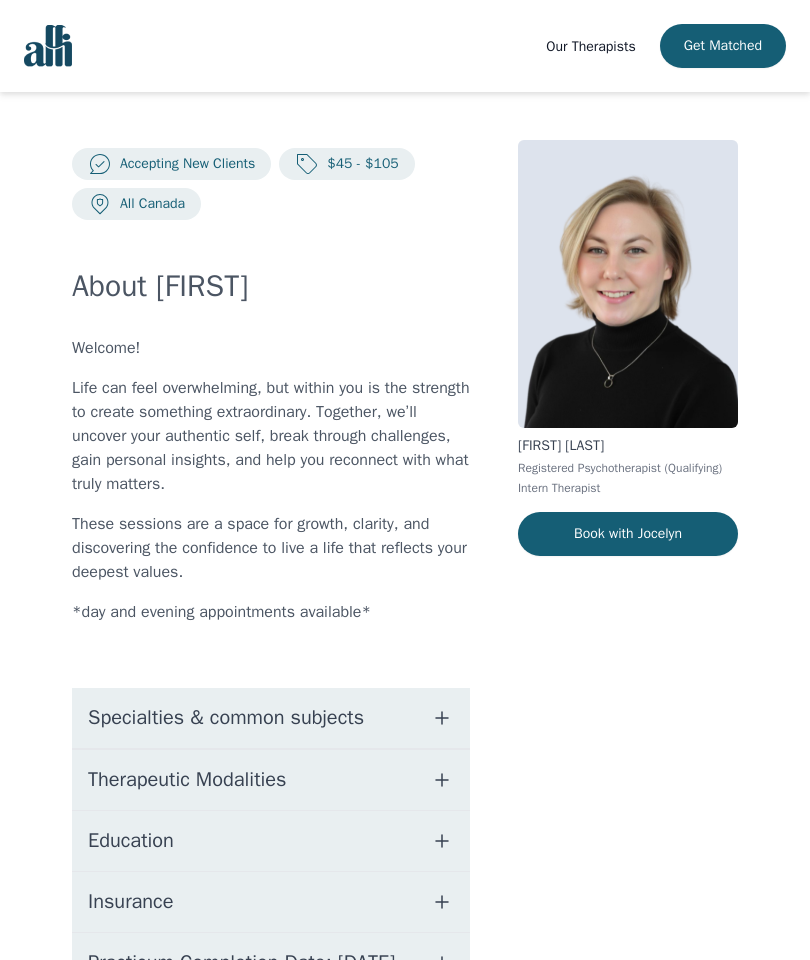 click on "Specialties & common subjects" at bounding box center (226, 718) 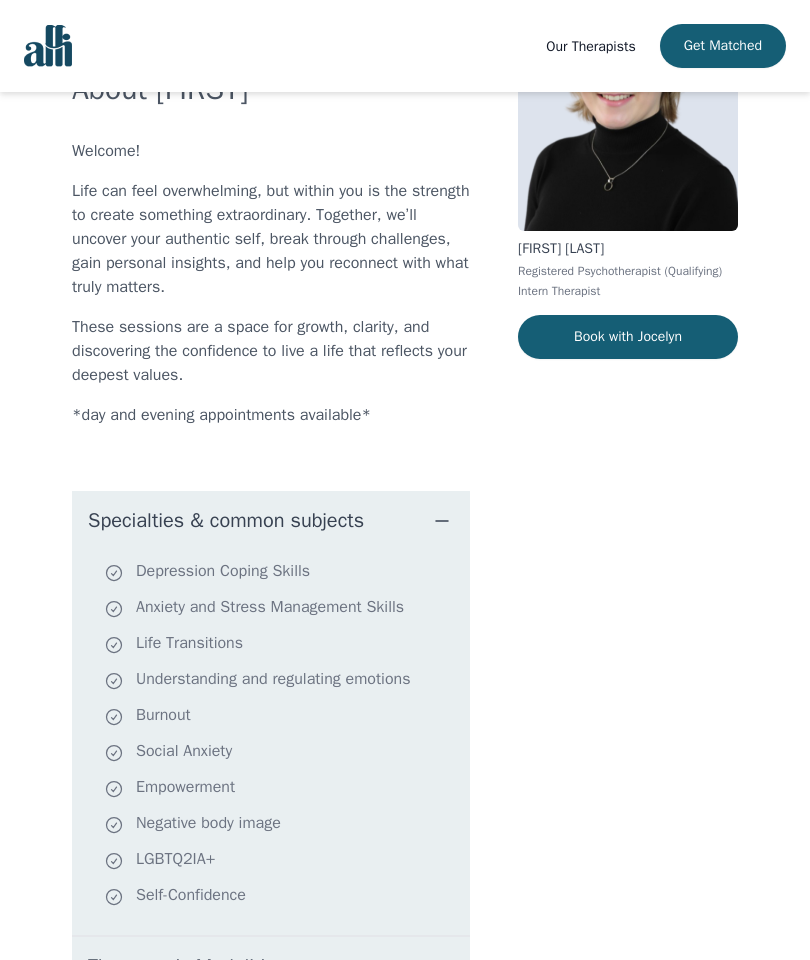 scroll, scrollTop: 222, scrollLeft: 0, axis: vertical 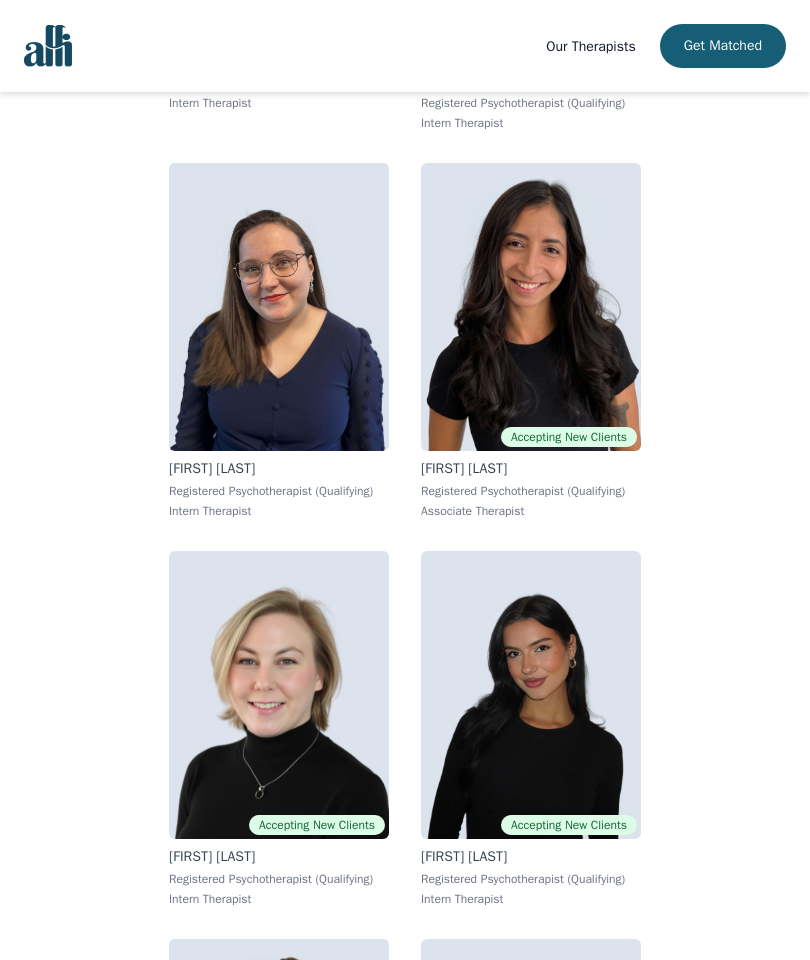 click at bounding box center (531, 695) 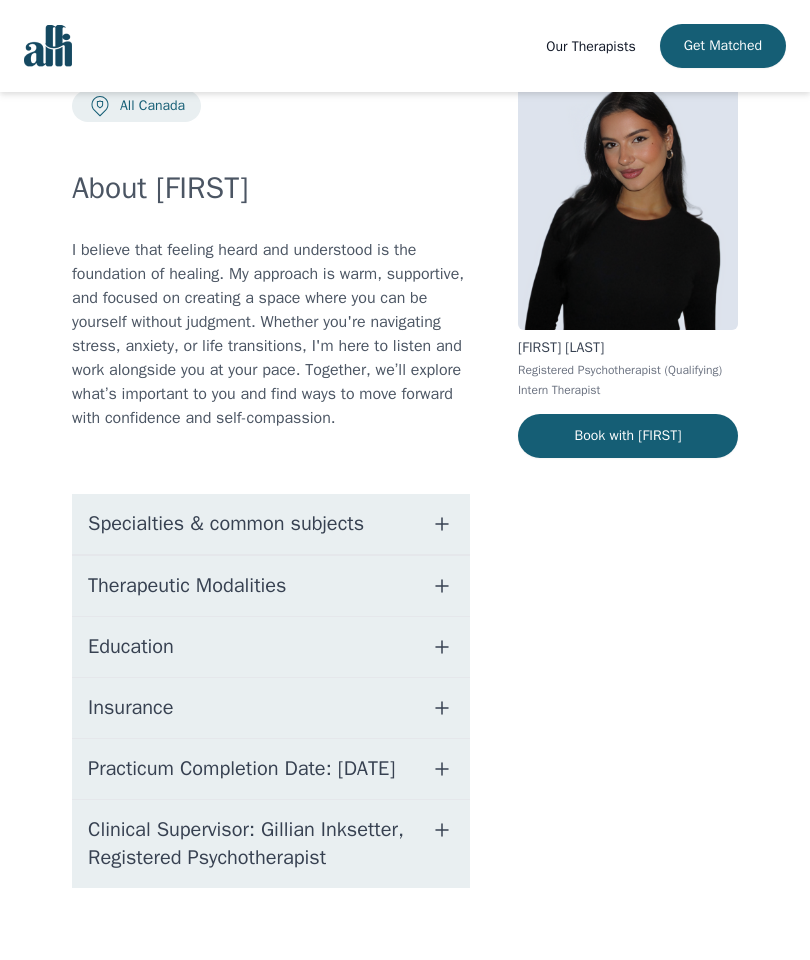 scroll, scrollTop: 0, scrollLeft: 0, axis: both 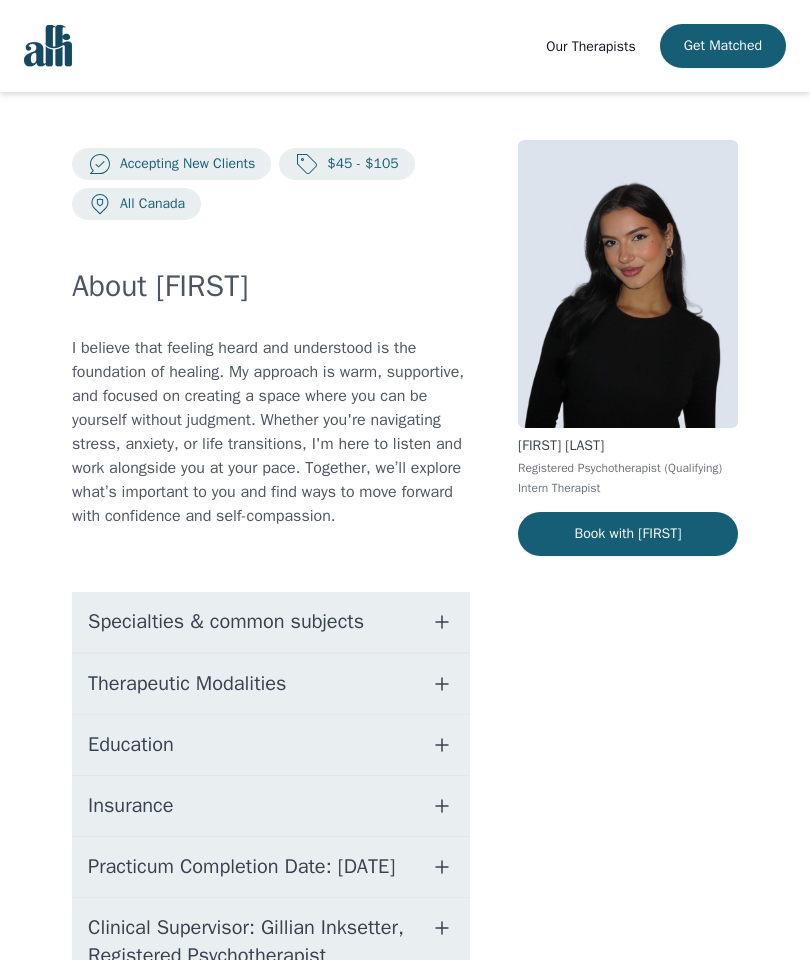 click on "Specialties & common subjects" at bounding box center (271, 622) 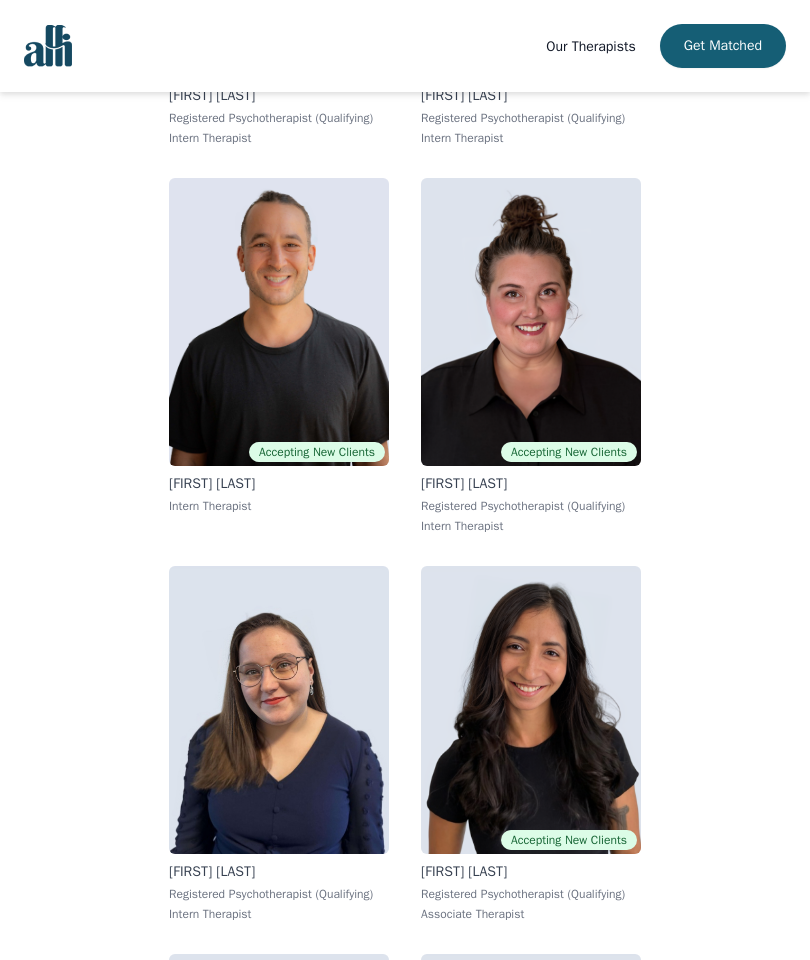 click at bounding box center (531, 322) 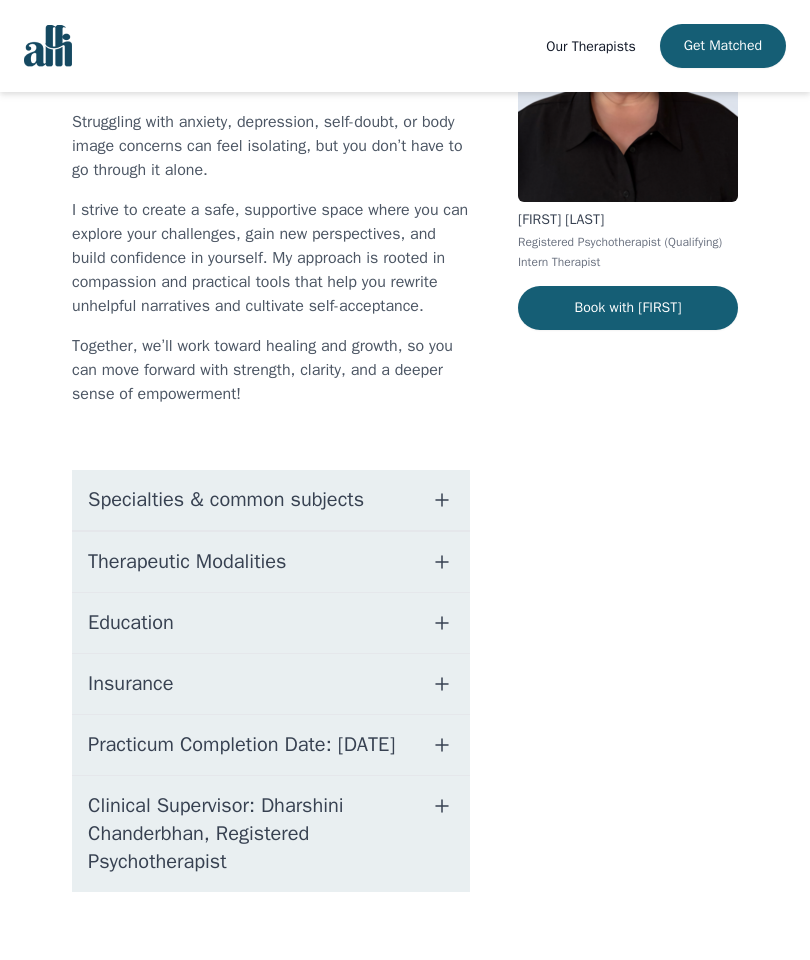 scroll, scrollTop: 0, scrollLeft: 0, axis: both 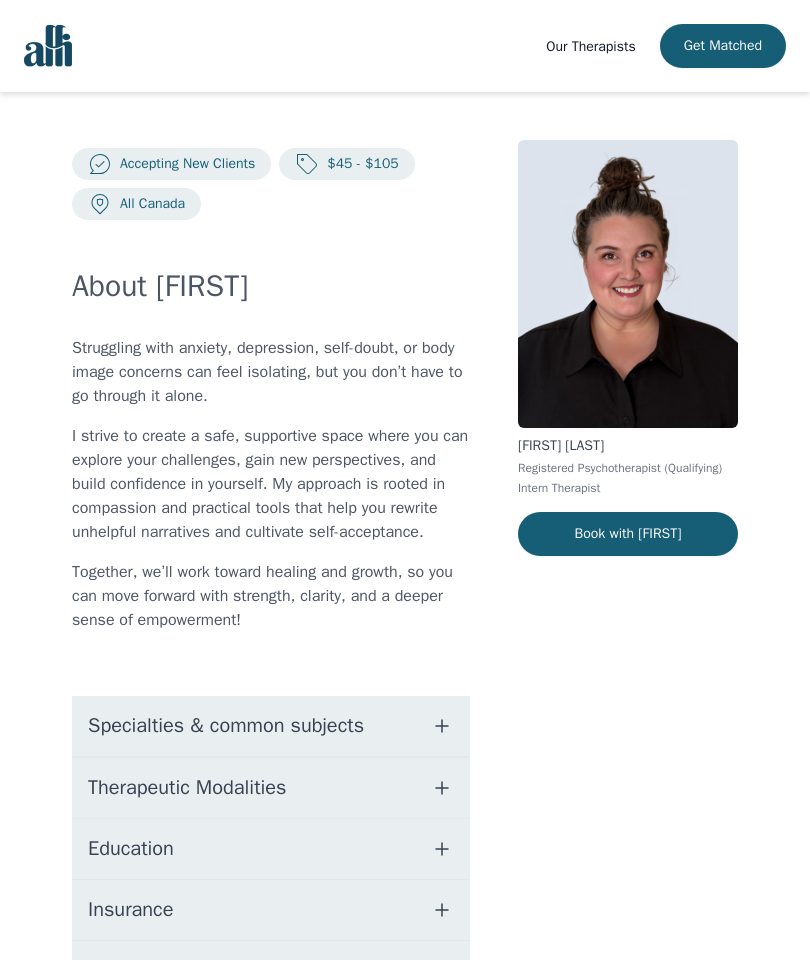 click on "Specialties & common subjects" at bounding box center (226, 726) 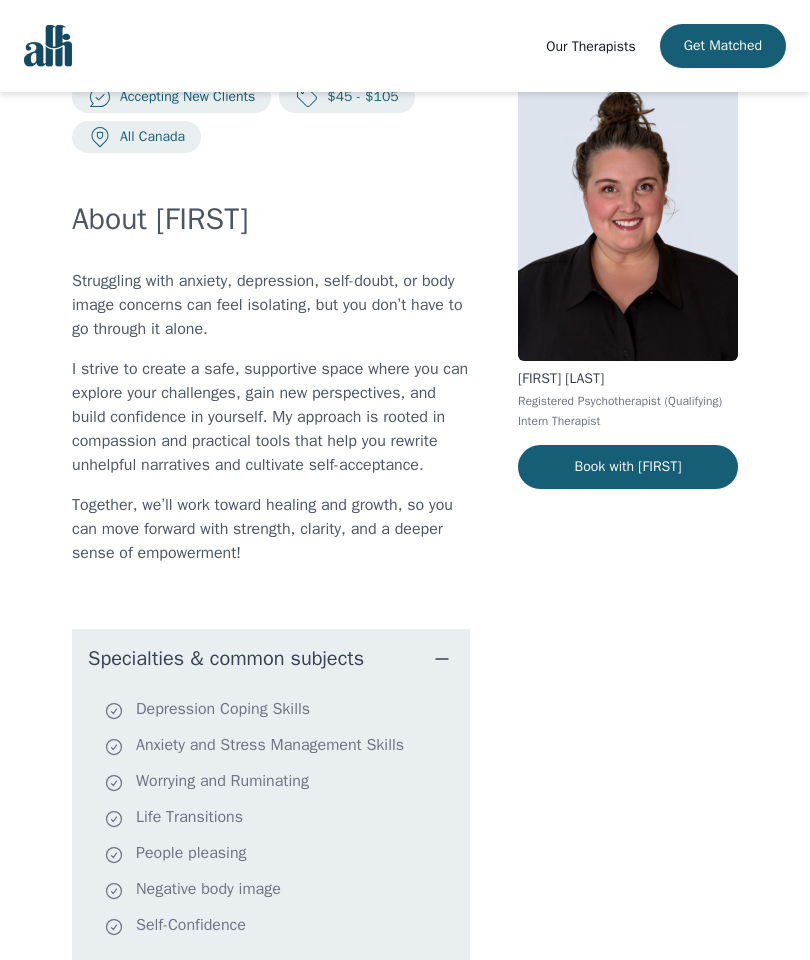 scroll, scrollTop: 0, scrollLeft: 0, axis: both 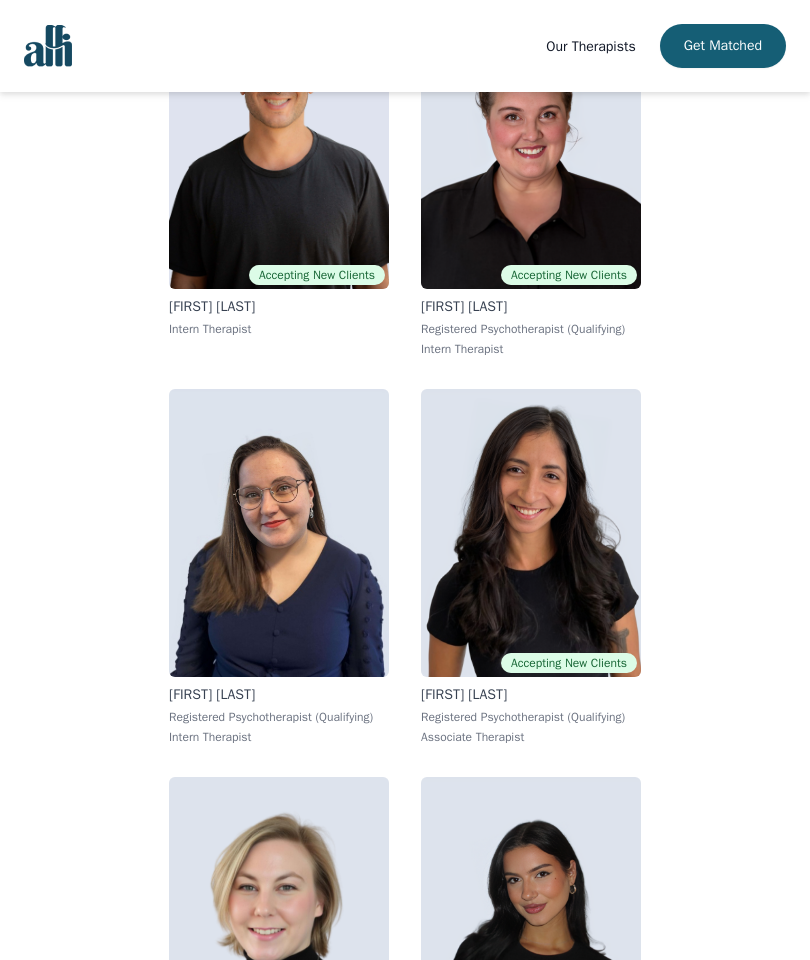 click at bounding box center (531, 533) 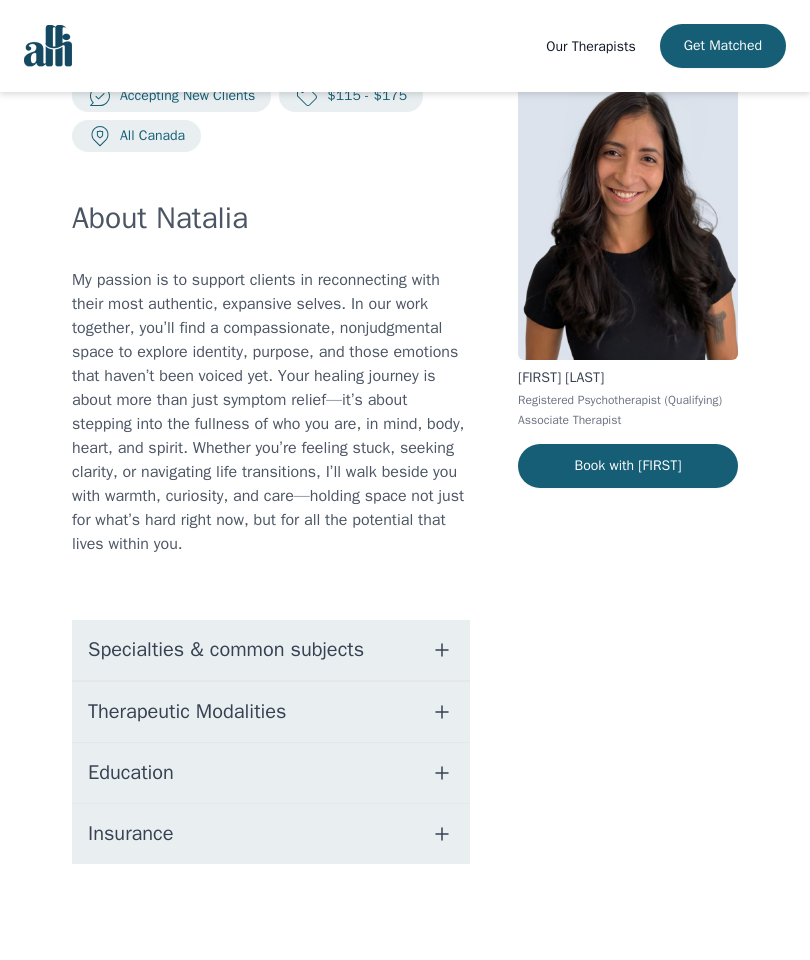 scroll, scrollTop: 0, scrollLeft: 0, axis: both 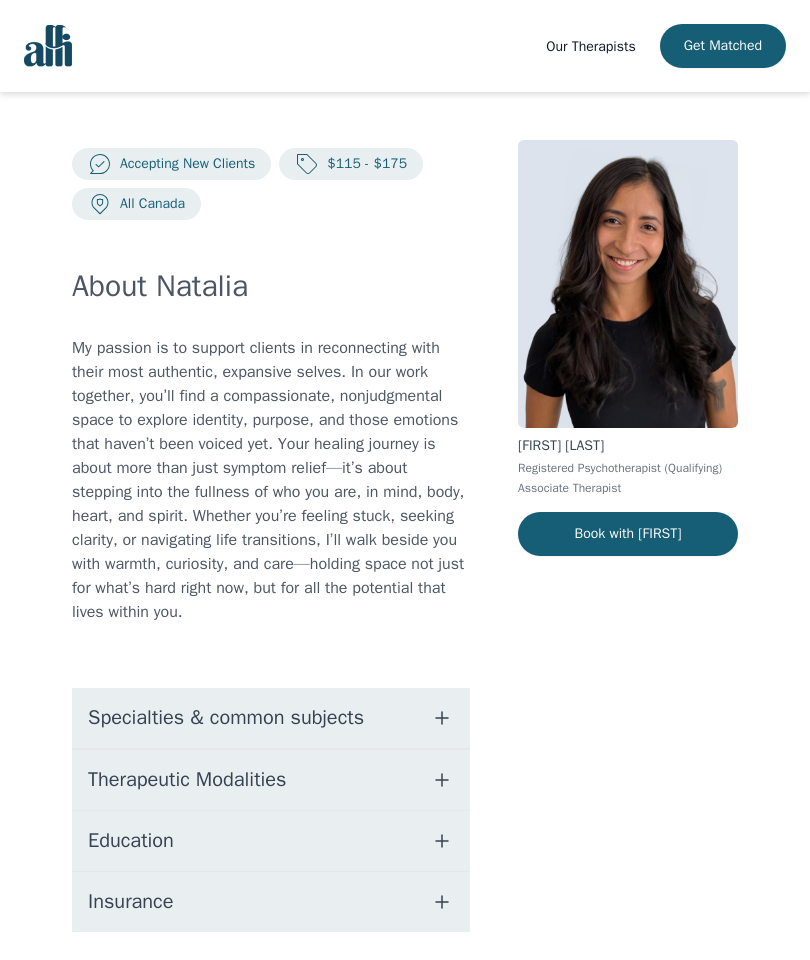 click on "Specialties & common subjects" at bounding box center (226, 718) 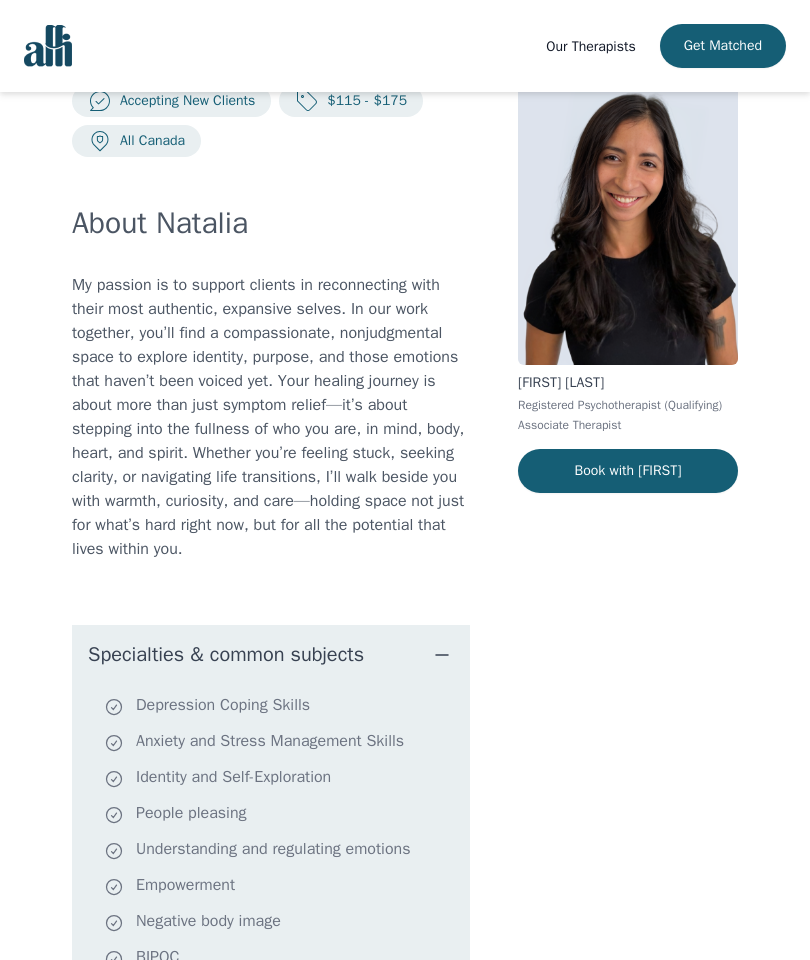 scroll, scrollTop: 0, scrollLeft: 0, axis: both 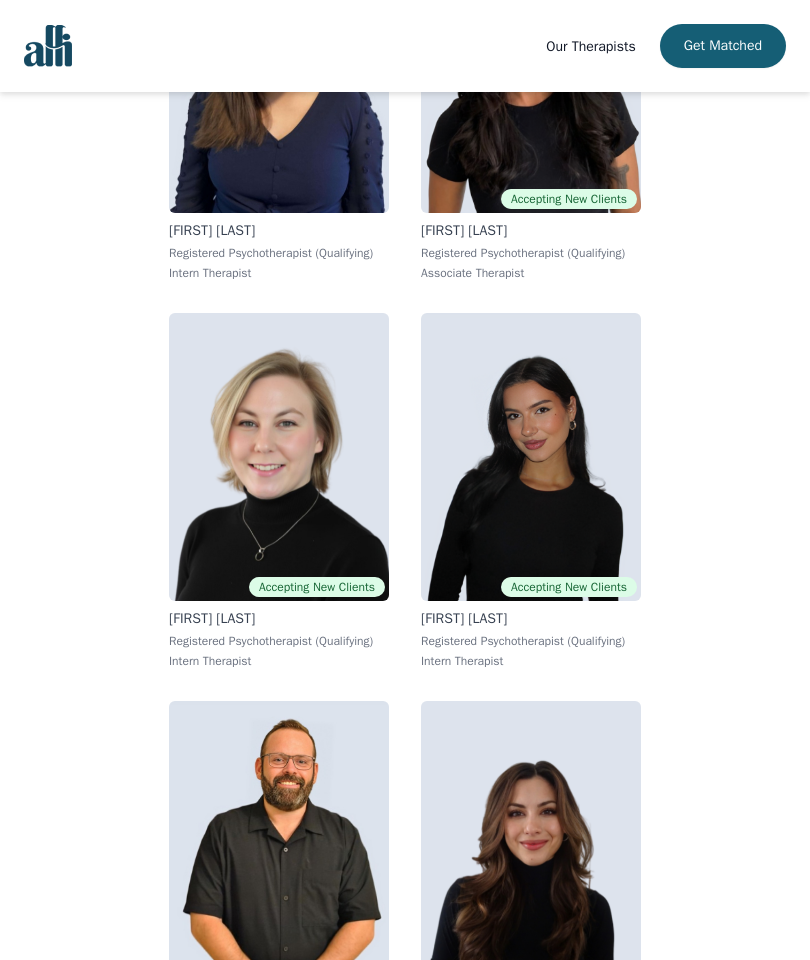 click at bounding box center [531, 845] 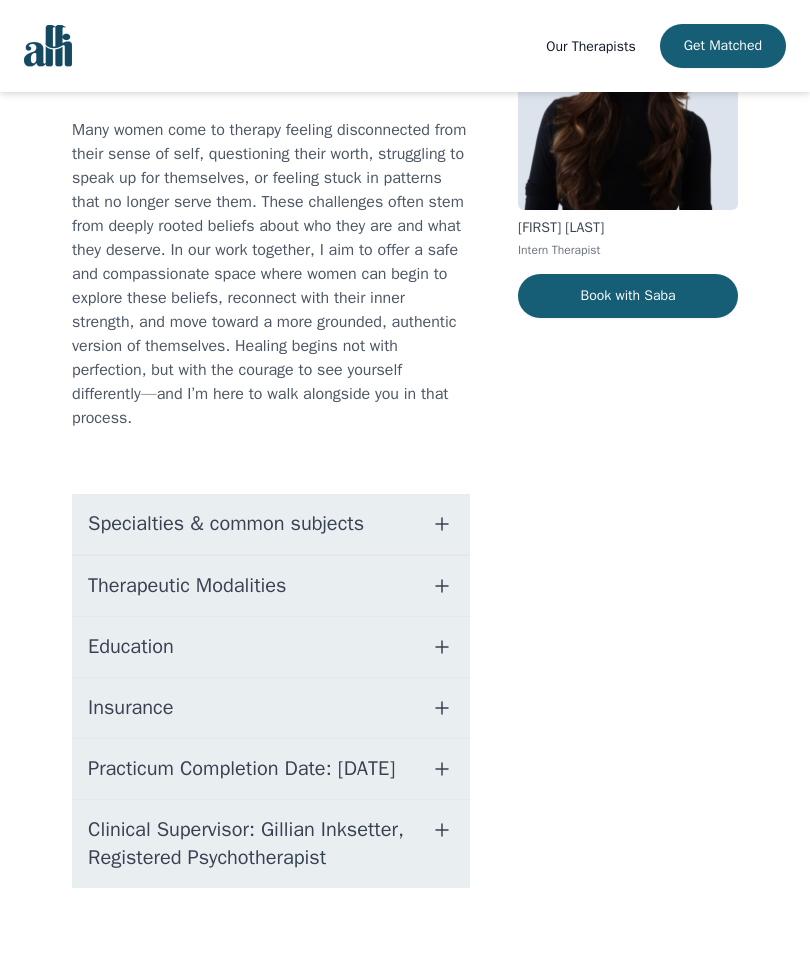 scroll, scrollTop: 0, scrollLeft: 0, axis: both 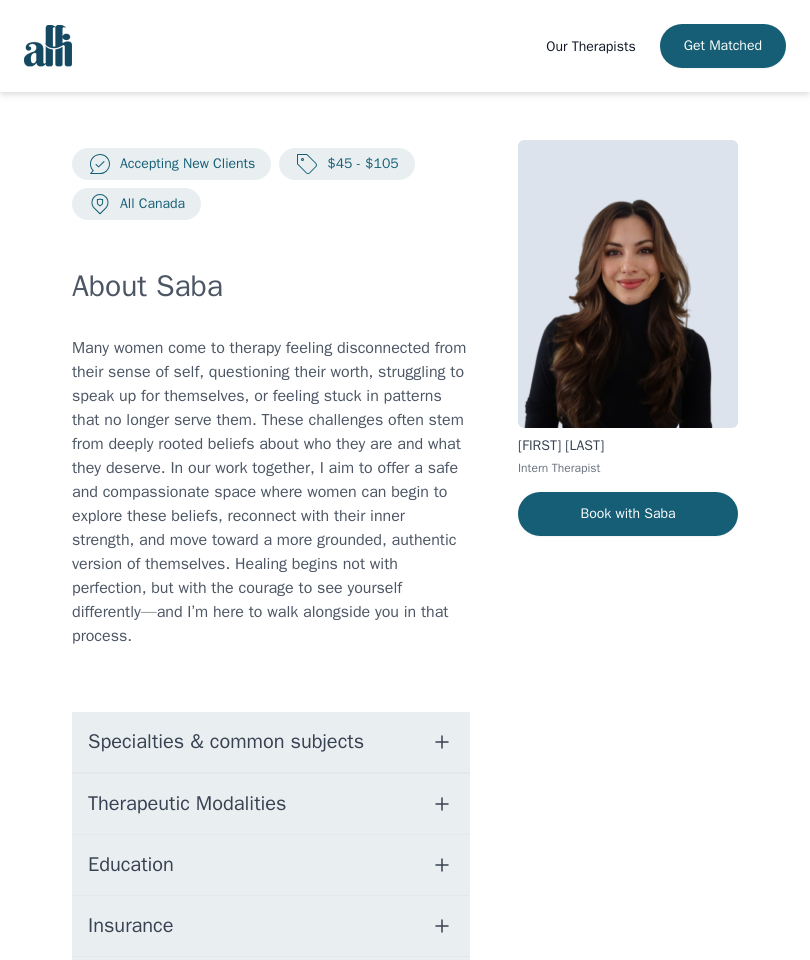 click on "Specialties & common subjects" at bounding box center (226, 742) 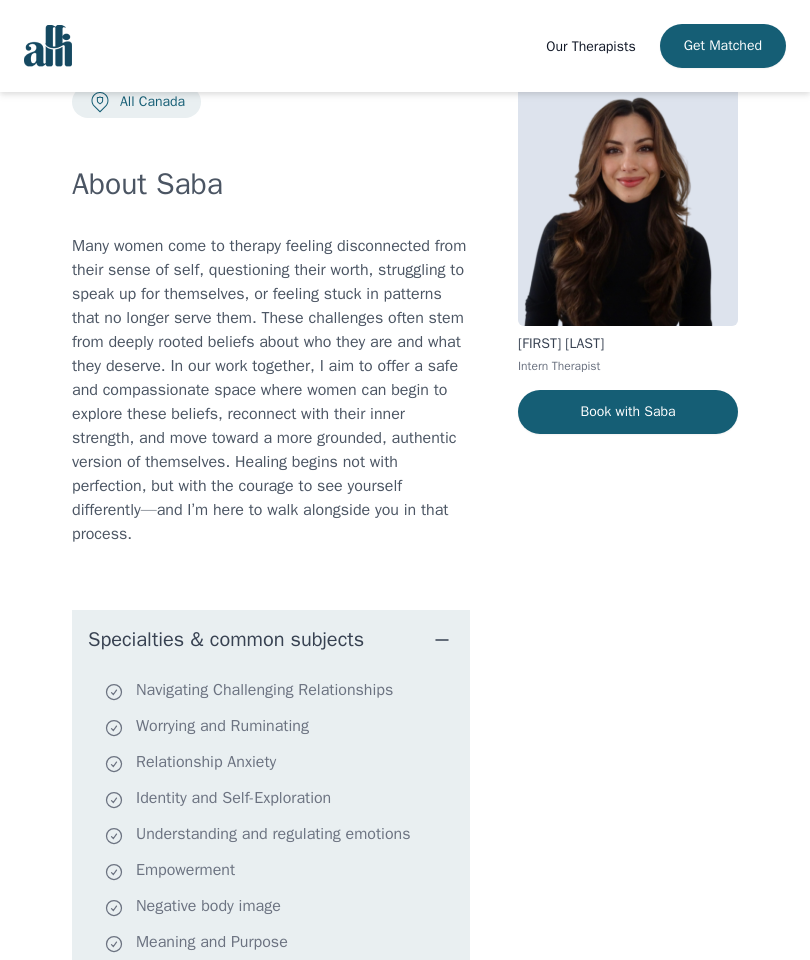 scroll, scrollTop: 0, scrollLeft: 0, axis: both 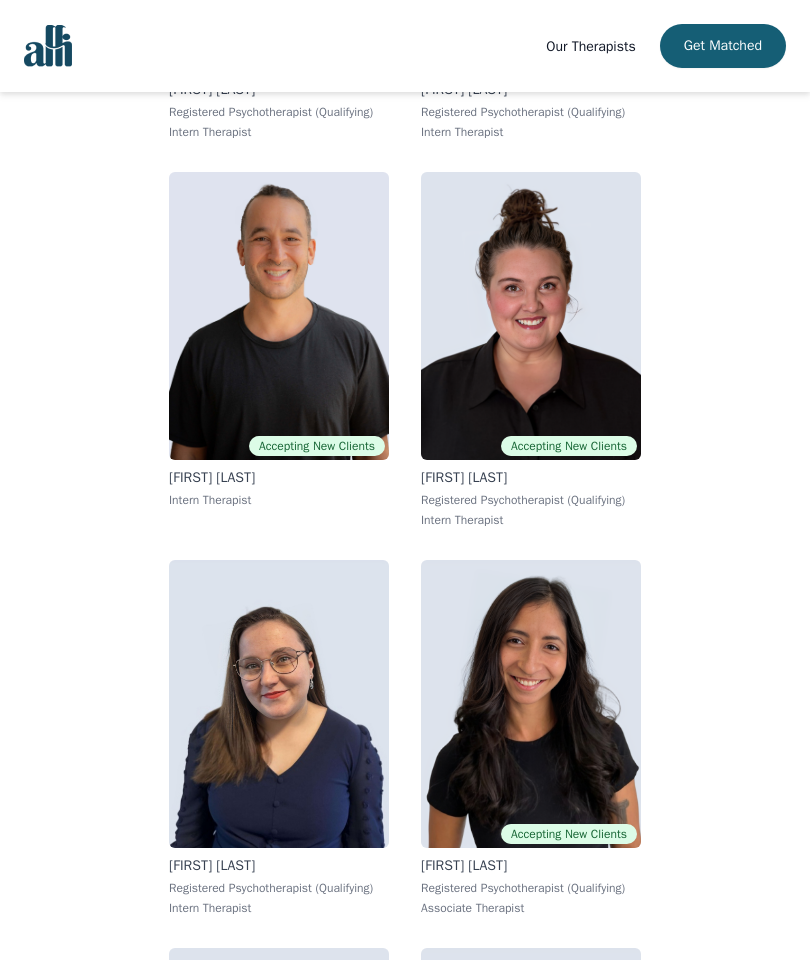 click at bounding box center (279, 316) 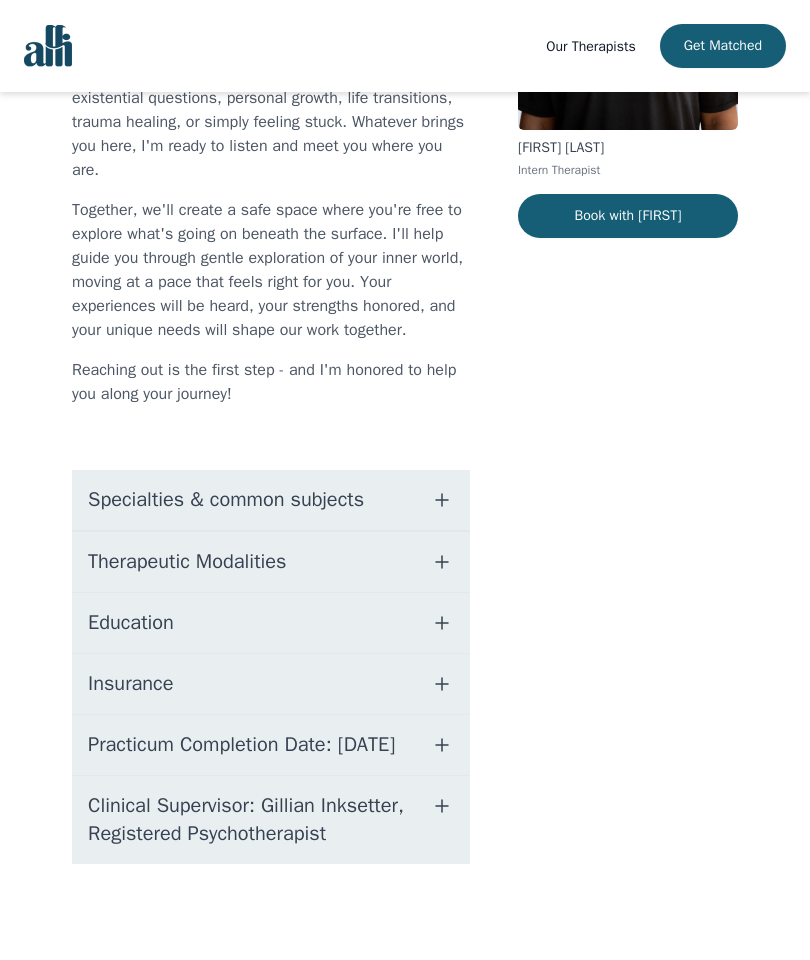 scroll, scrollTop: 0, scrollLeft: 0, axis: both 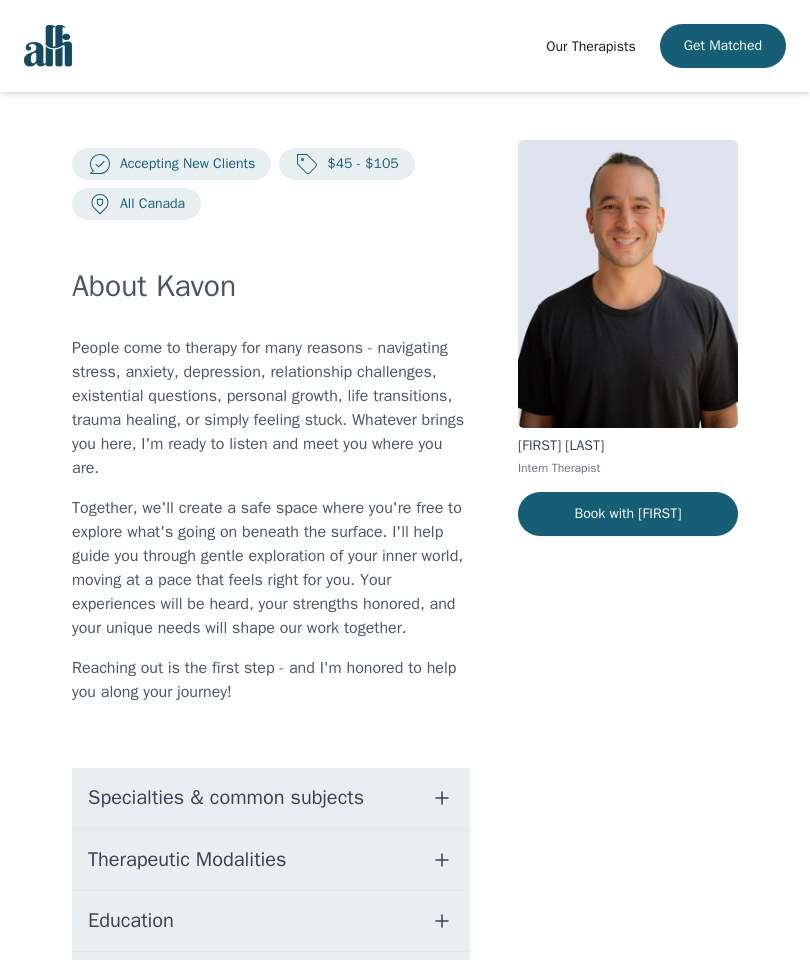 click on "Specialties & common subjects" at bounding box center [226, 798] 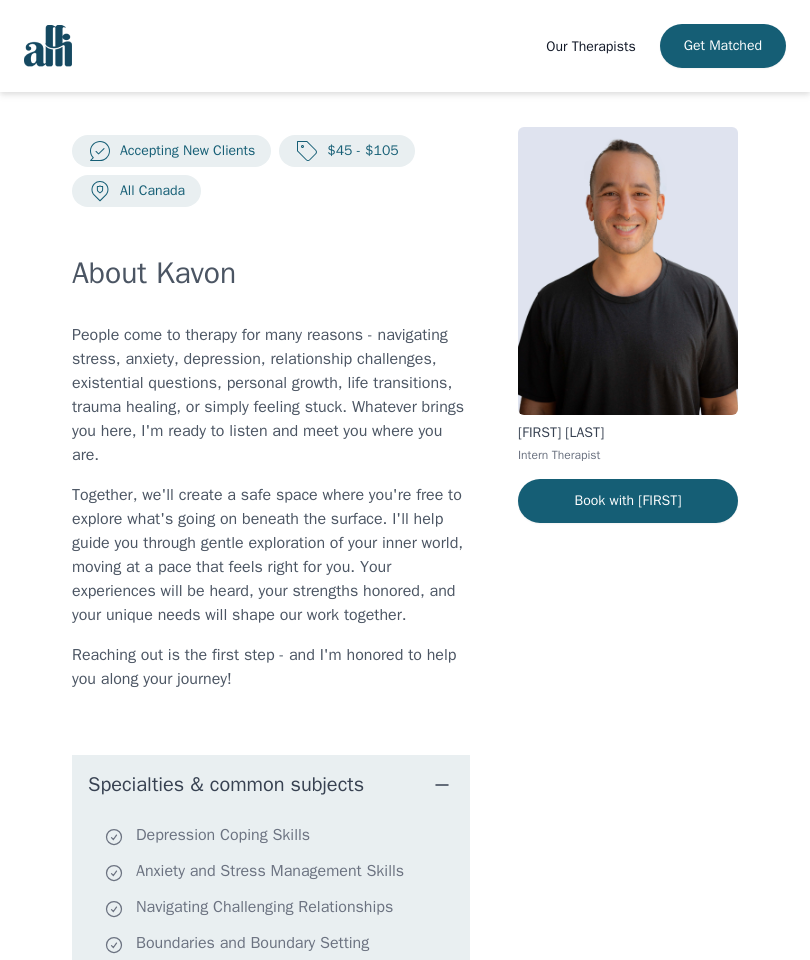 scroll, scrollTop: 0, scrollLeft: 0, axis: both 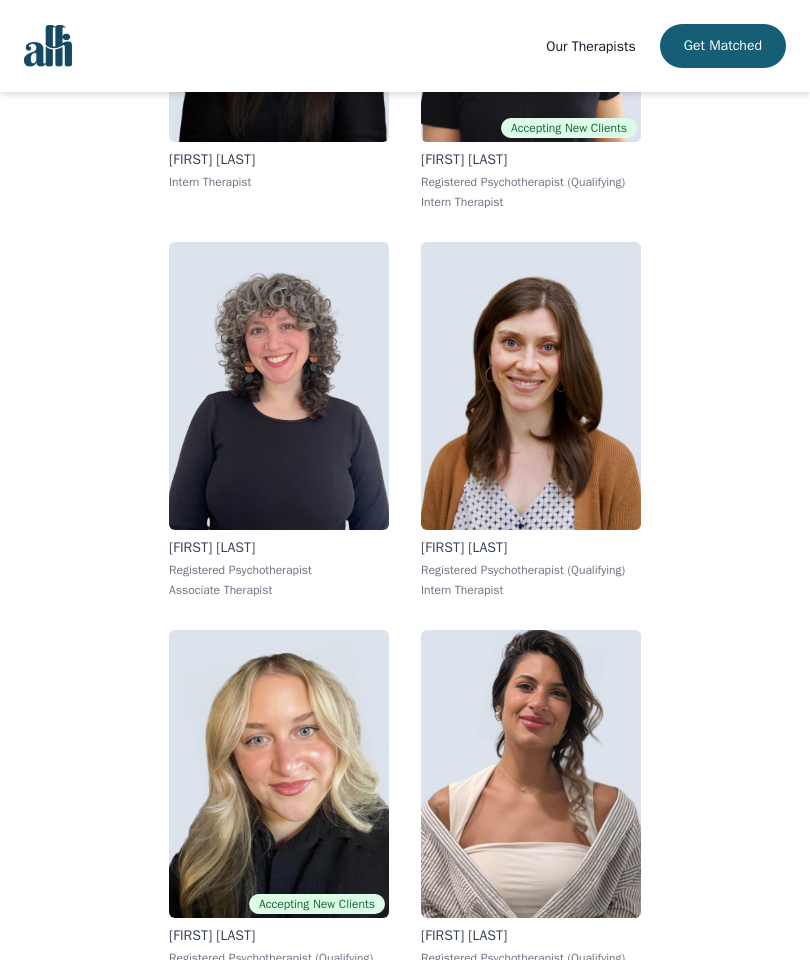 click at bounding box center (279, 774) 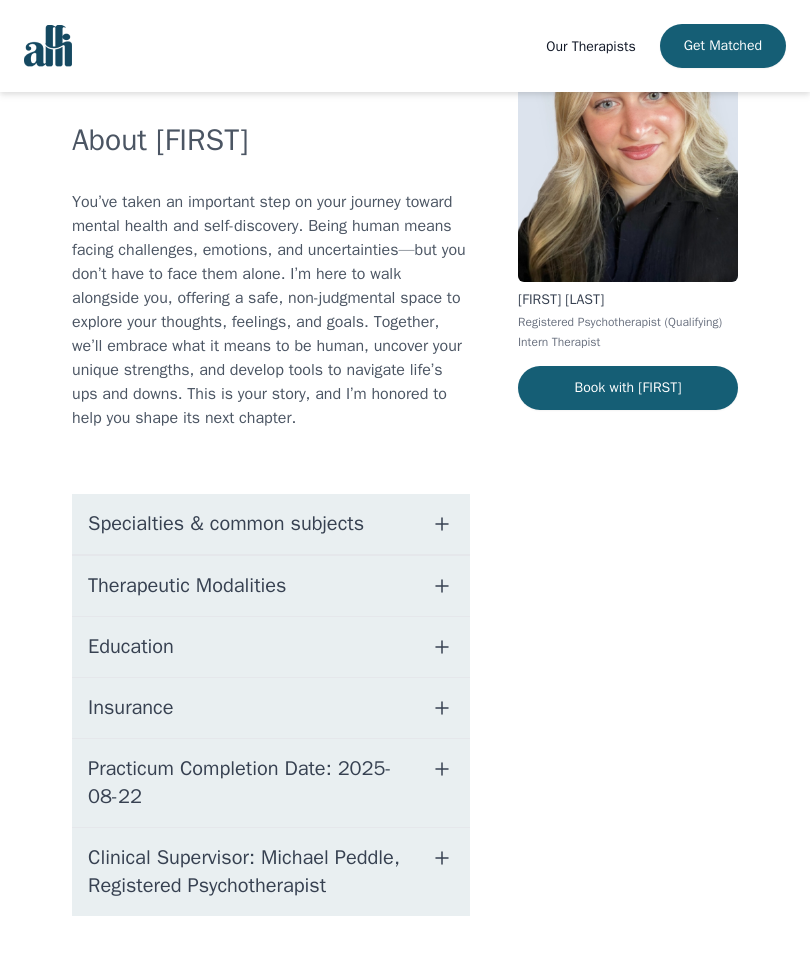 scroll, scrollTop: 0, scrollLeft: 0, axis: both 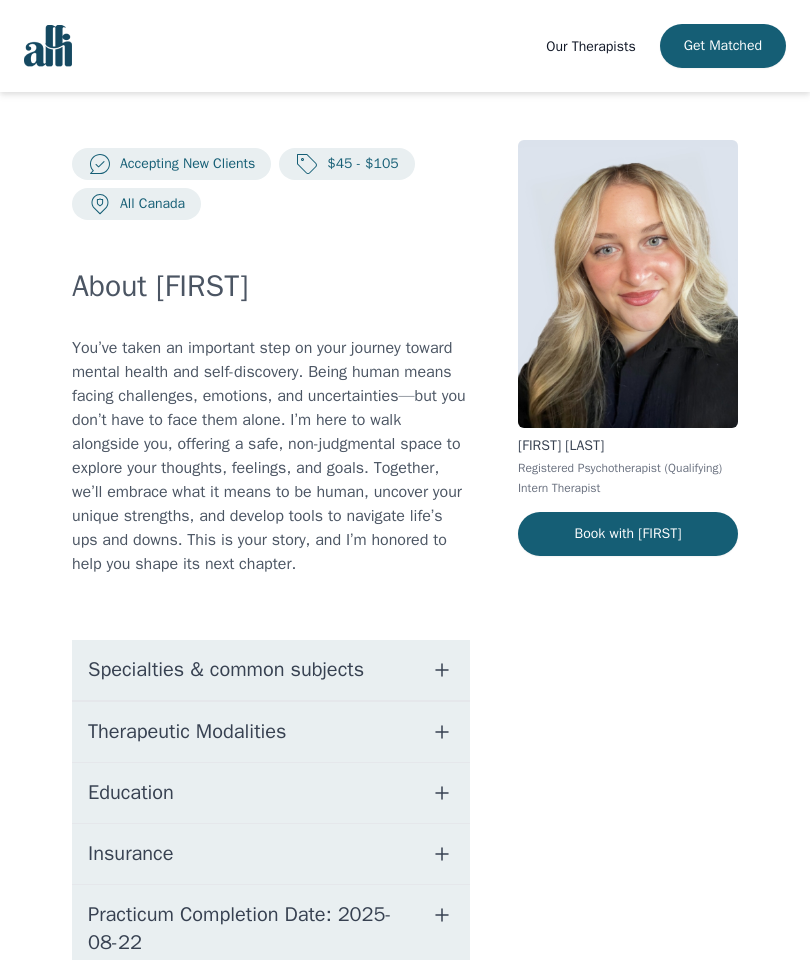 click on "Specialties & common subjects" at bounding box center [226, 670] 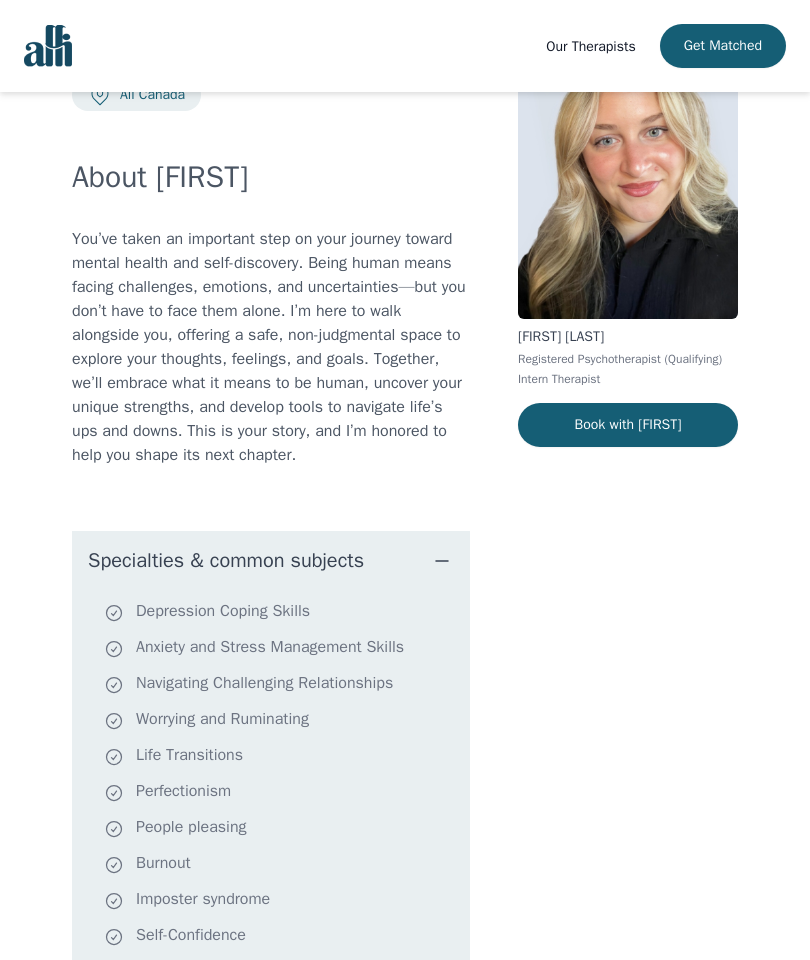 scroll, scrollTop: 0, scrollLeft: 0, axis: both 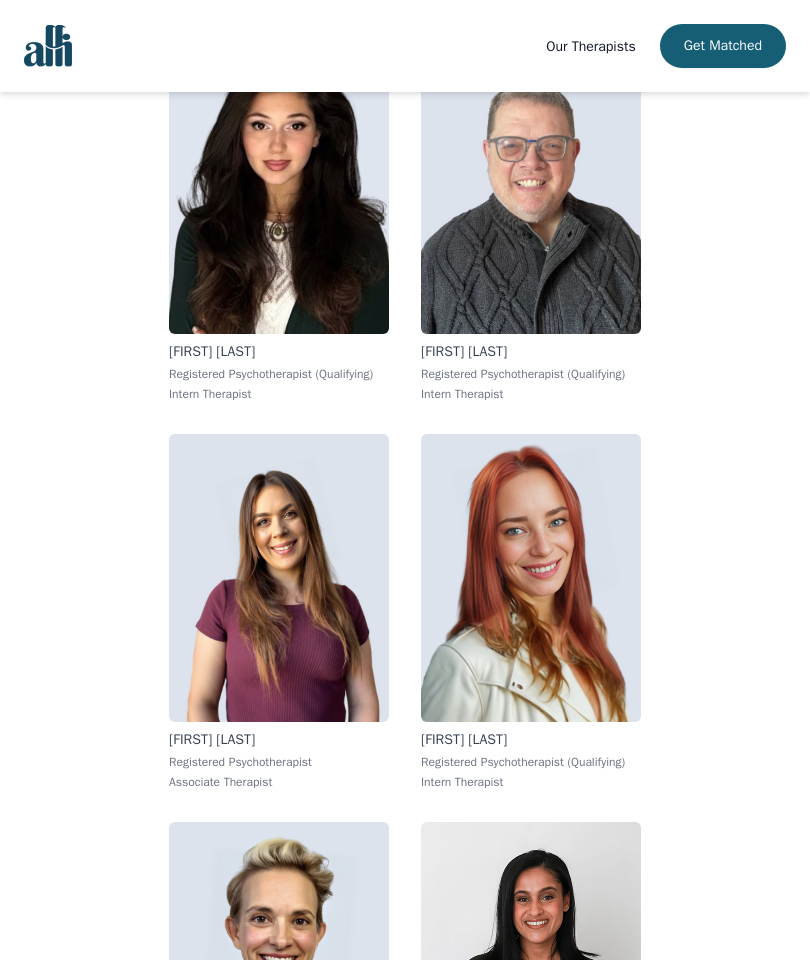 click at bounding box center (279, 578) 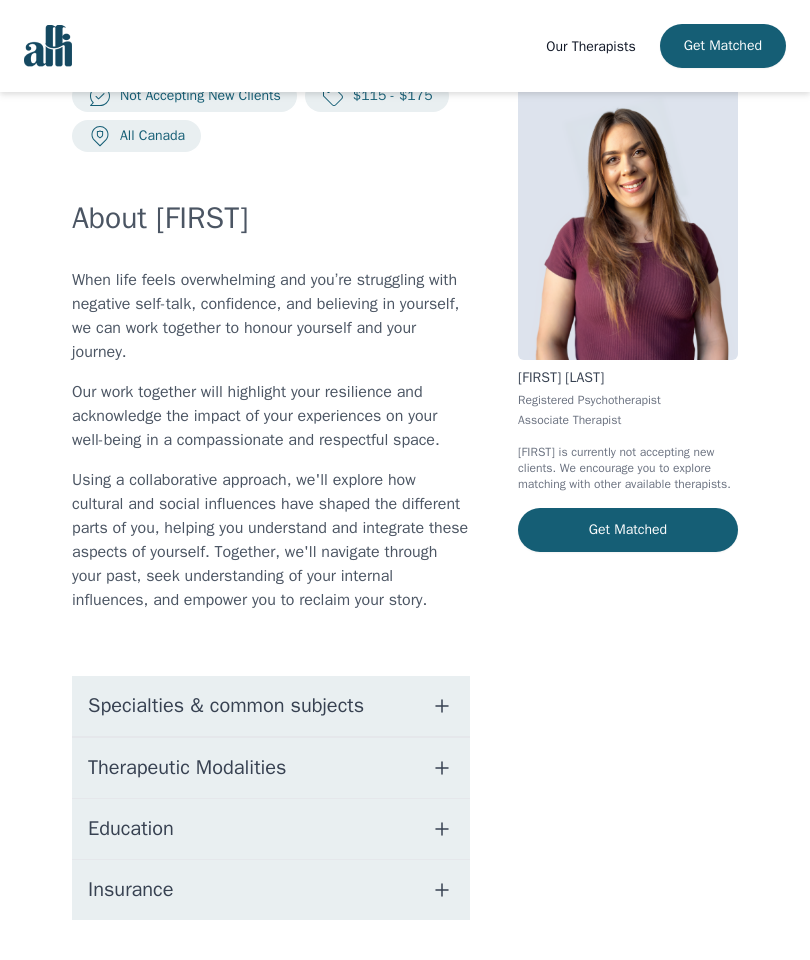 scroll, scrollTop: 0, scrollLeft: 0, axis: both 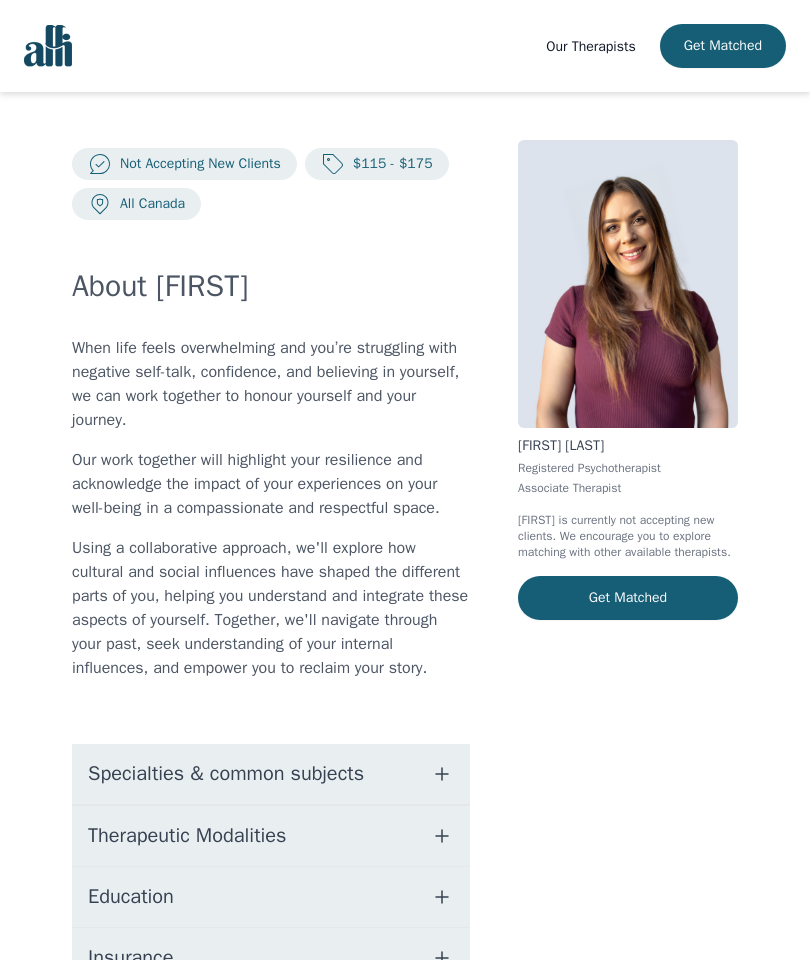 click on "Specialties & common subjects" at bounding box center [226, 774] 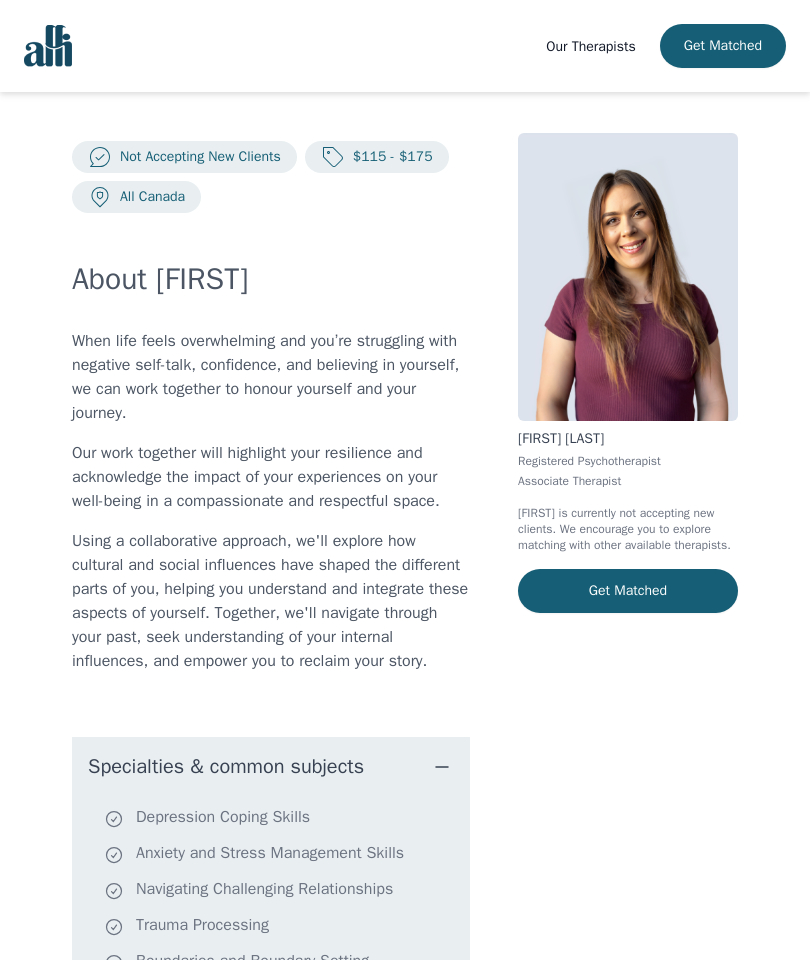 scroll, scrollTop: 0, scrollLeft: 0, axis: both 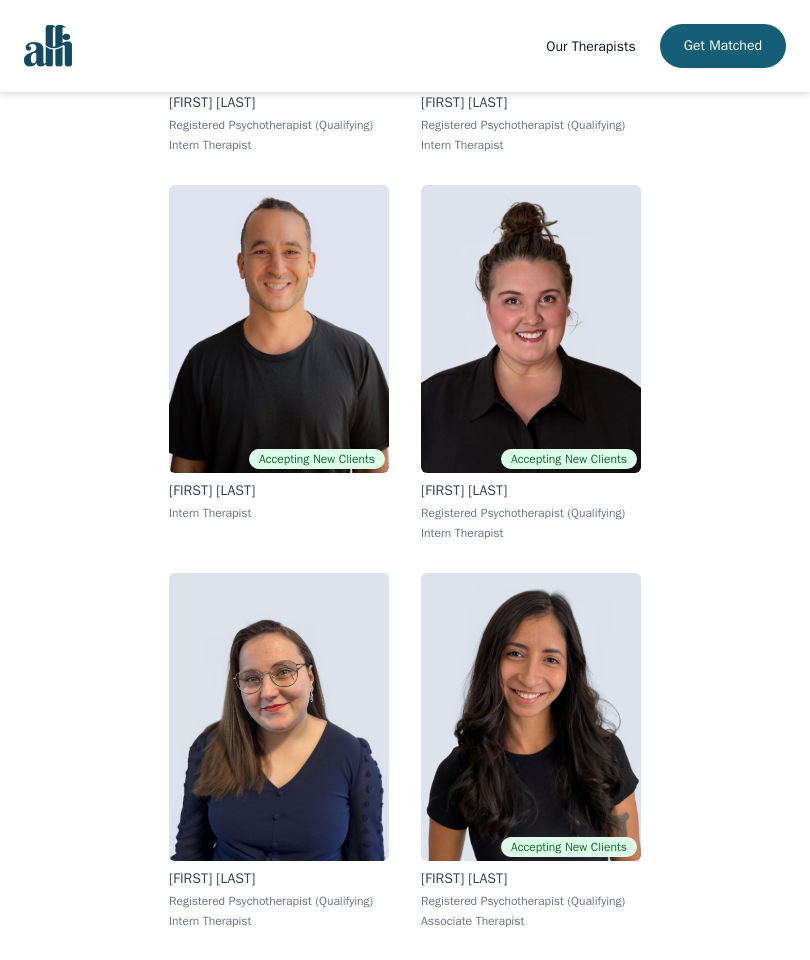 click at bounding box center [531, 717] 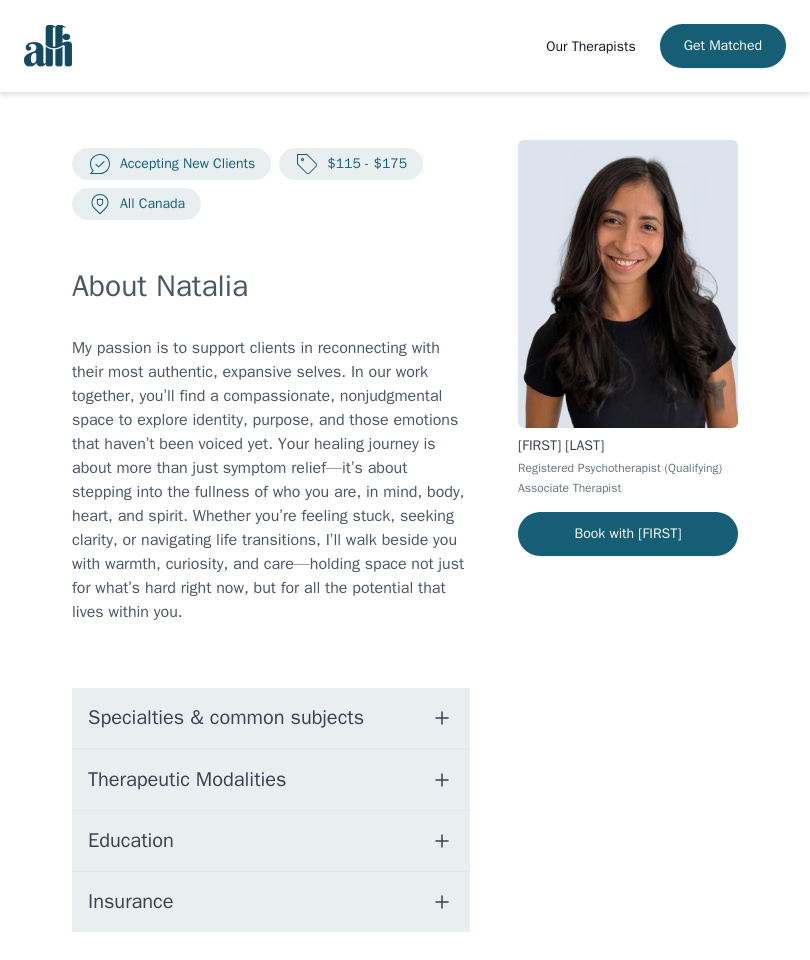 scroll, scrollTop: 68, scrollLeft: 0, axis: vertical 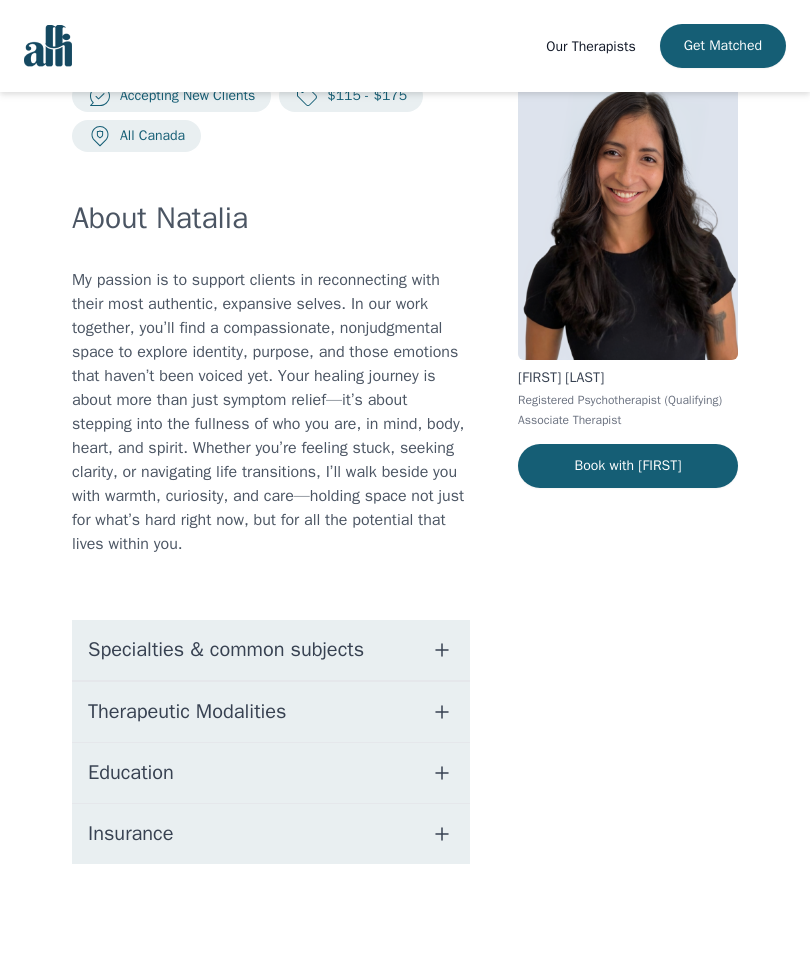 click on "Specialties & common subjects" at bounding box center (226, 650) 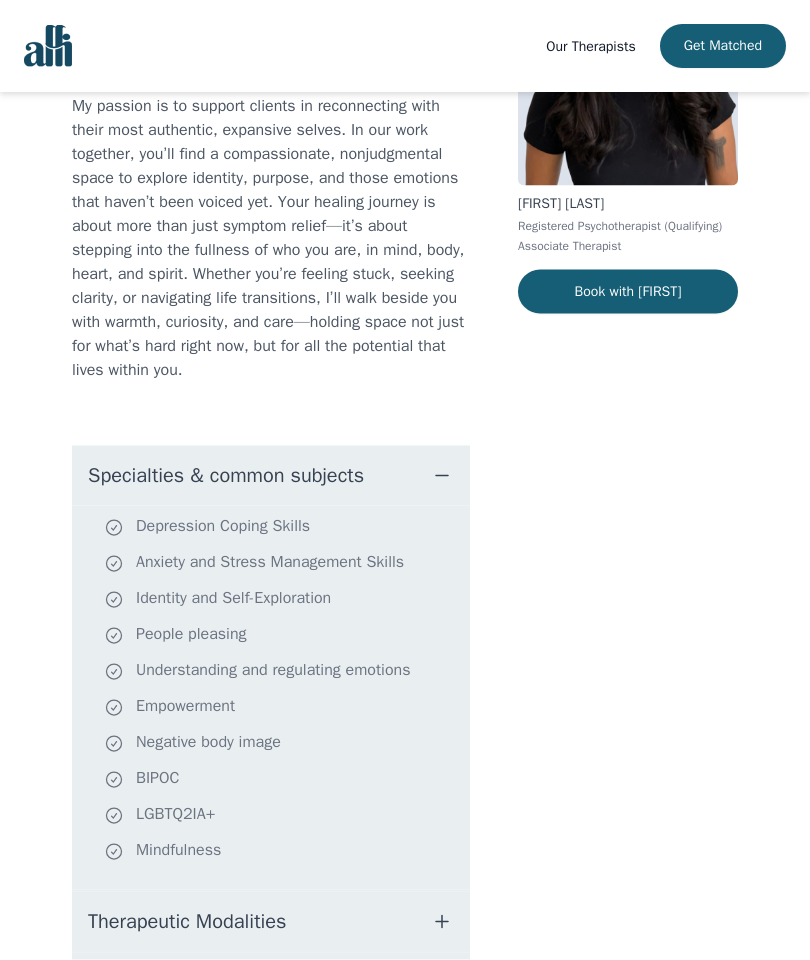 scroll, scrollTop: 0, scrollLeft: 0, axis: both 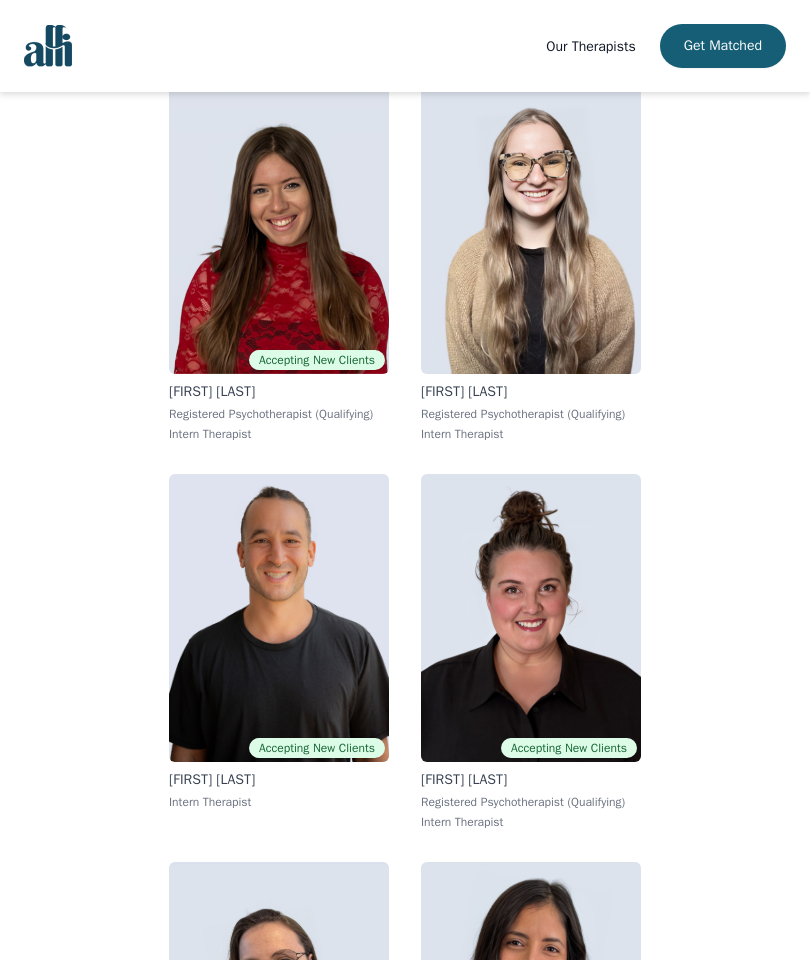 click at bounding box center (531, 618) 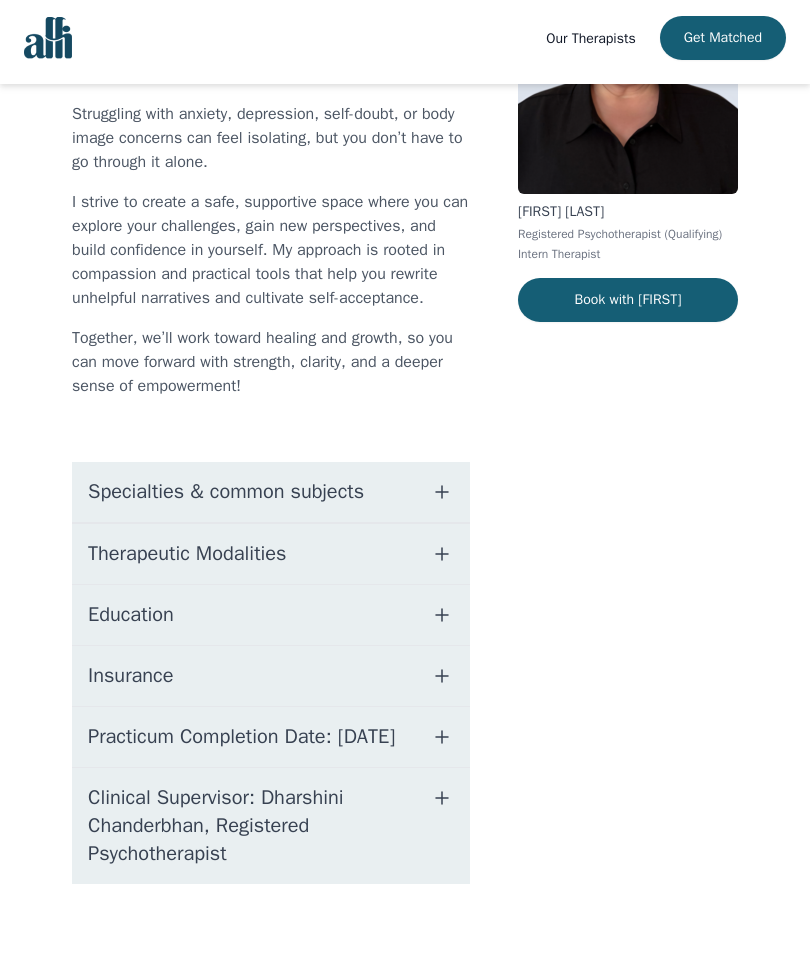scroll, scrollTop: 306, scrollLeft: 0, axis: vertical 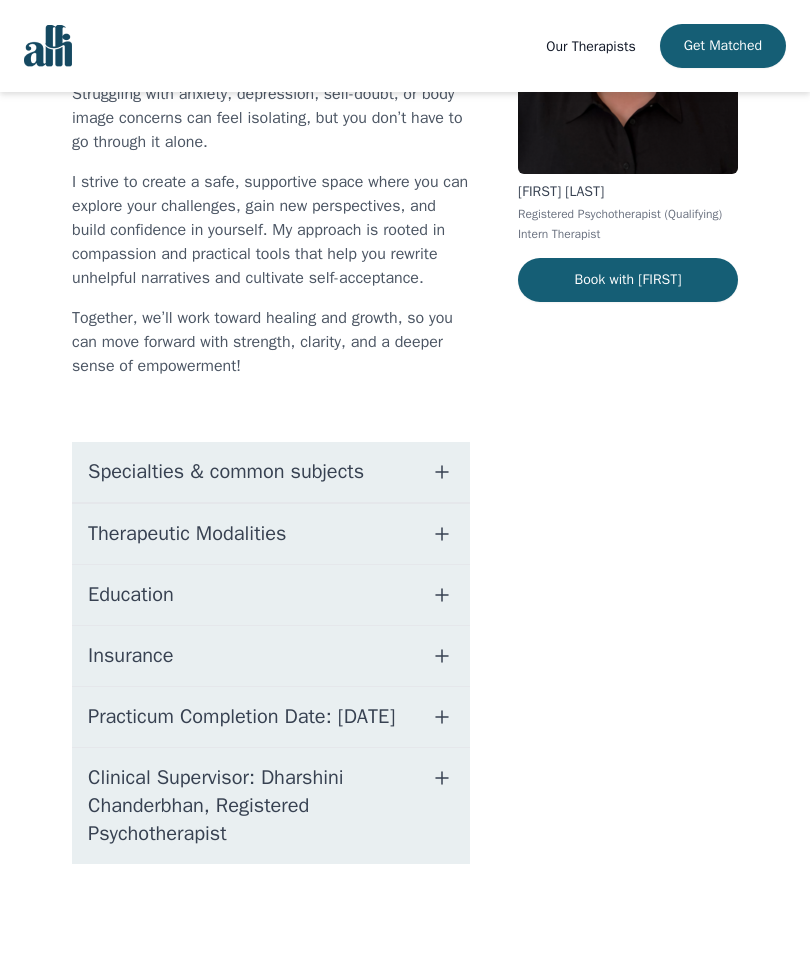 click on "Specialties & common subjects" at bounding box center (271, 472) 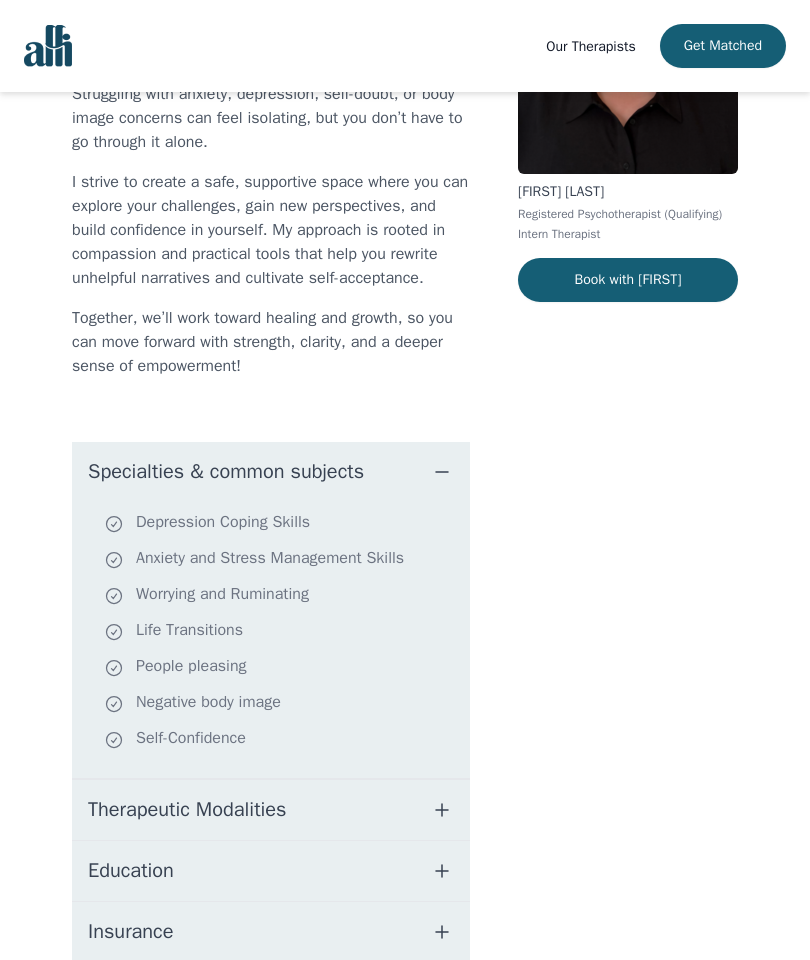 scroll, scrollTop: 251, scrollLeft: 0, axis: vertical 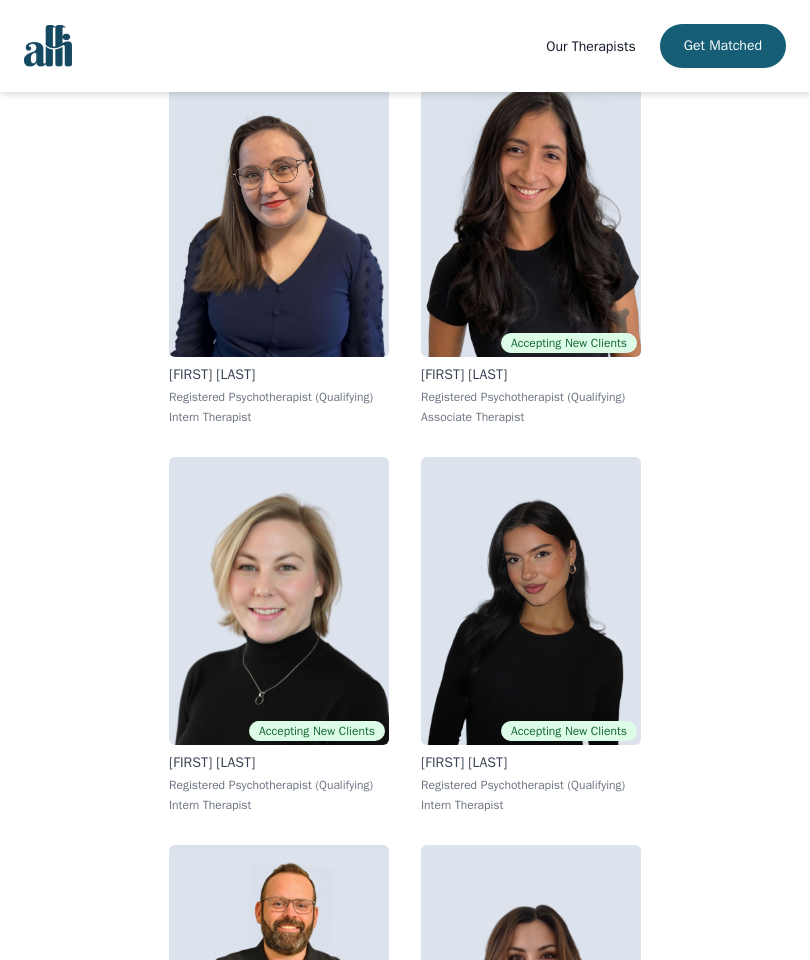 click at bounding box center [531, 601] 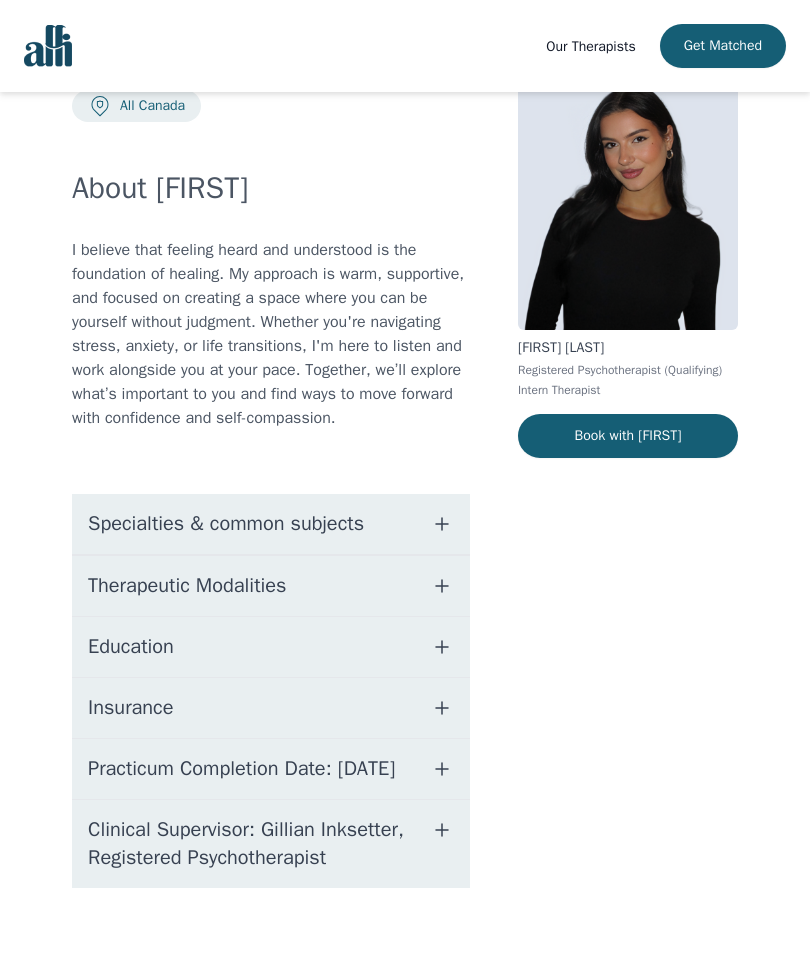 scroll, scrollTop: 0, scrollLeft: 0, axis: both 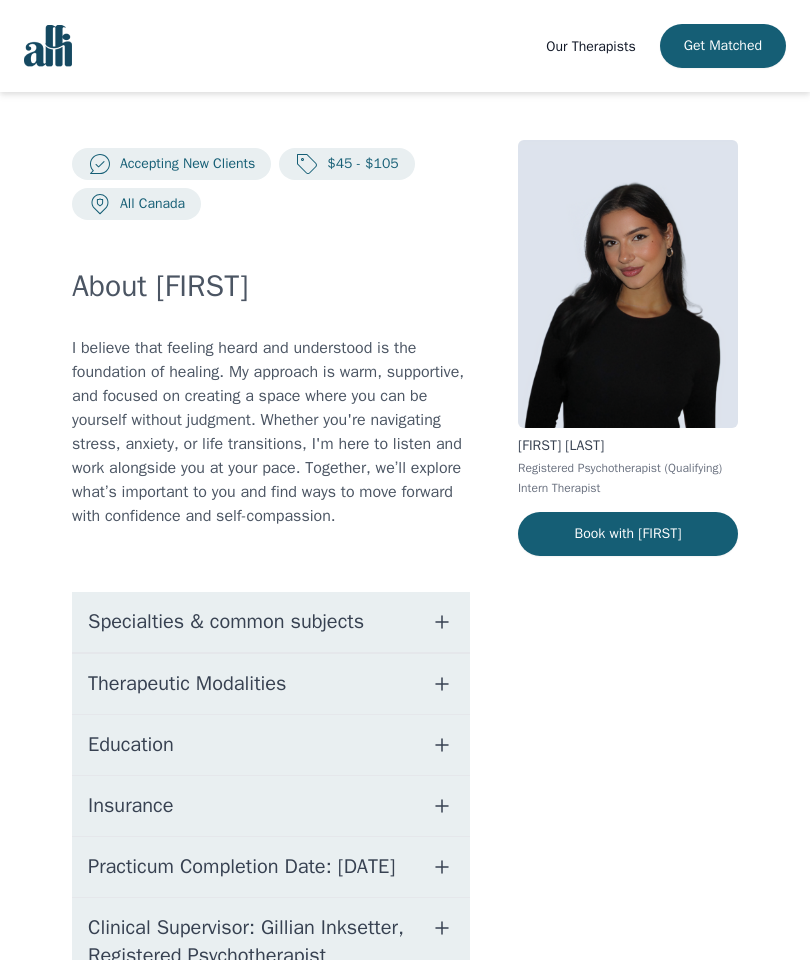 click on "Specialties & common subjects" at bounding box center (271, 622) 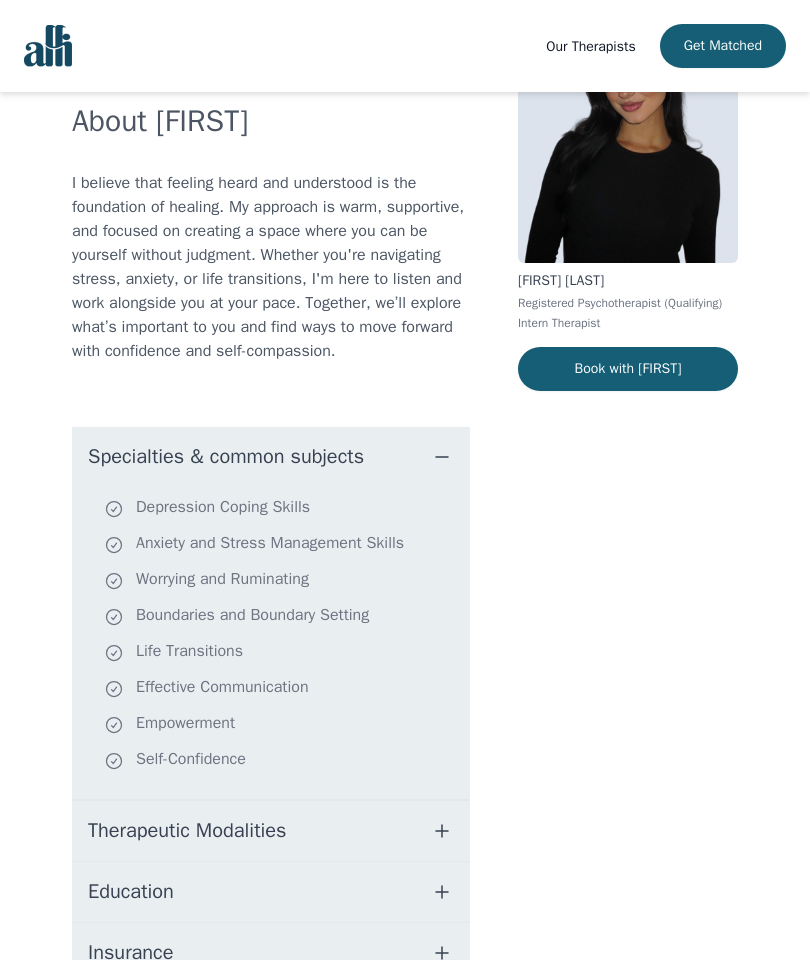 scroll, scrollTop: 183, scrollLeft: 0, axis: vertical 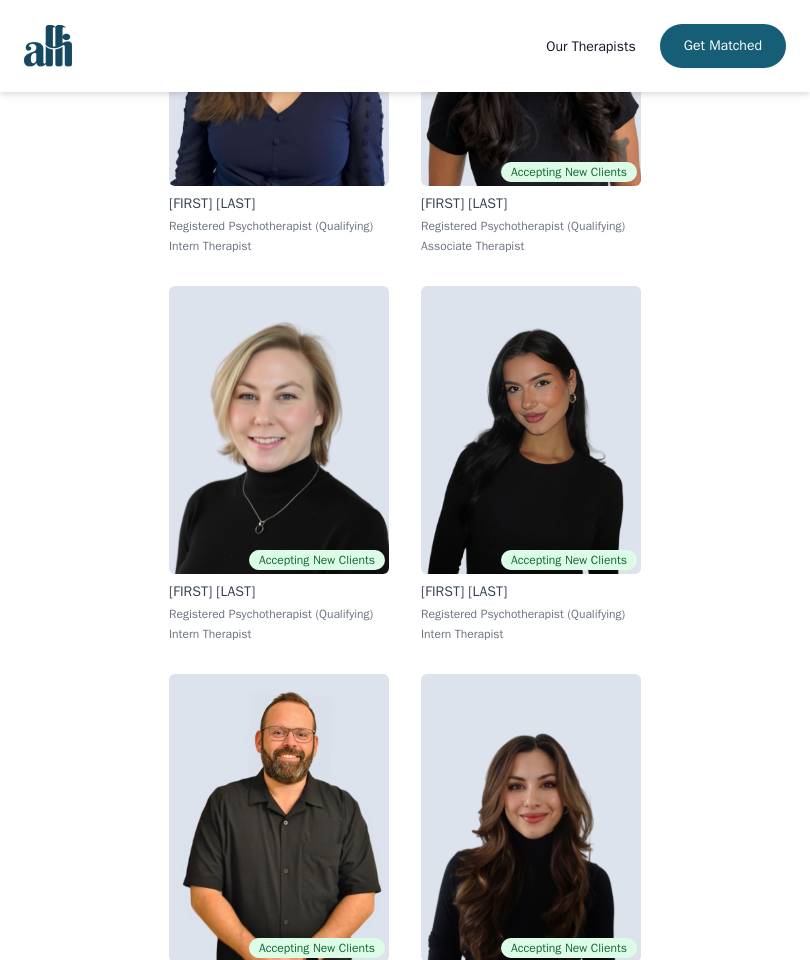 click at bounding box center [279, 430] 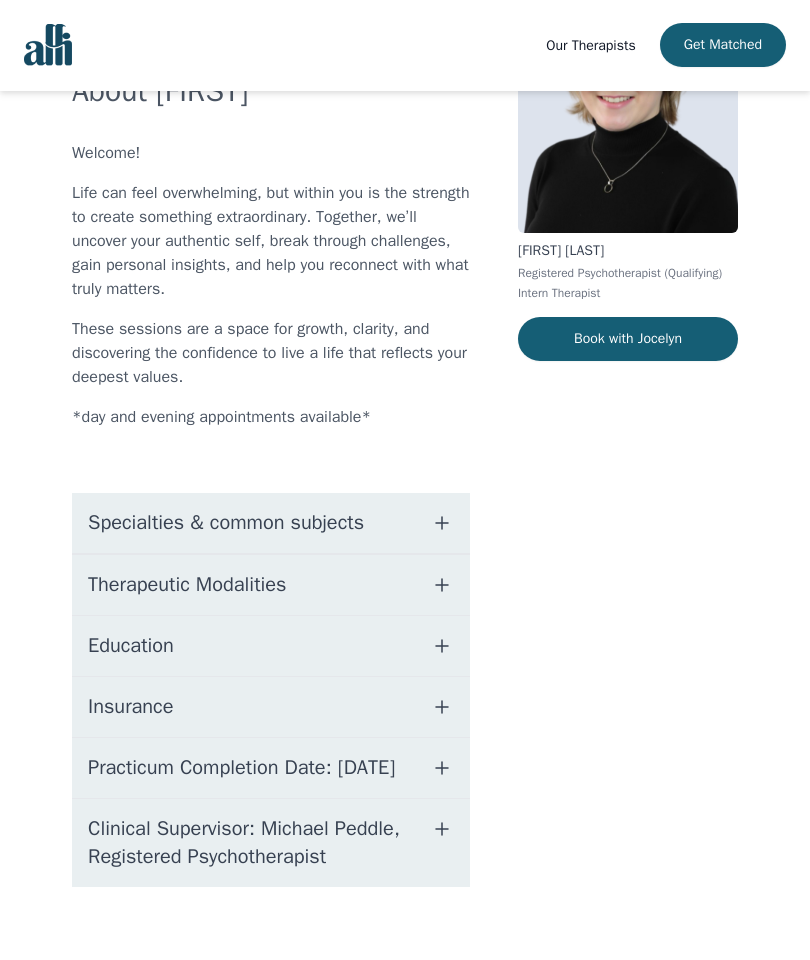 scroll, scrollTop: 0, scrollLeft: 0, axis: both 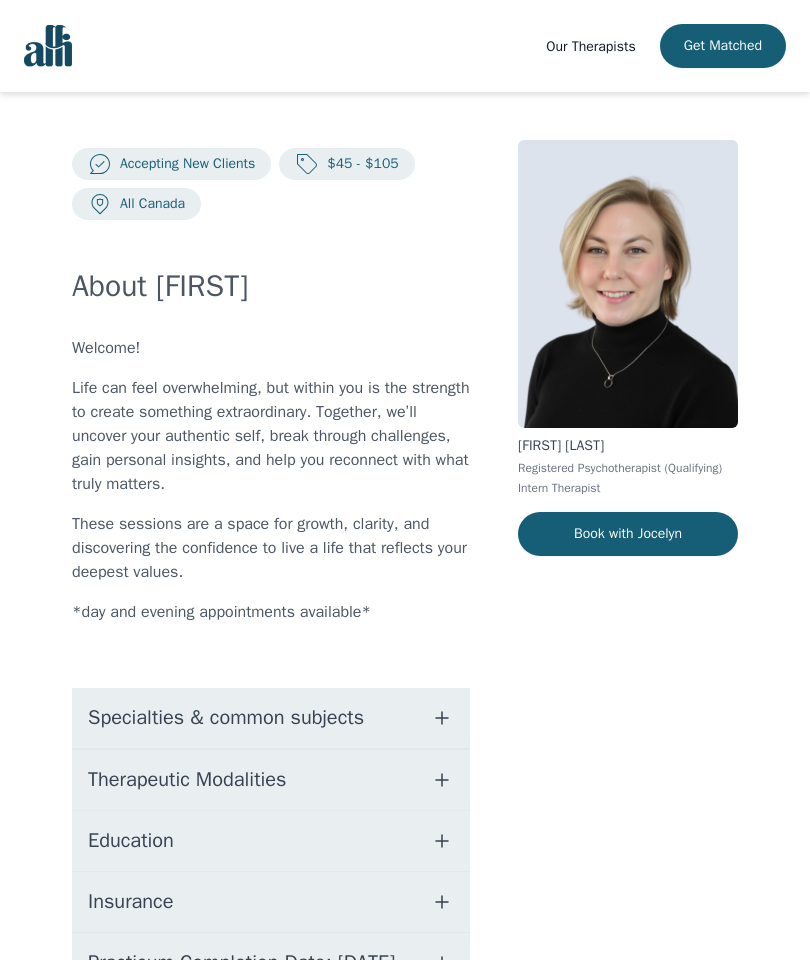 click on "Specialties & common subjects" at bounding box center (226, 718) 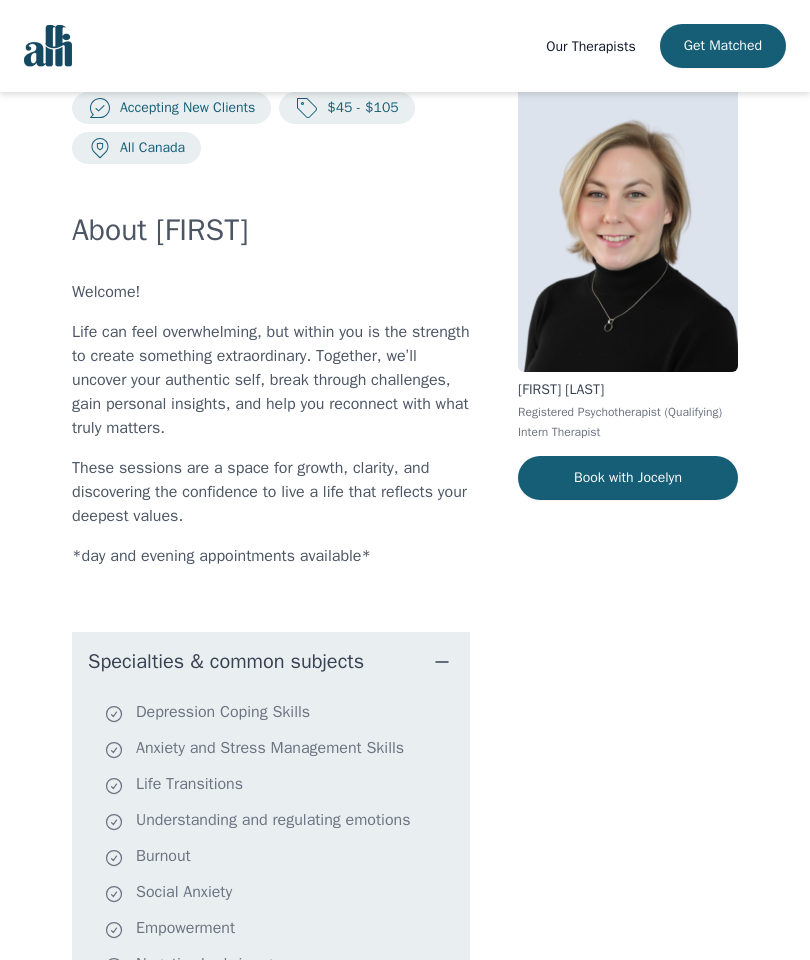 scroll, scrollTop: 0, scrollLeft: 0, axis: both 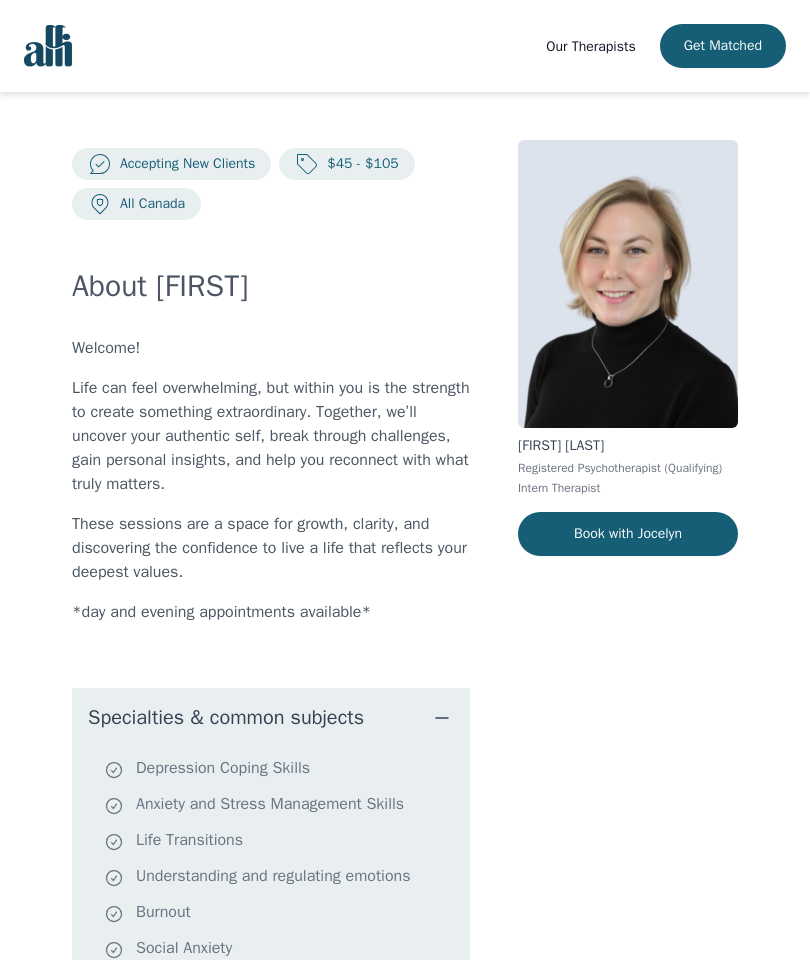 click on "Book with Jocelyn" at bounding box center [628, 534] 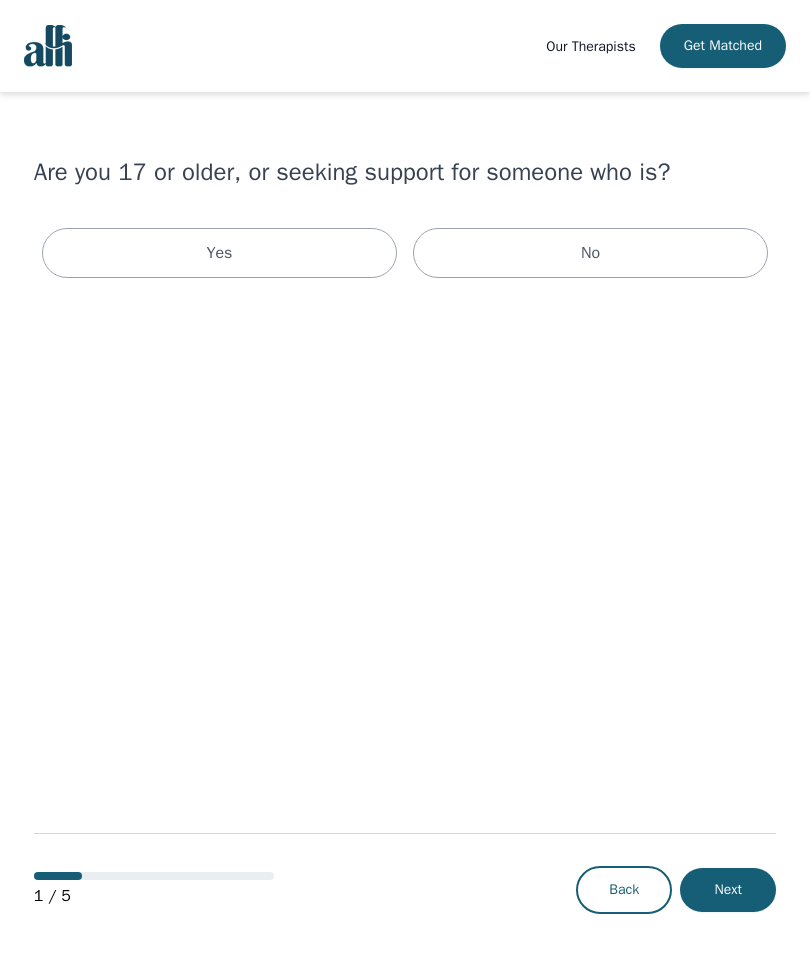 click on "Yes" at bounding box center [219, 253] 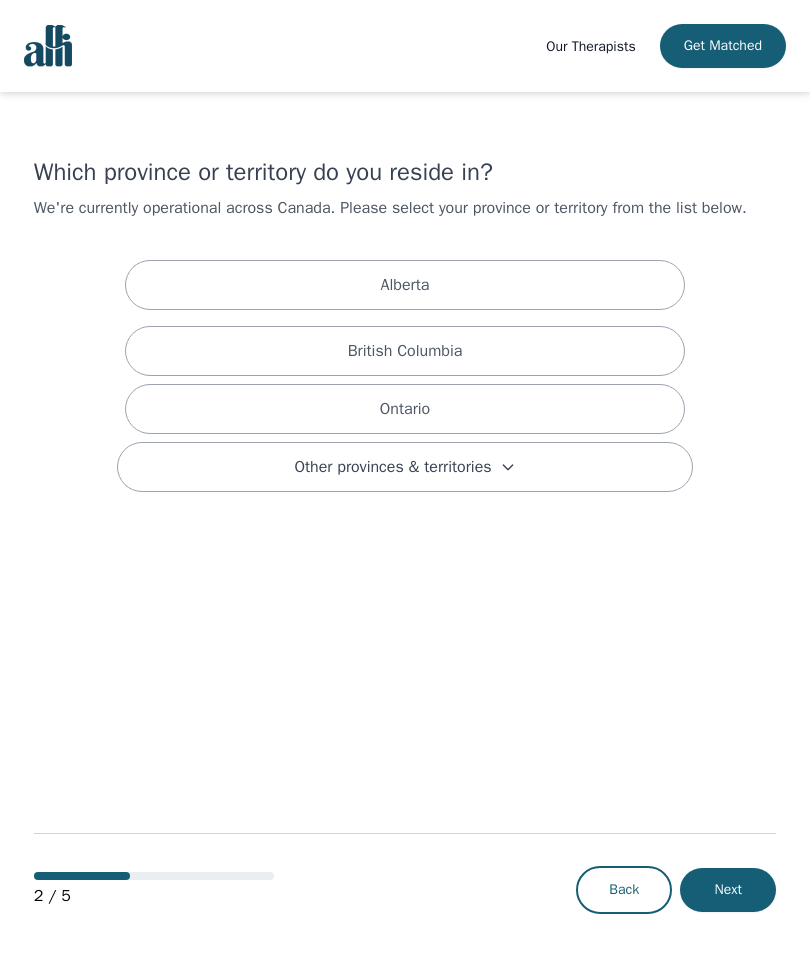 click on "British Columbia" at bounding box center (405, 351) 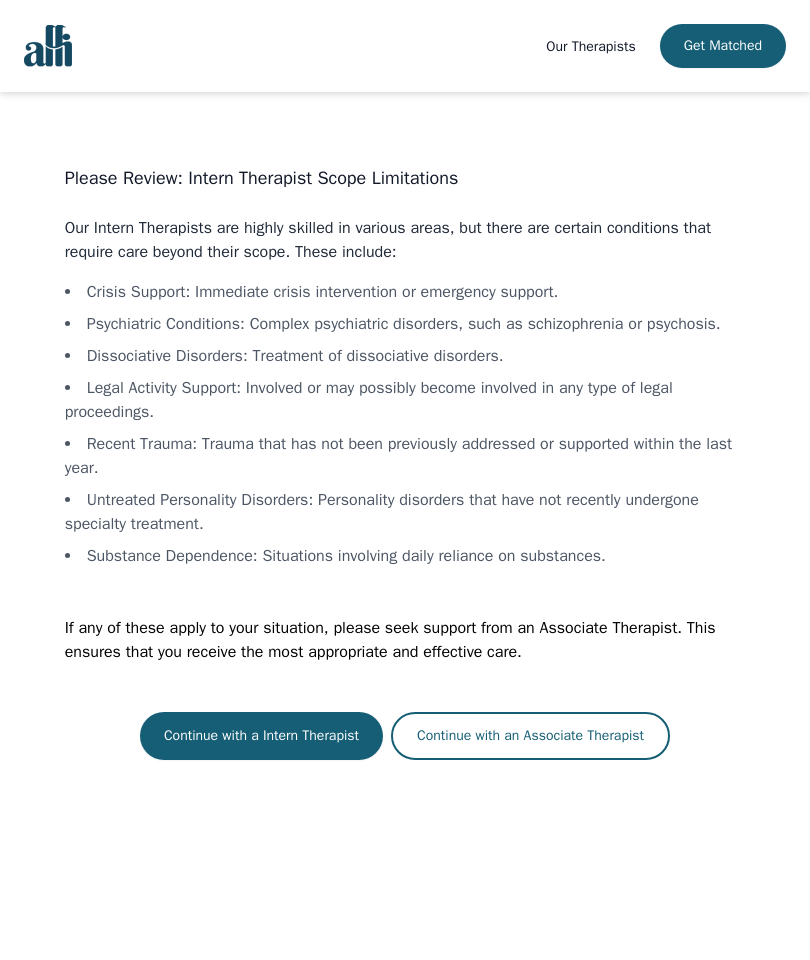 click on "Continue with a Intern Therapist" at bounding box center [261, 736] 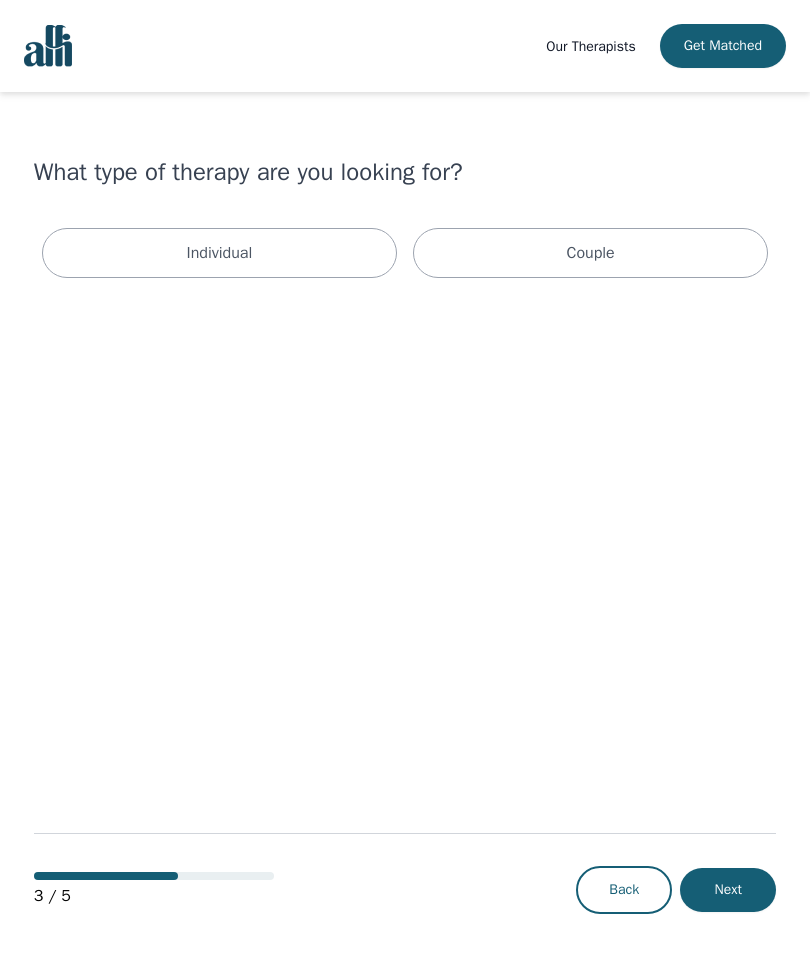 click on "Individual" at bounding box center [219, 253] 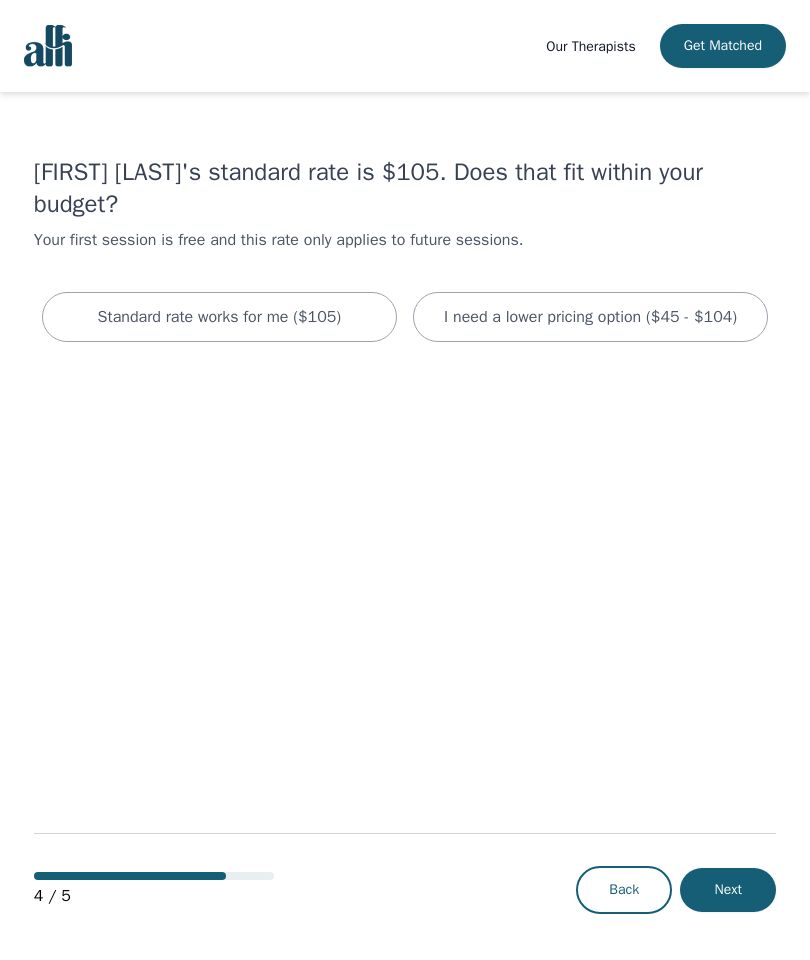 click on "I need a lower pricing option ($45 - $104)" at bounding box center [590, 317] 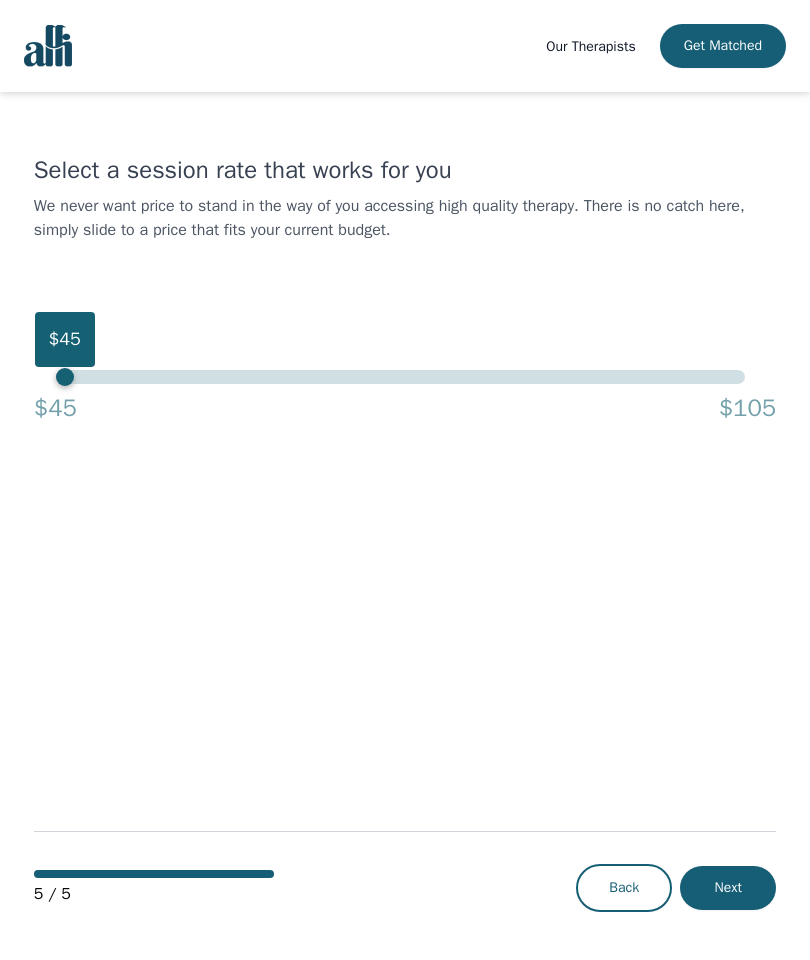 scroll, scrollTop: 82, scrollLeft: 0, axis: vertical 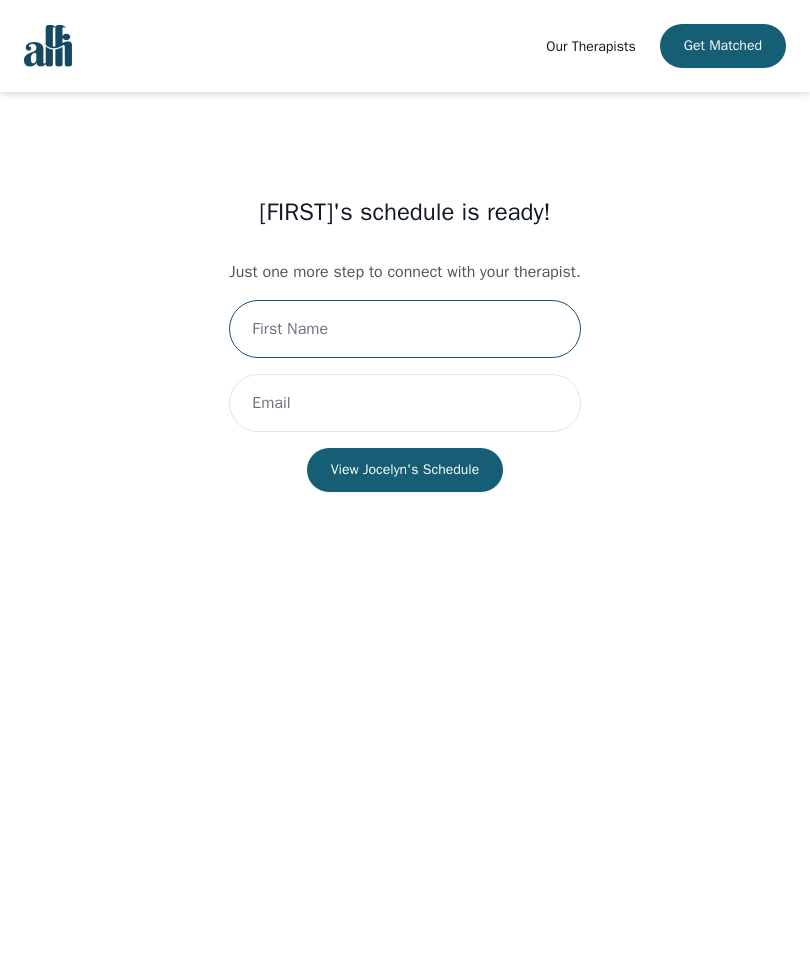 click at bounding box center (404, 329) 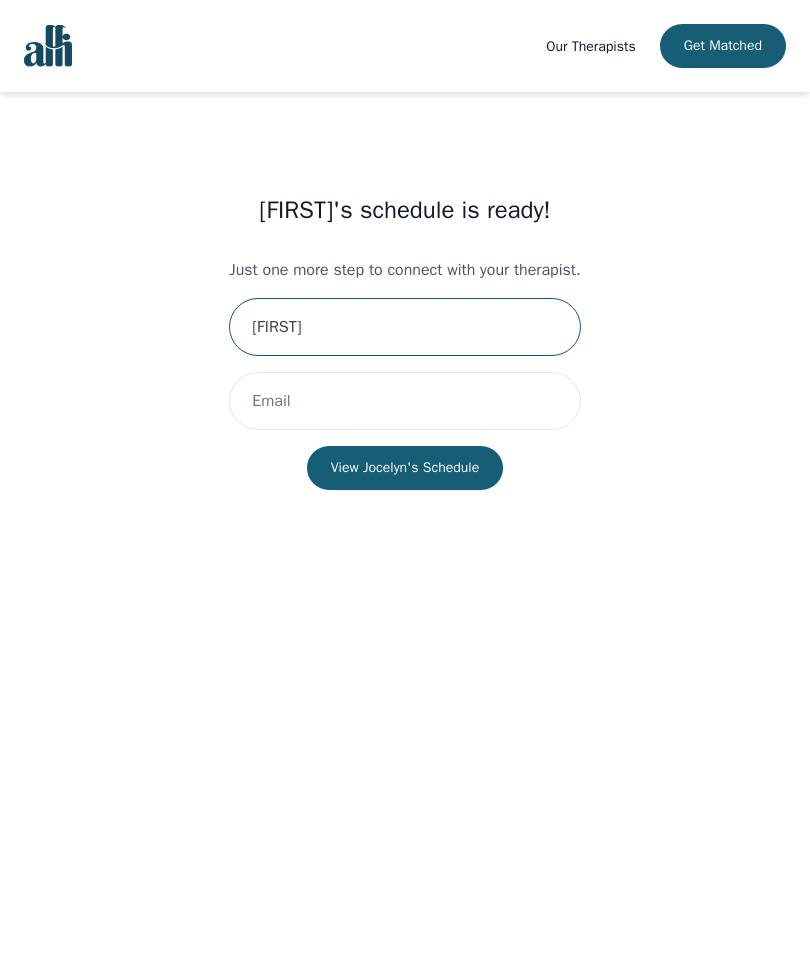 type on "[FIRST]" 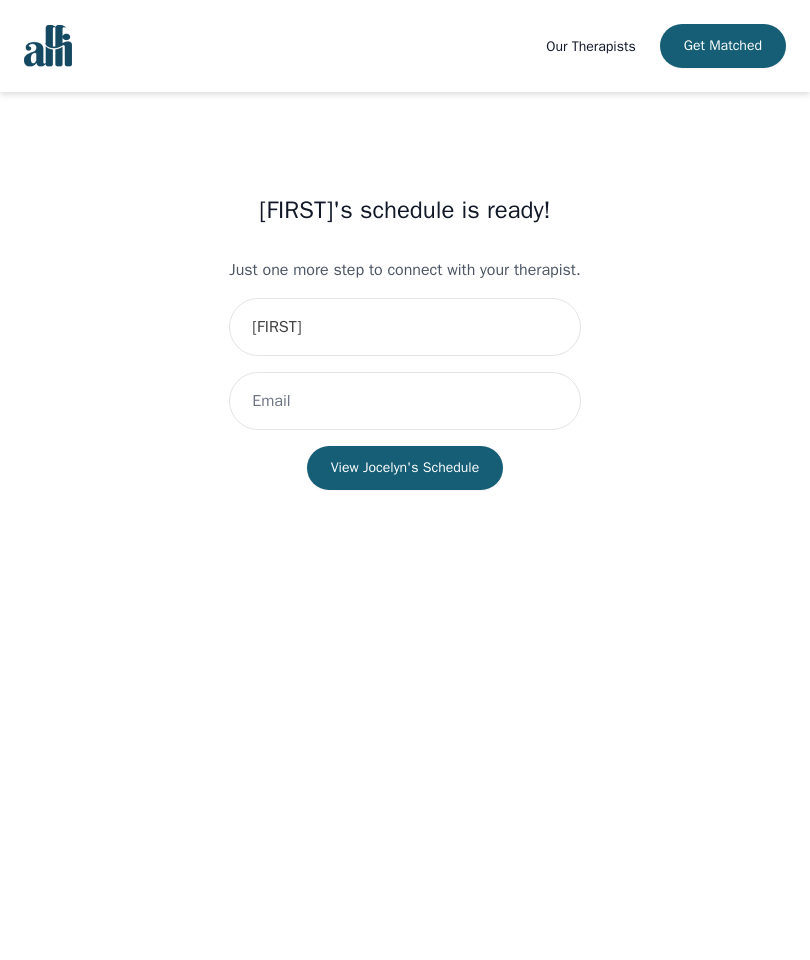 click at bounding box center [404, 401] 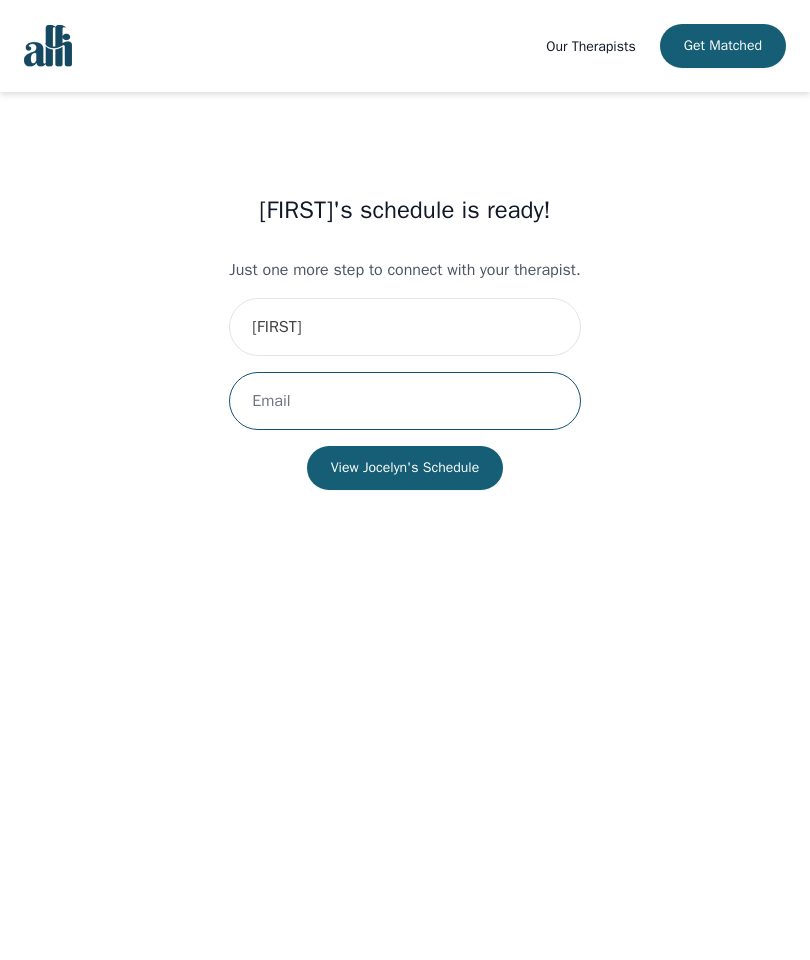 type on "[FIRST]@example.com" 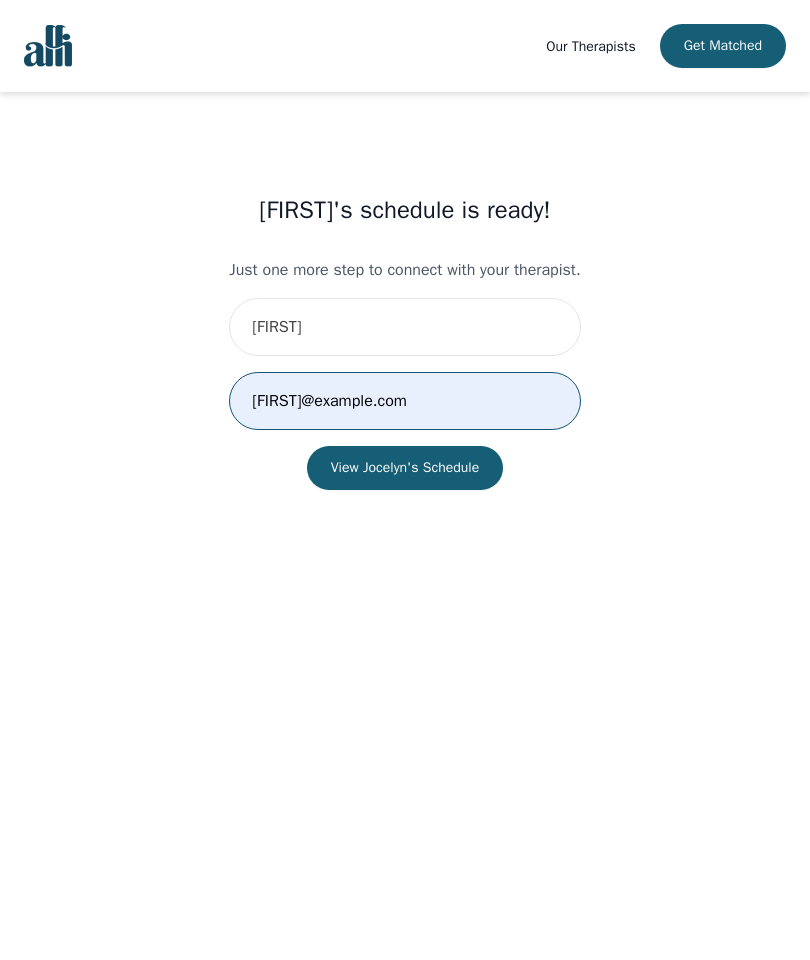 click on "View Jocelyn's Schedule" at bounding box center (405, 468) 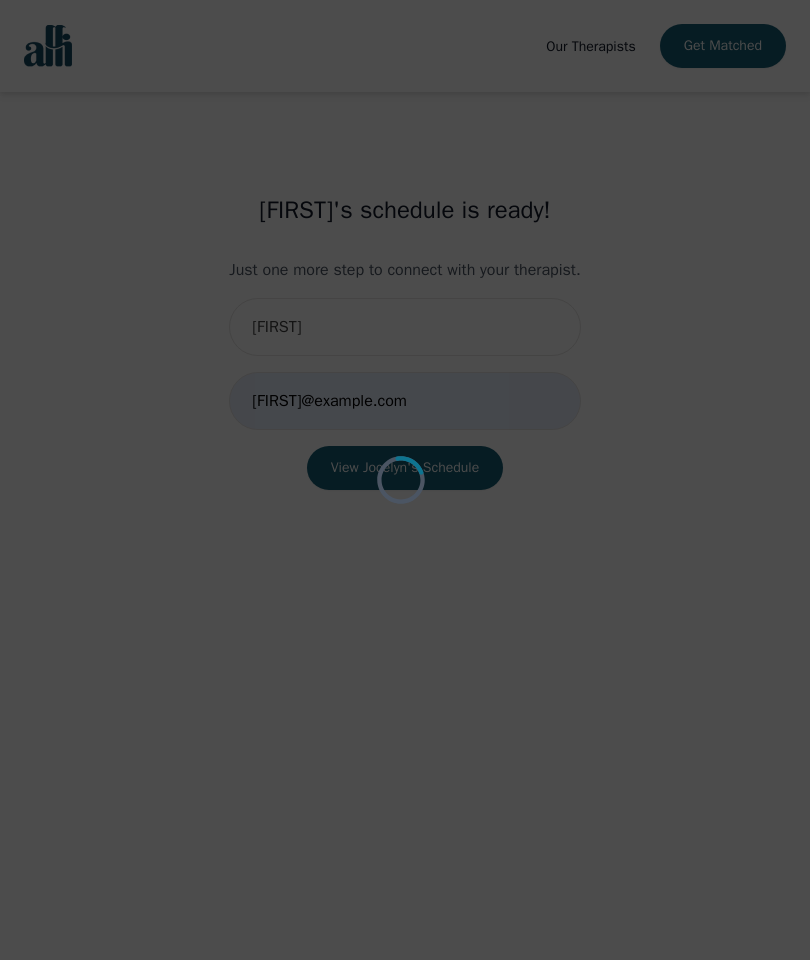 scroll, scrollTop: 0, scrollLeft: 0, axis: both 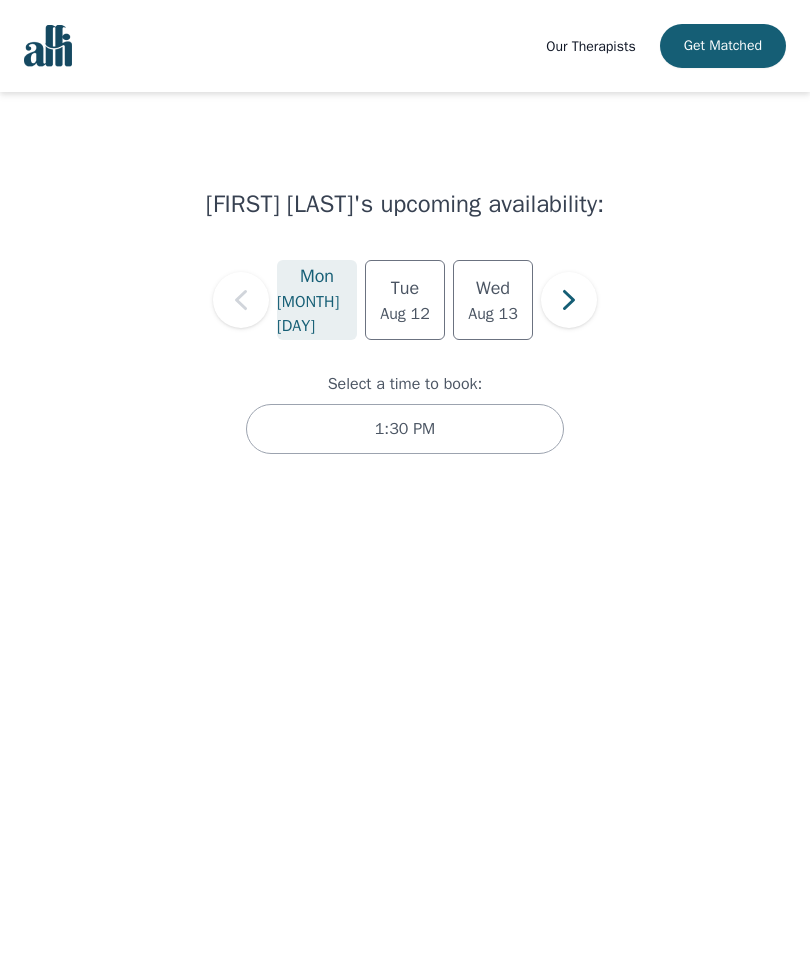 click on "Mon" at bounding box center [317, 276] 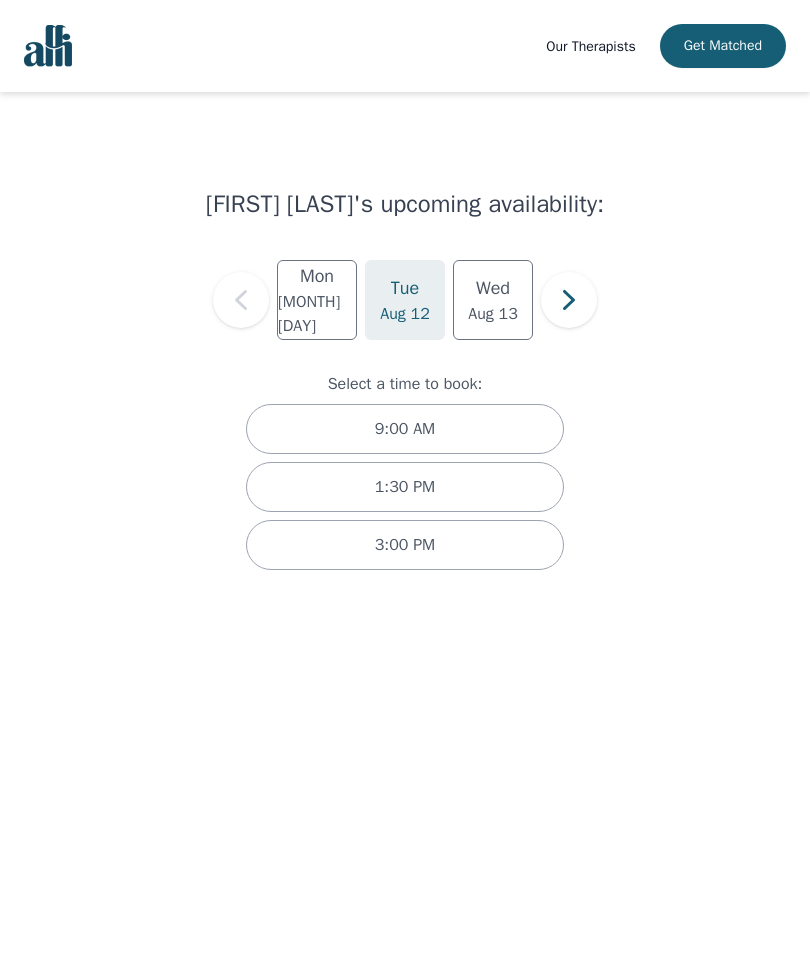 click on "3:00 PM" at bounding box center (405, 545) 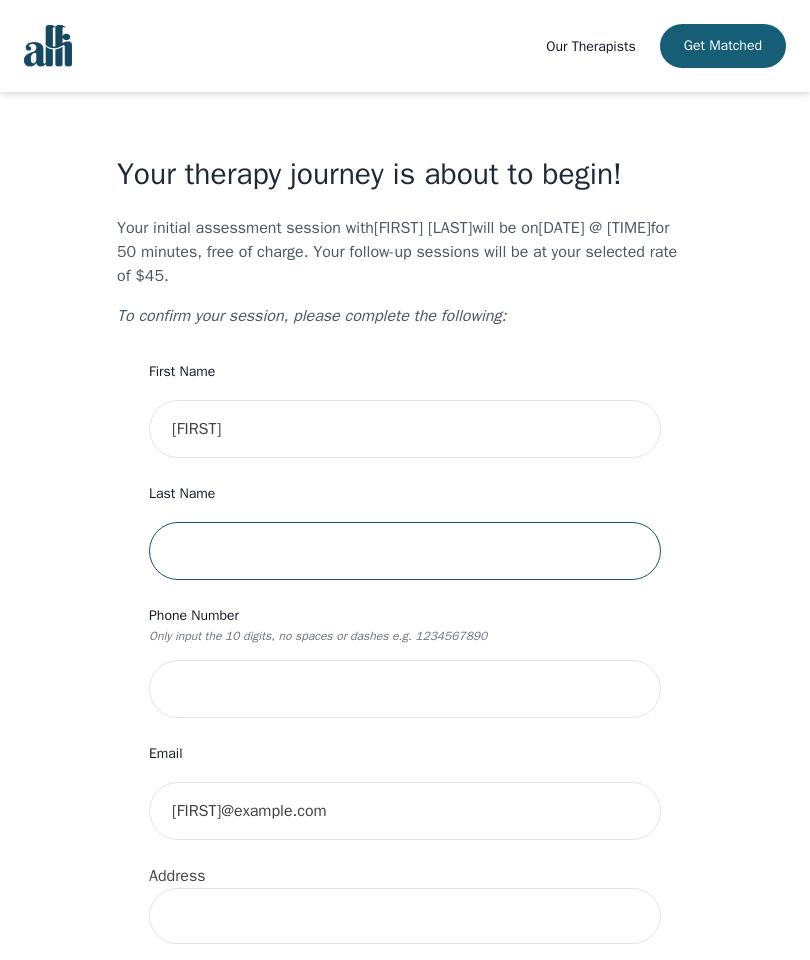 click at bounding box center [405, 551] 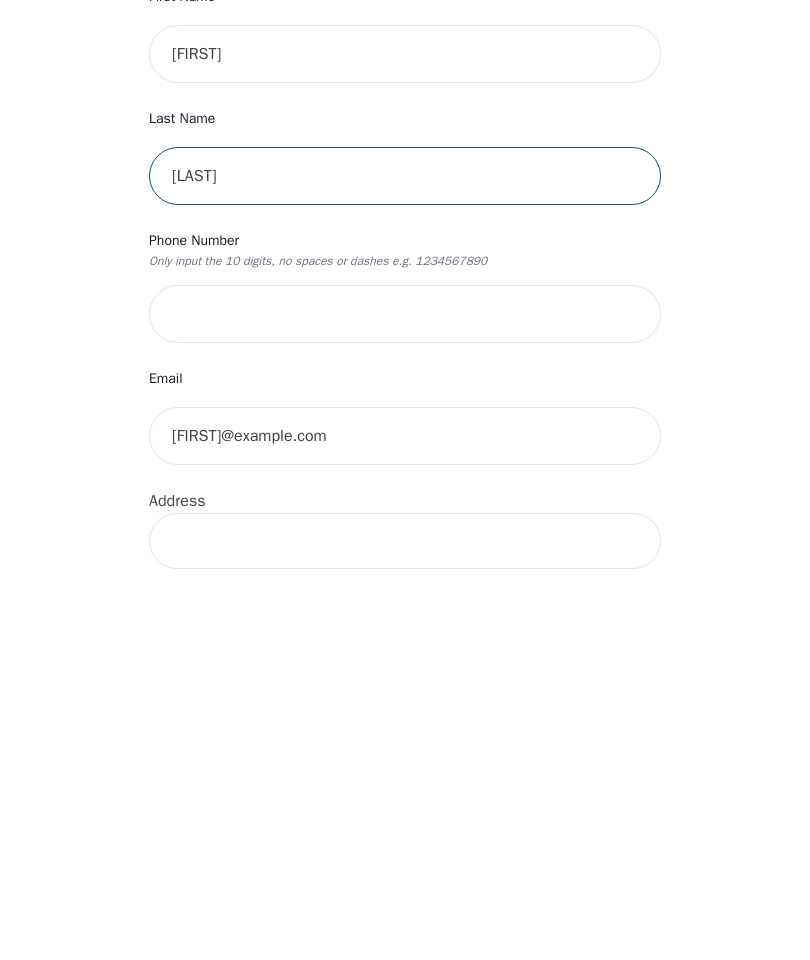 type on "[LAST]" 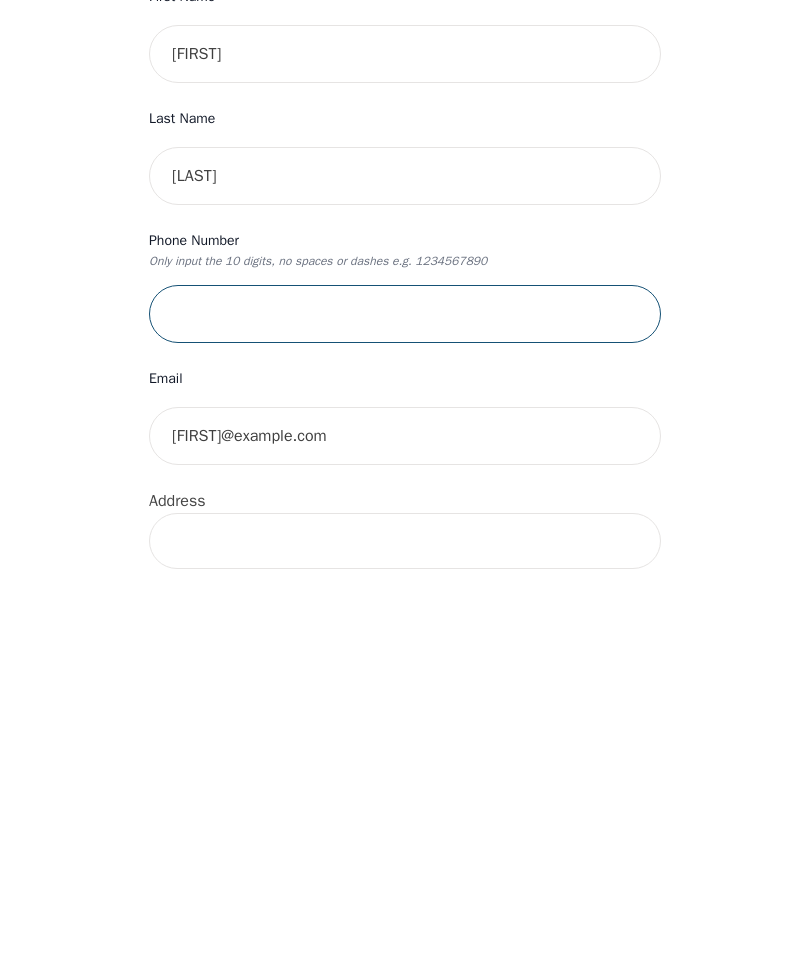 click at bounding box center (405, 689) 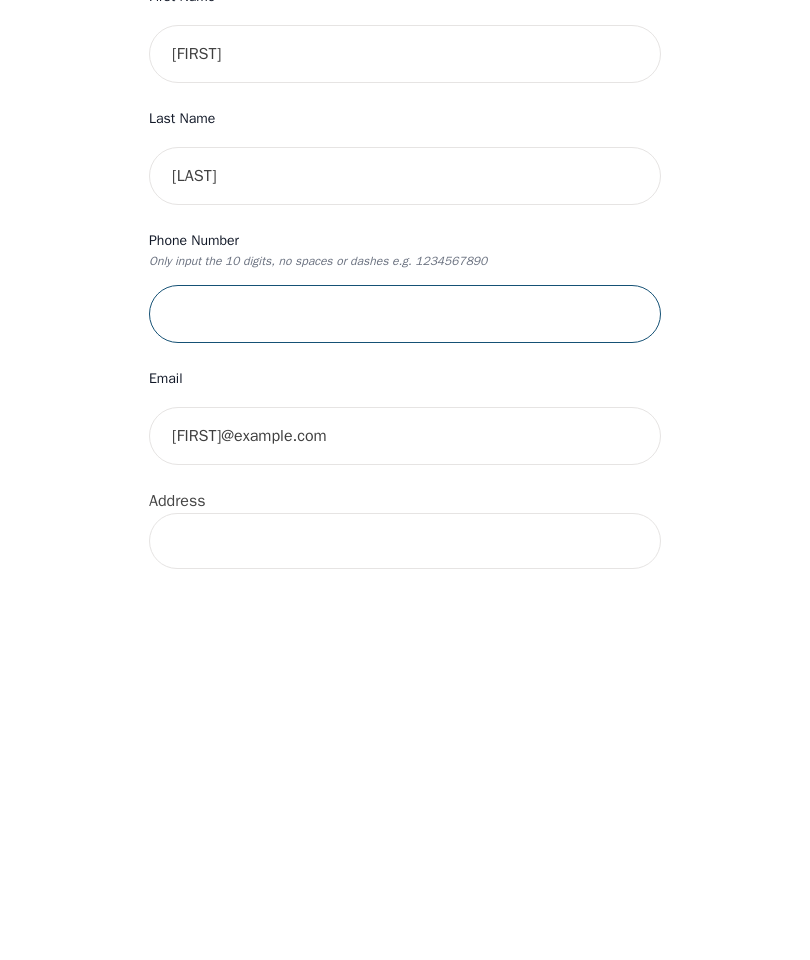 type on "[PHONE]" 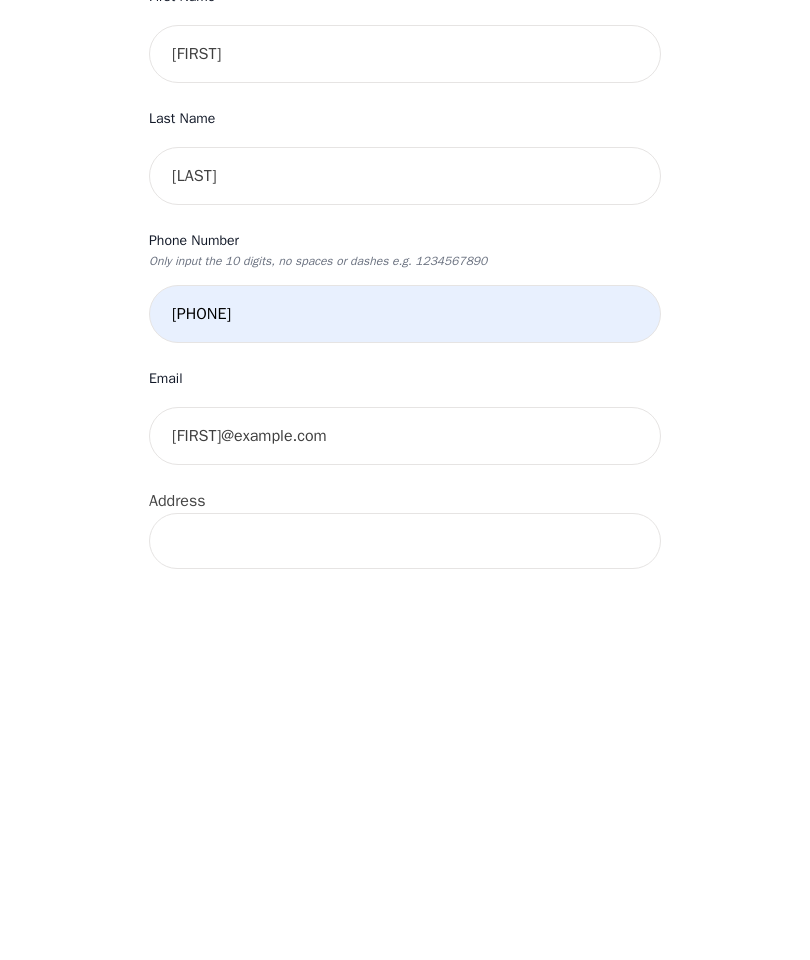 type on "[NUMBER]" 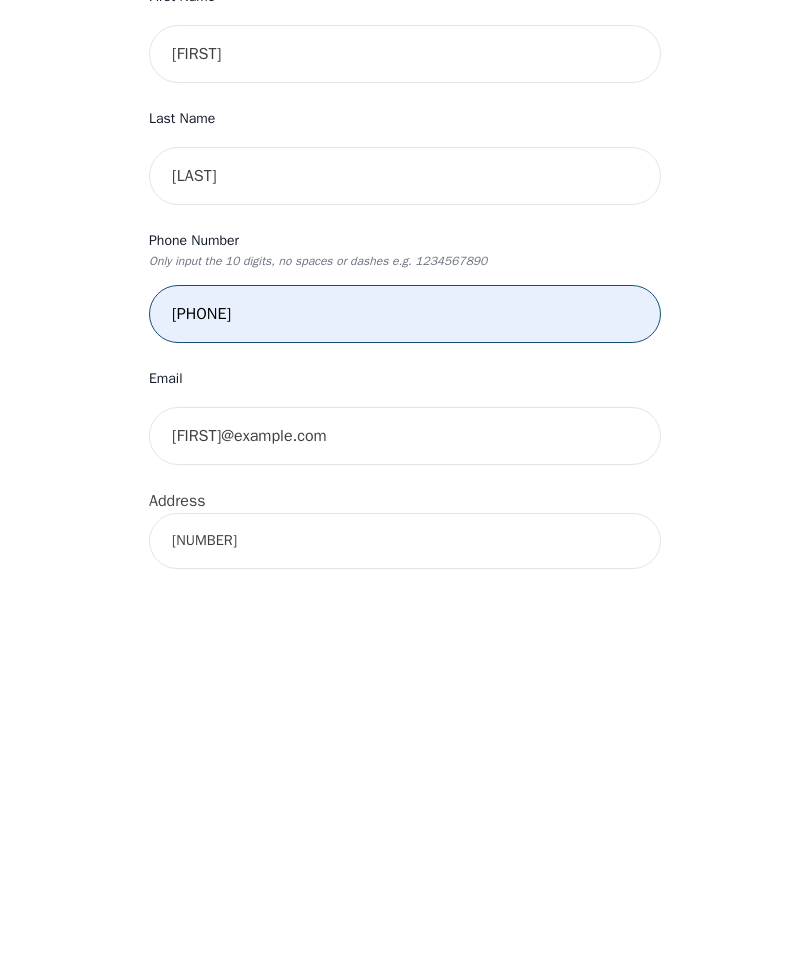 scroll, scrollTop: 375, scrollLeft: 0, axis: vertical 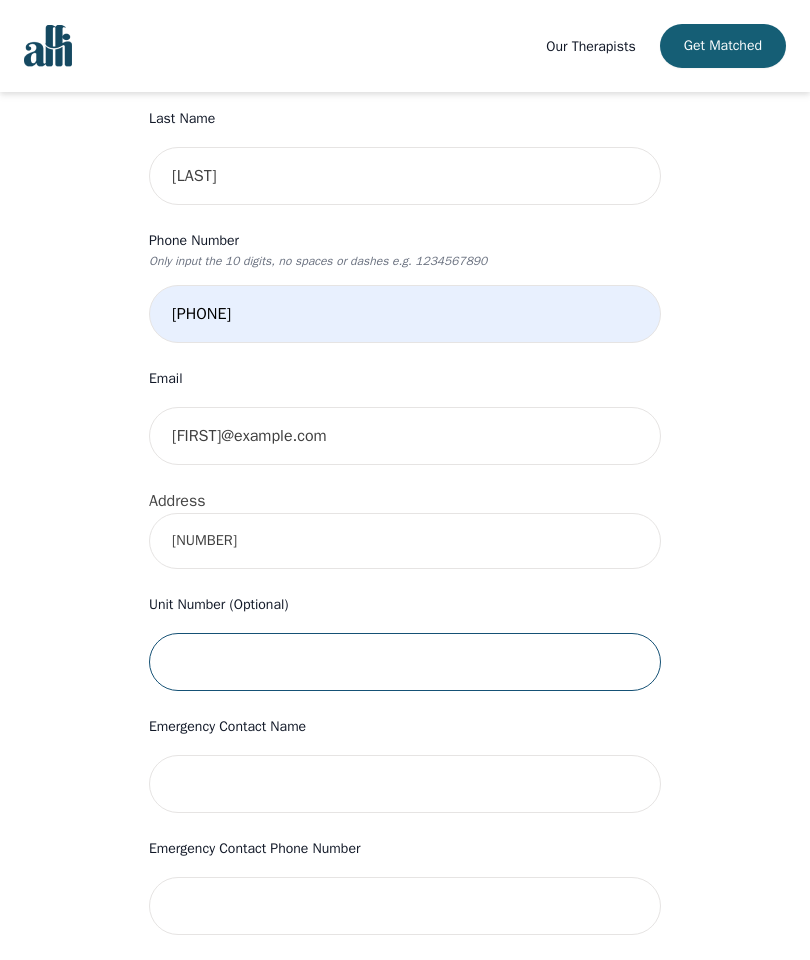 type on "City Parkway" 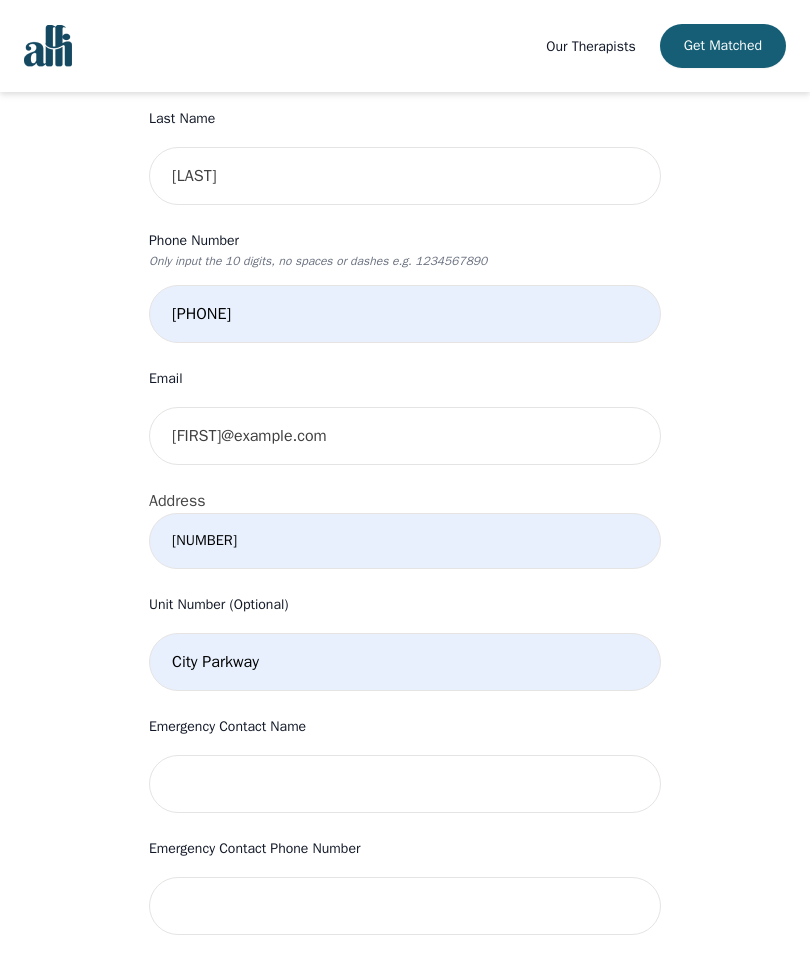 click on "[NUMBER]" at bounding box center [405, 541] 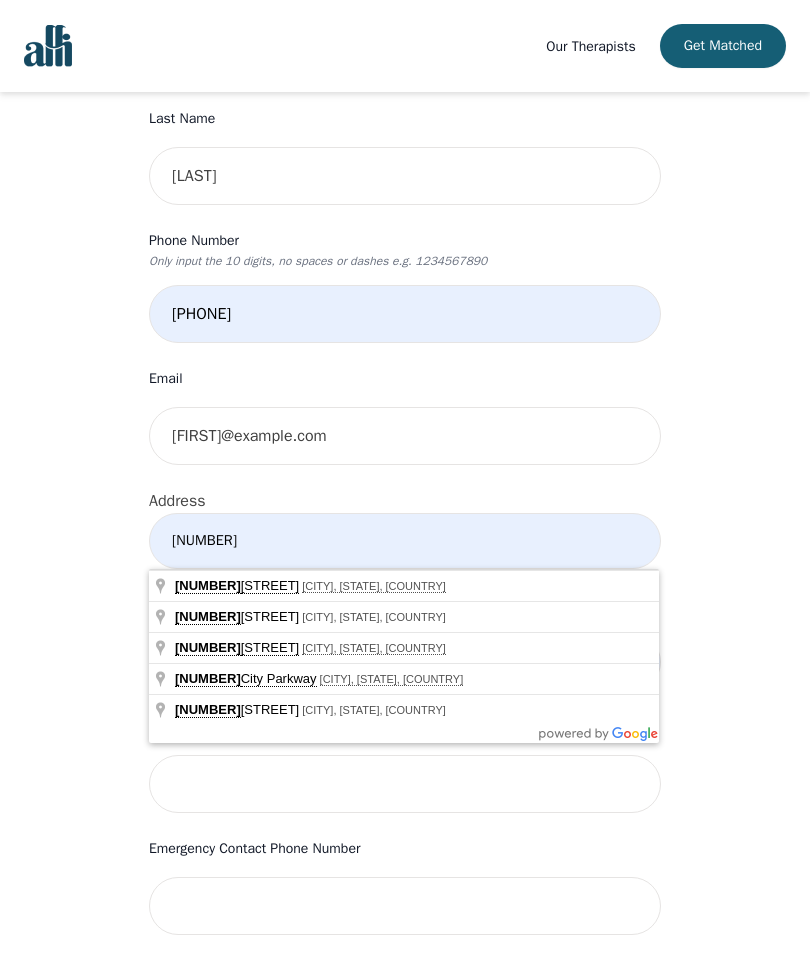 click on "[NUMBER]" at bounding box center [405, 541] 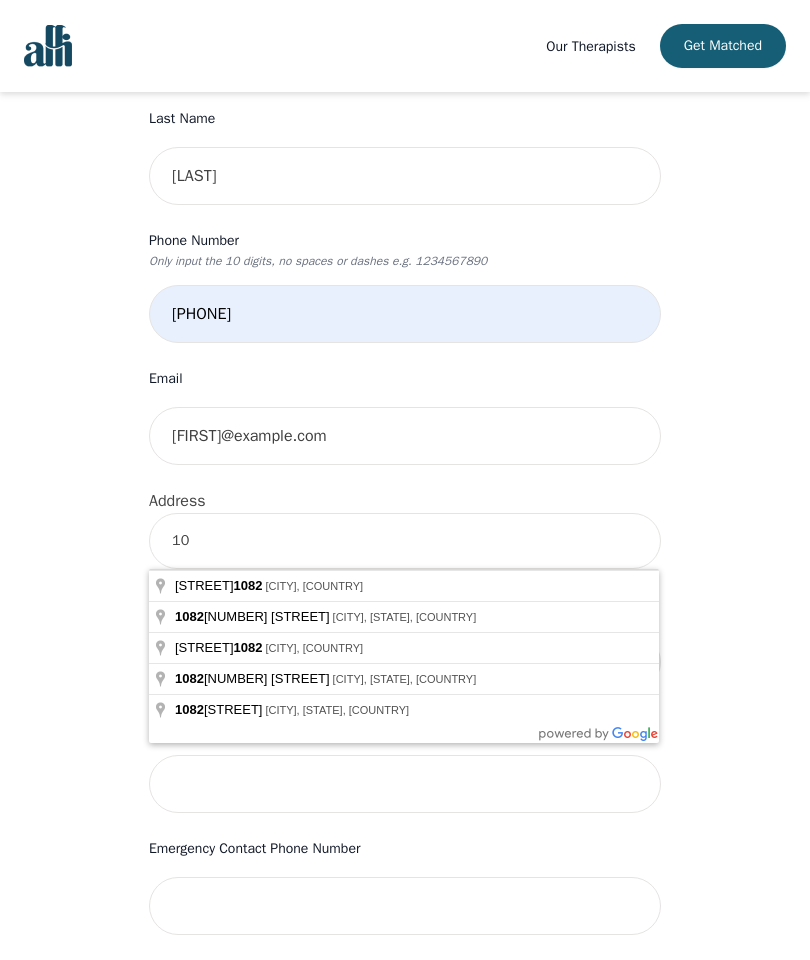 type on "1" 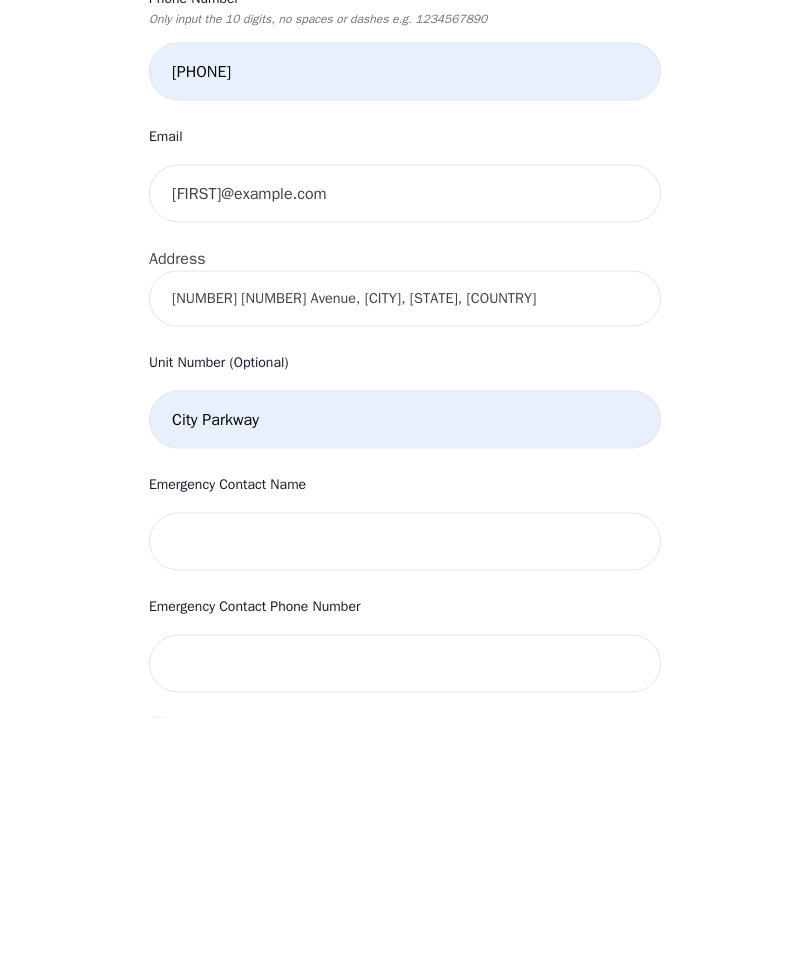 scroll, scrollTop: 618, scrollLeft: 0, axis: vertical 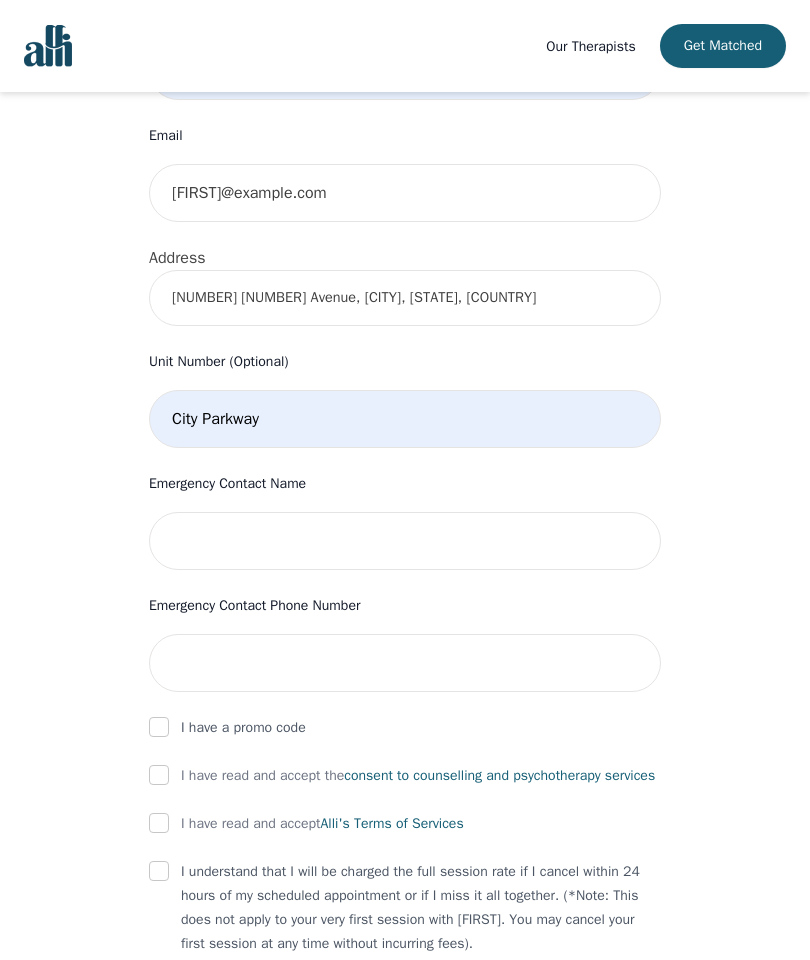 type on "[NUMBER] [NUMBER] Ave, [CITY], [STATE] [POSTAL_CODE], [COUNTRY]" 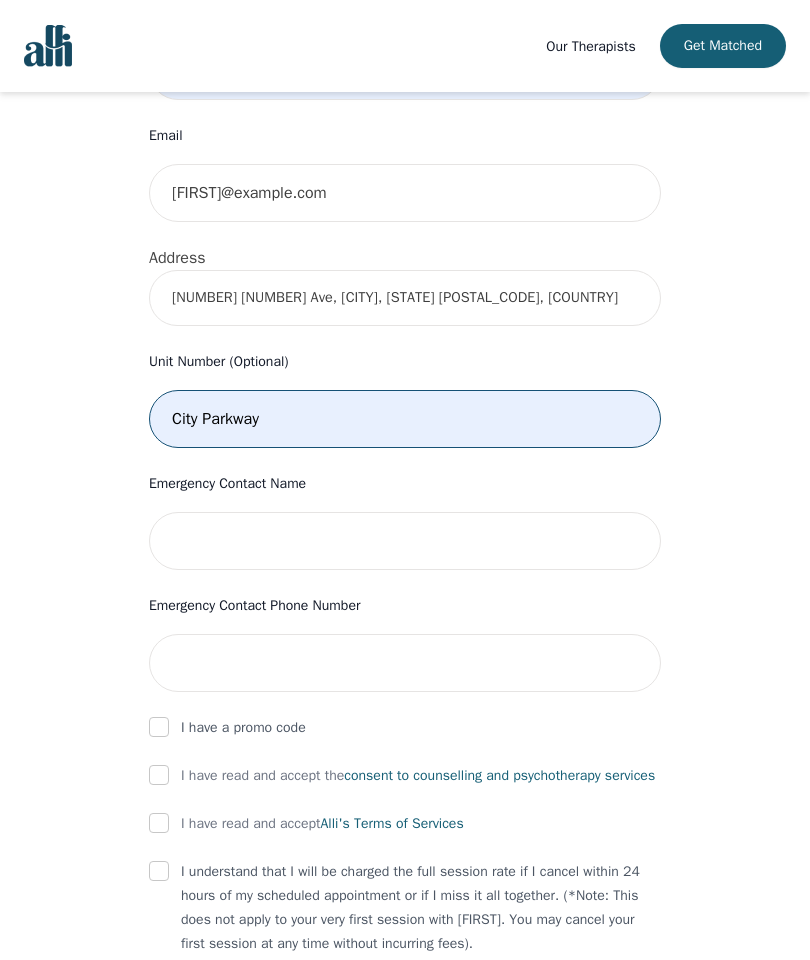 click on "City Parkway" at bounding box center (405, 419) 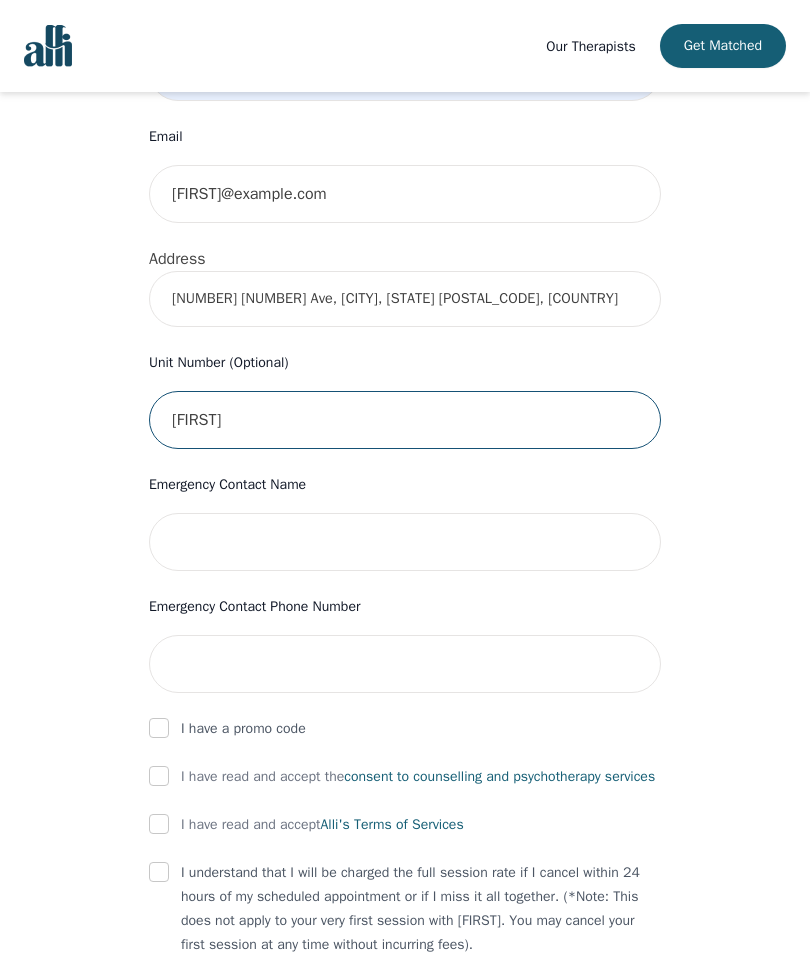 type on "C" 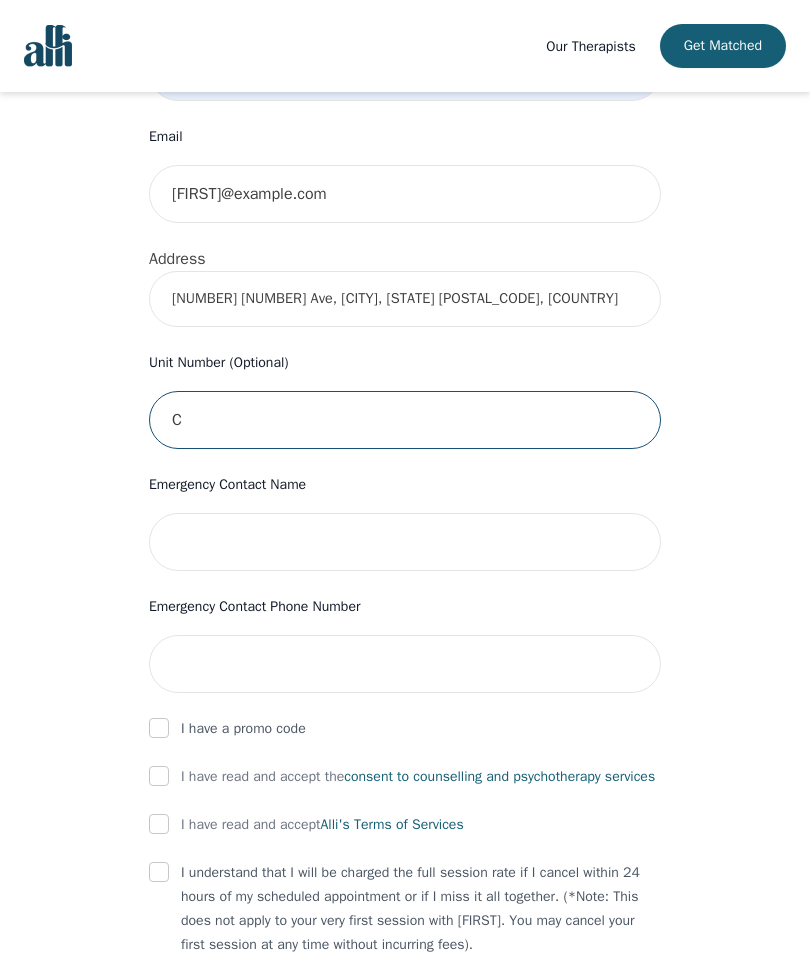 type 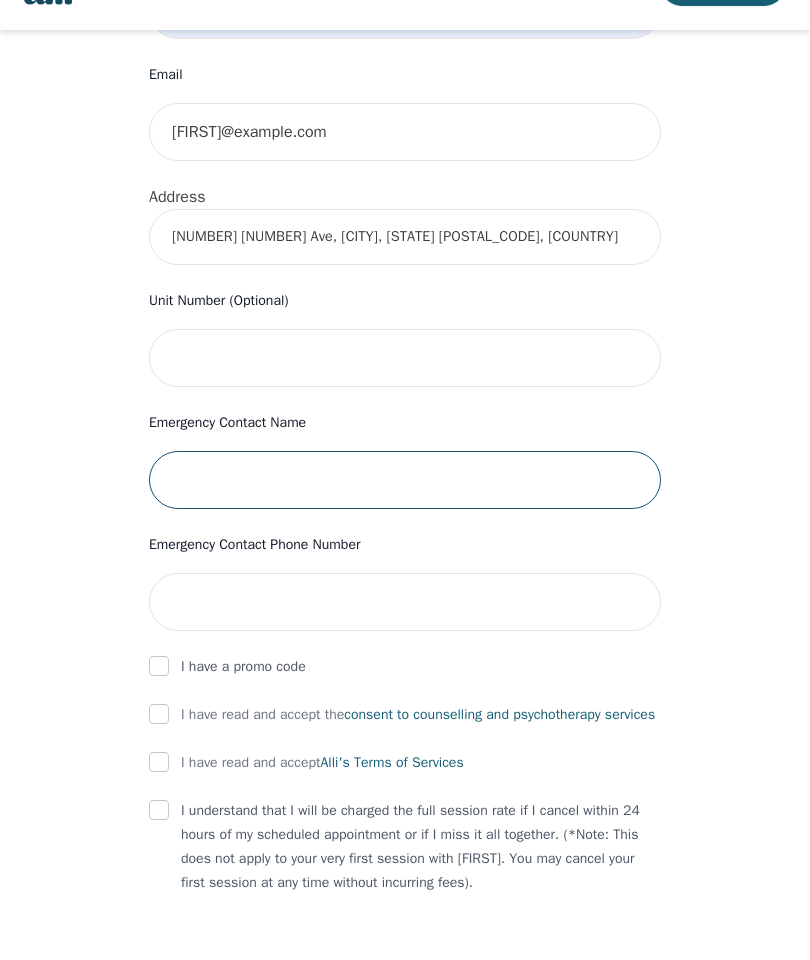 click at bounding box center (405, 542) 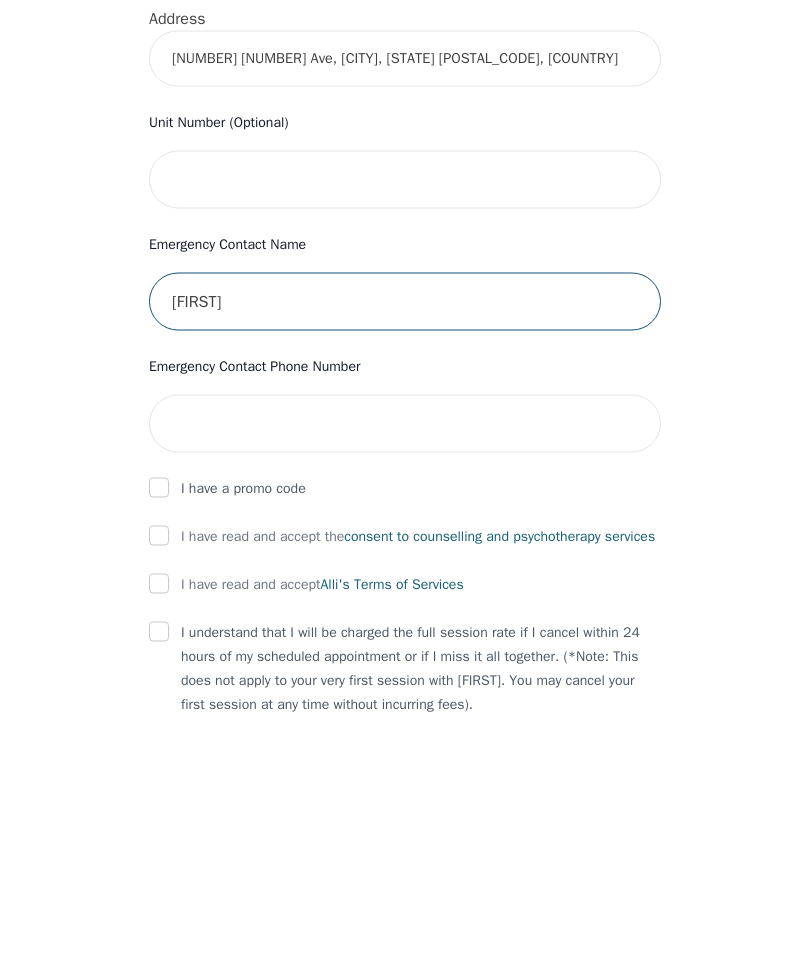 type on "[FIRST]" 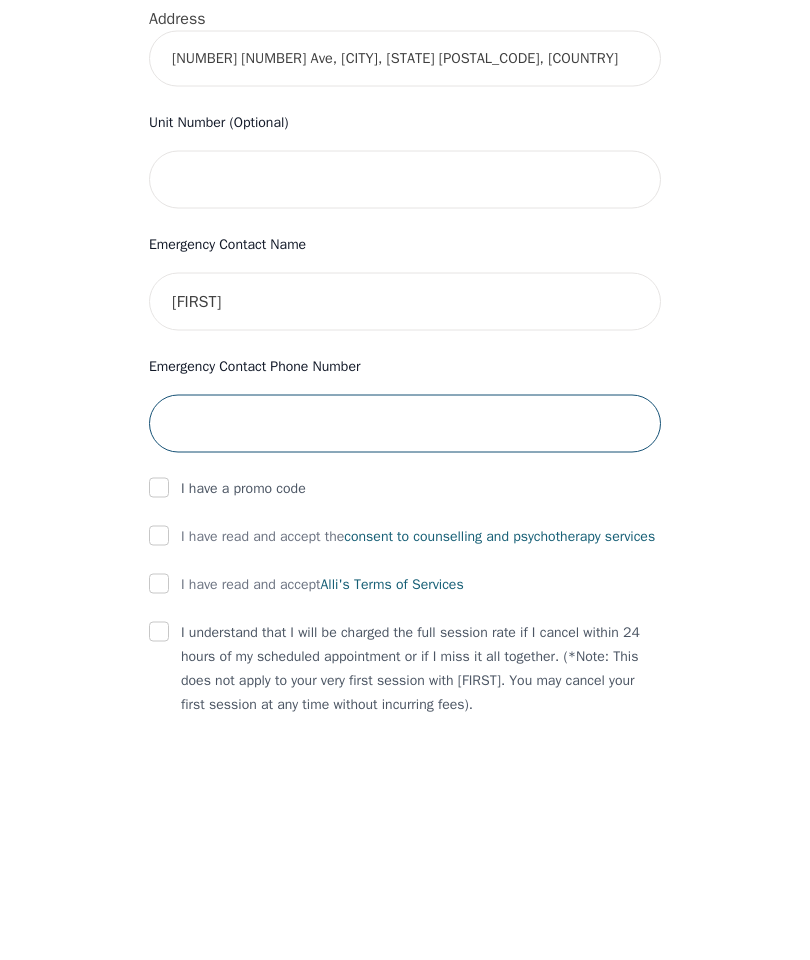 click at bounding box center (405, 664) 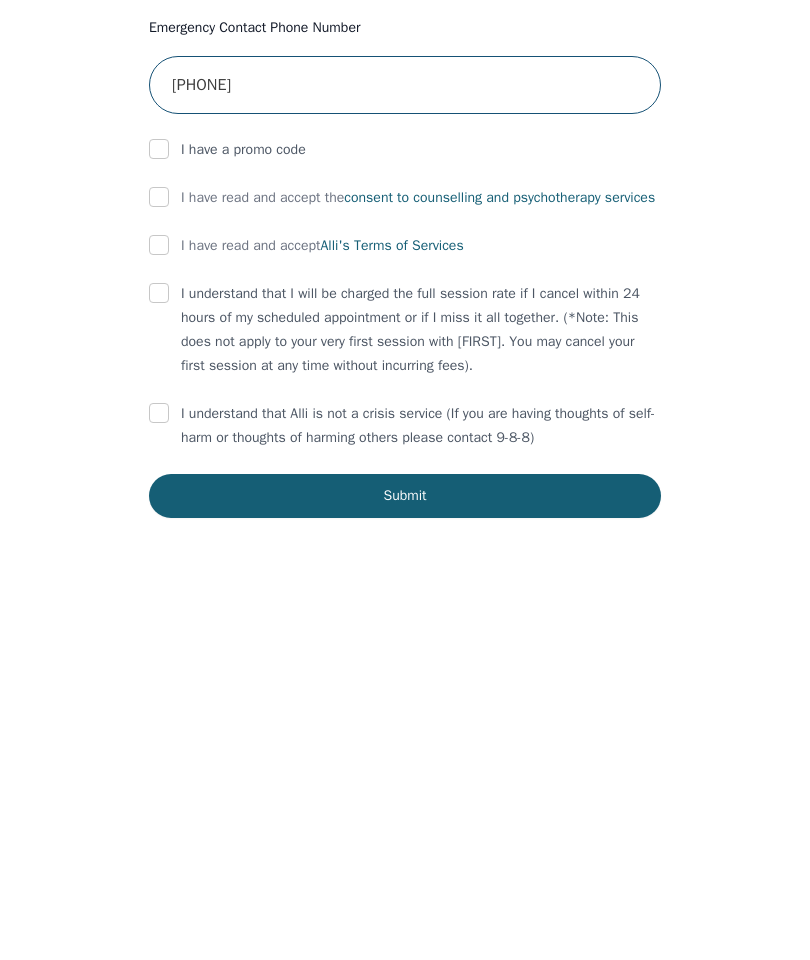 scroll, scrollTop: 818, scrollLeft: 0, axis: vertical 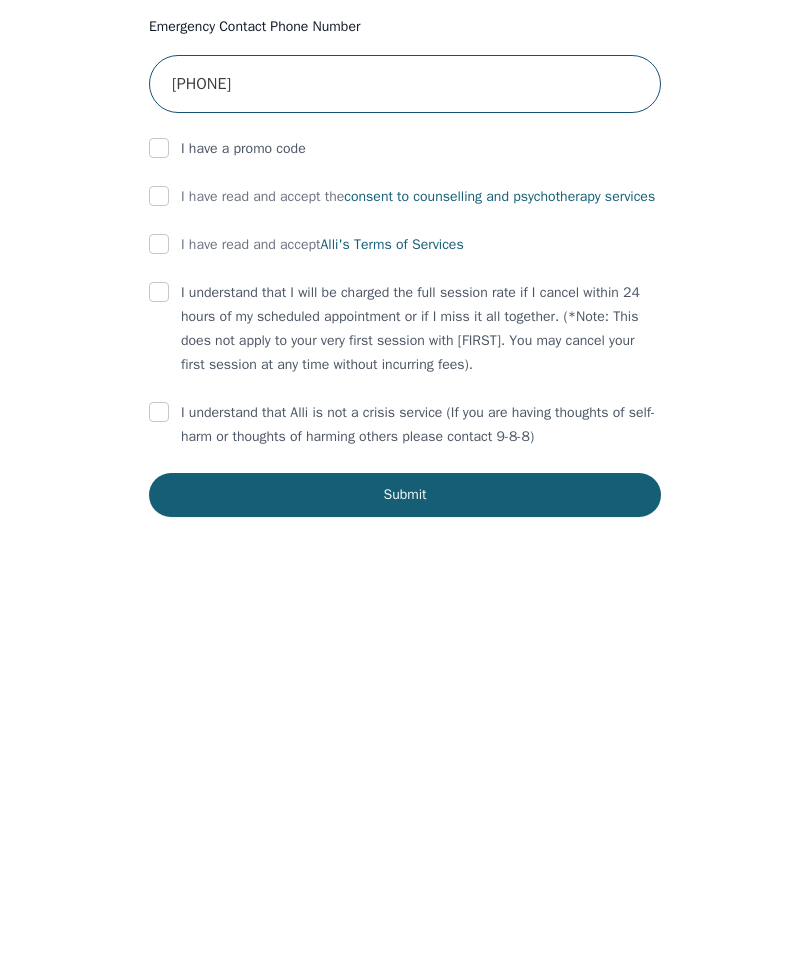 type on "[PHONE]" 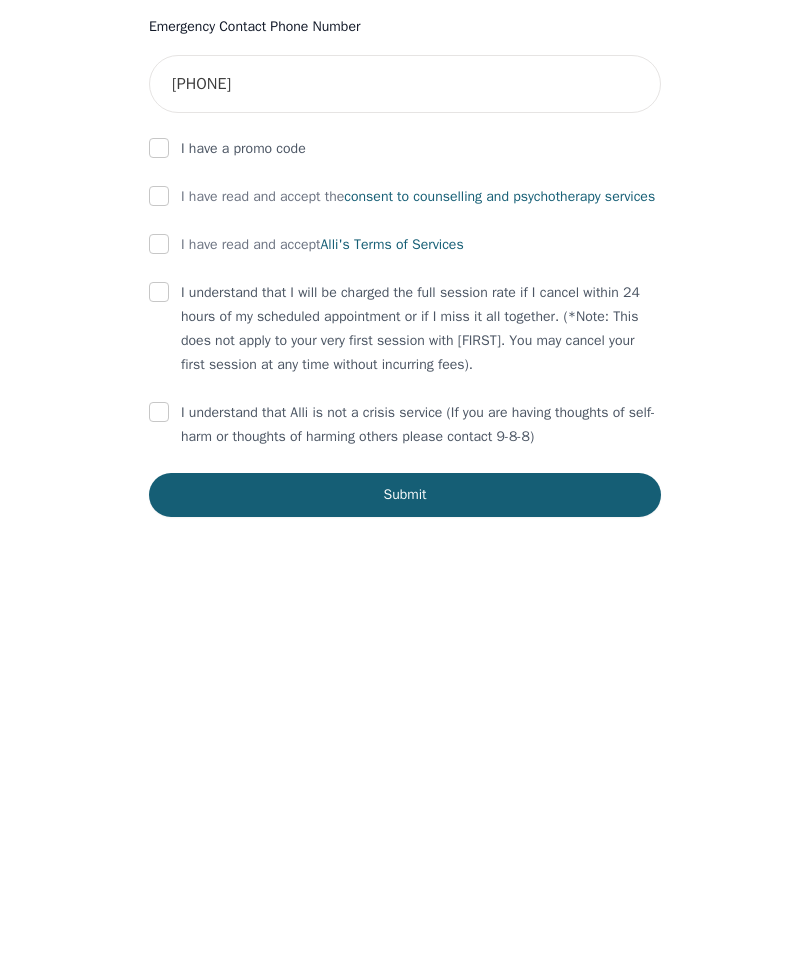 click at bounding box center [159, 575] 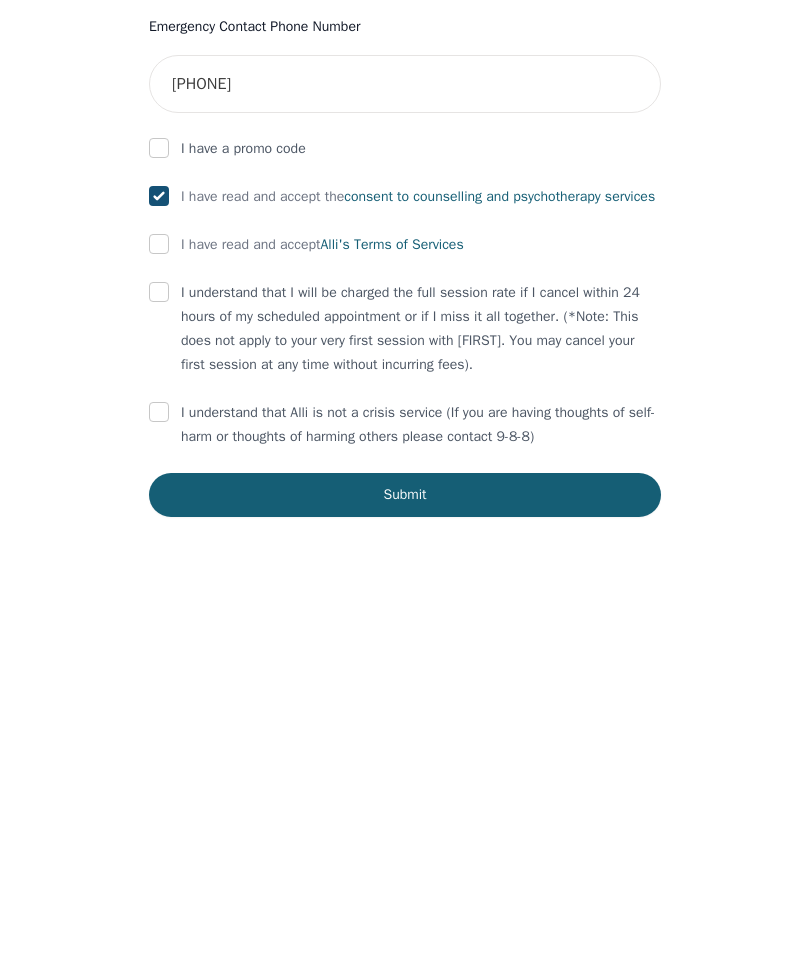 checkbox on "true" 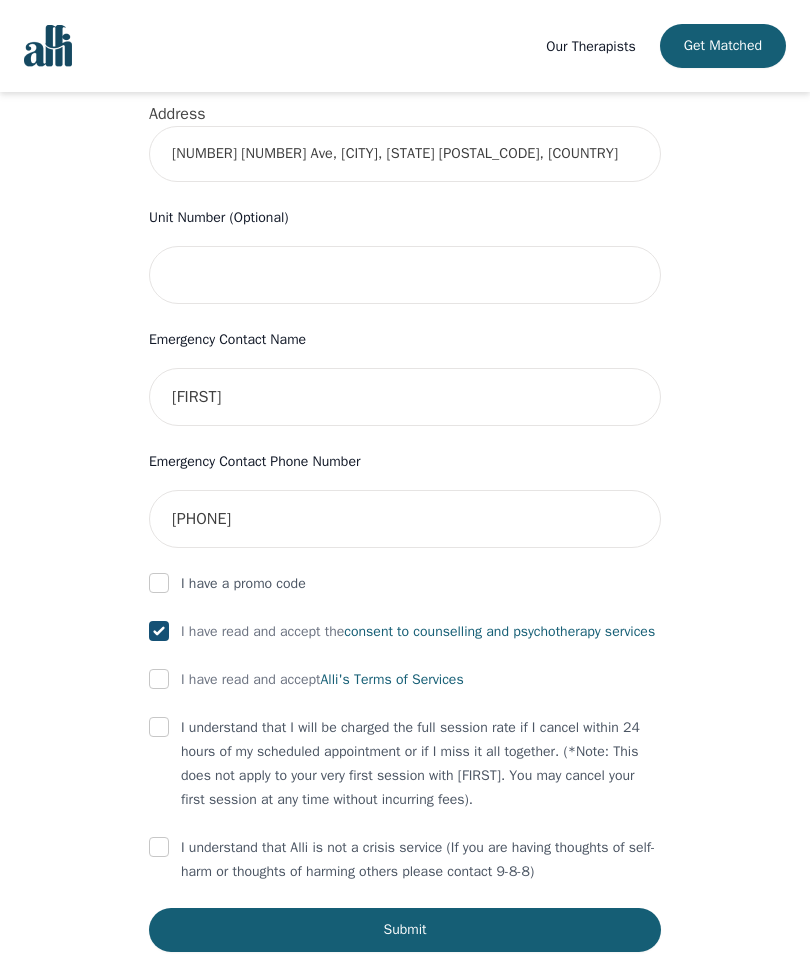 scroll, scrollTop: 842, scrollLeft: 0, axis: vertical 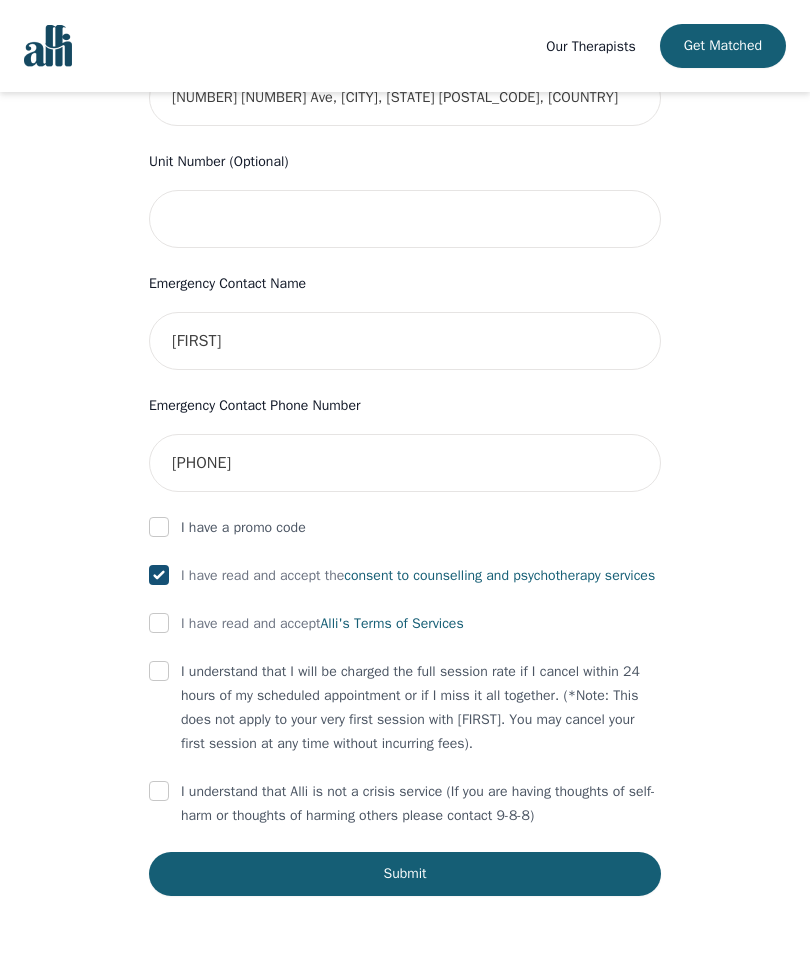 click at bounding box center (159, 671) 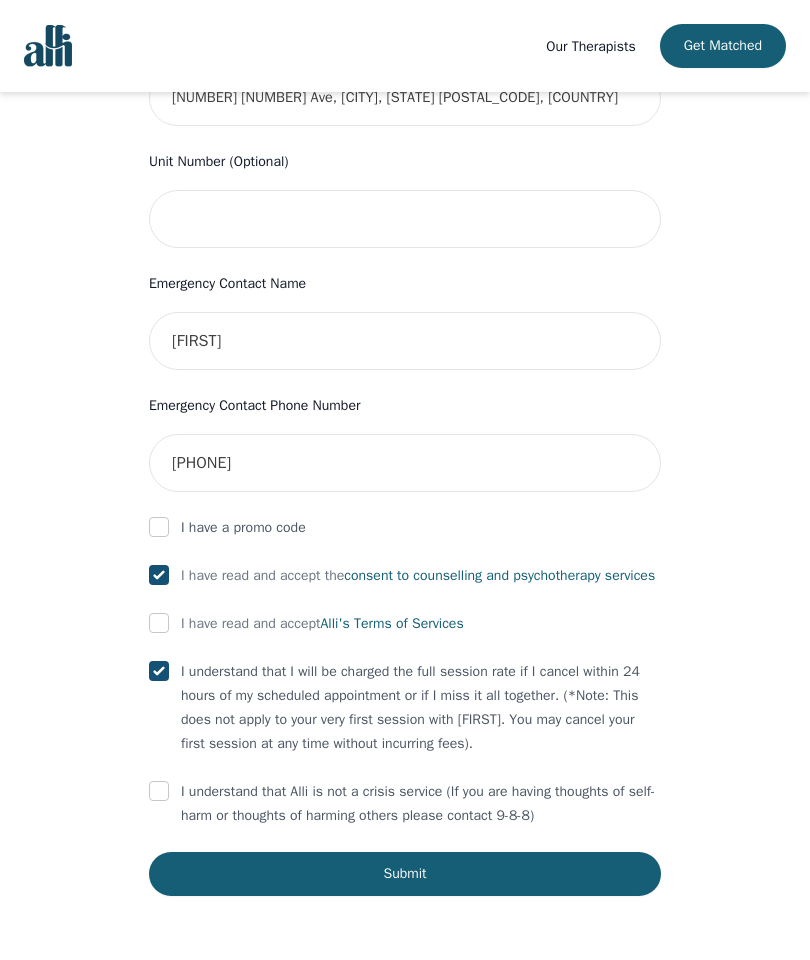 checkbox on "true" 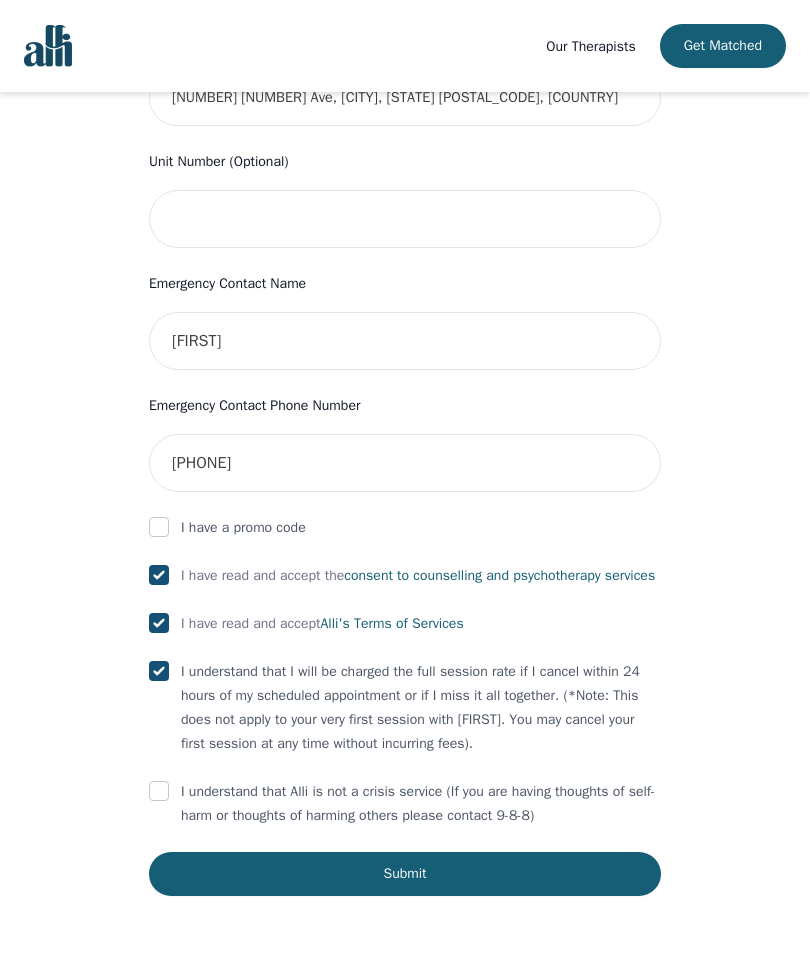 checkbox on "true" 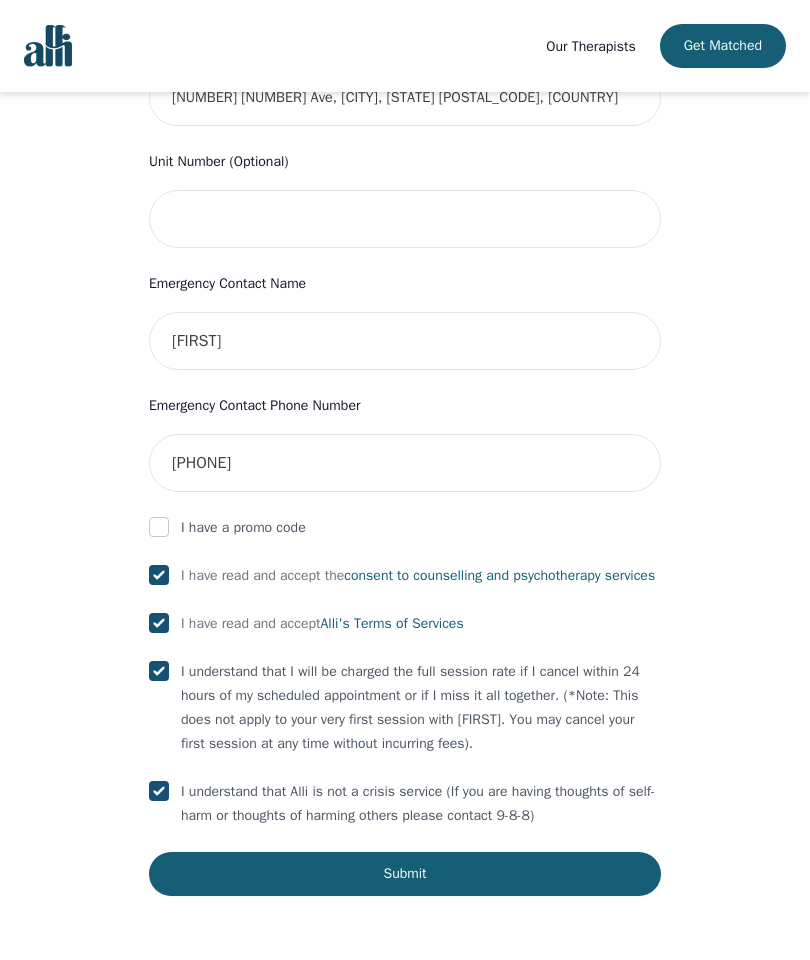 checkbox on "true" 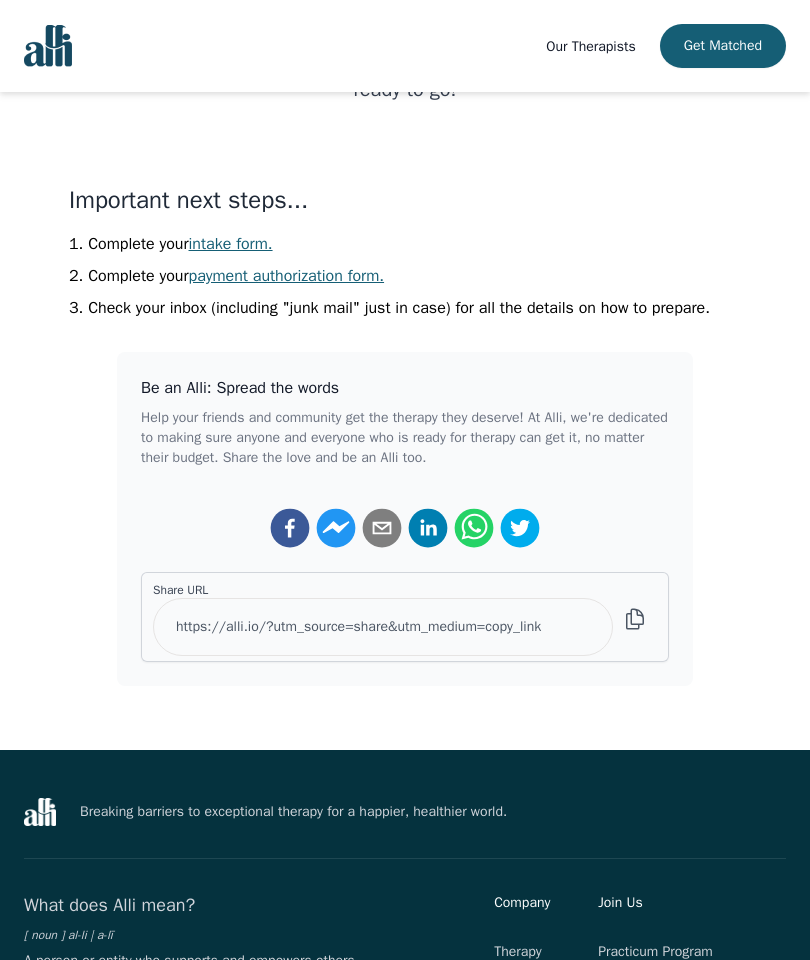 scroll, scrollTop: 0, scrollLeft: 0, axis: both 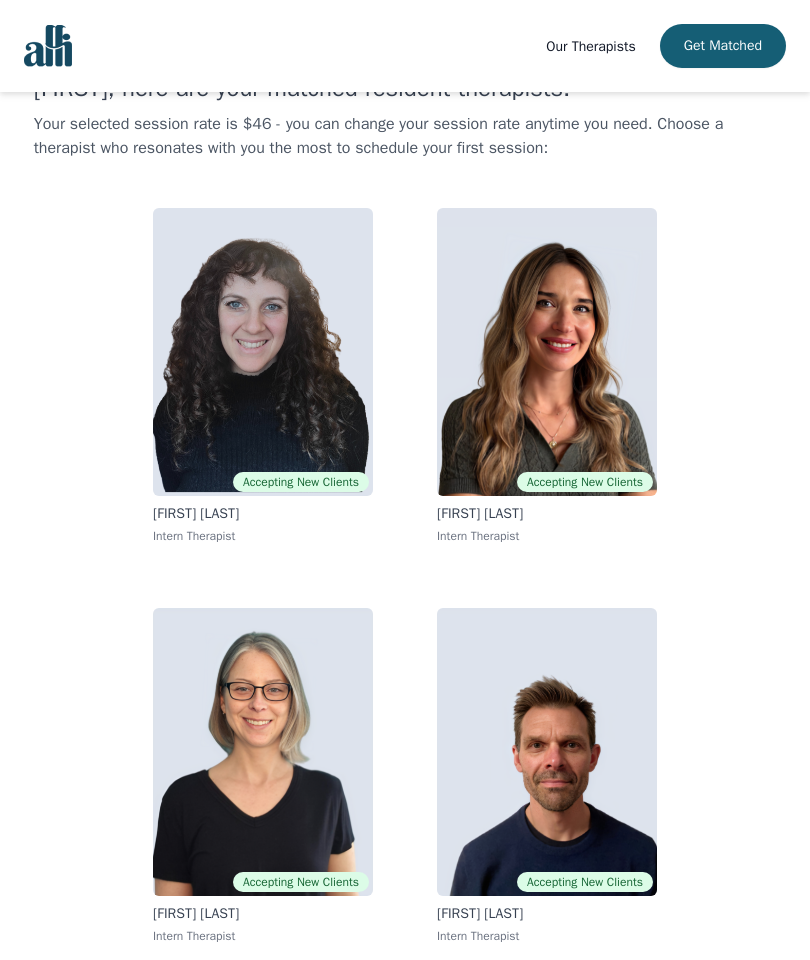 click at bounding box center [263, 752] 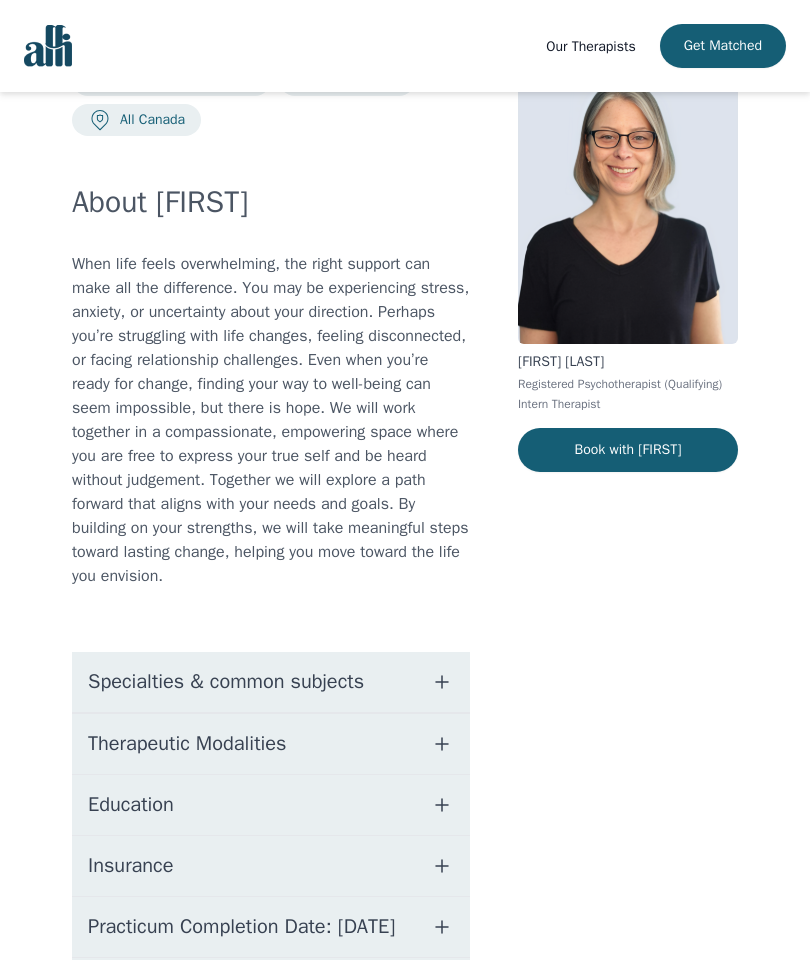 scroll, scrollTop: 0, scrollLeft: 0, axis: both 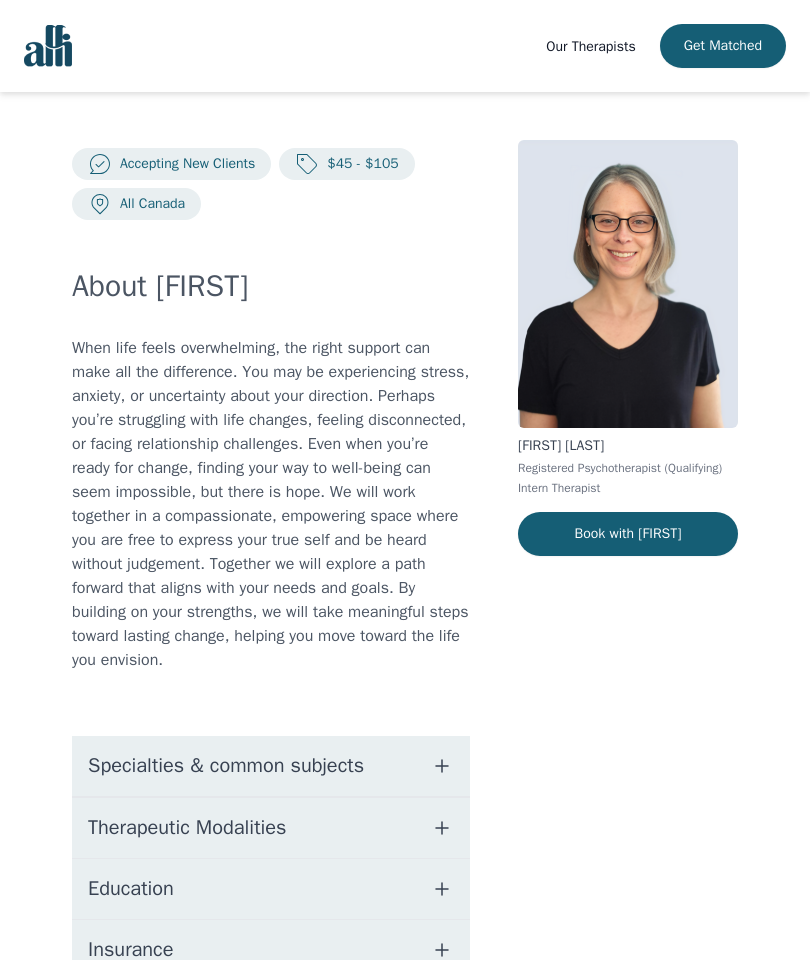 click on "Book with [FIRST]" at bounding box center [628, 534] 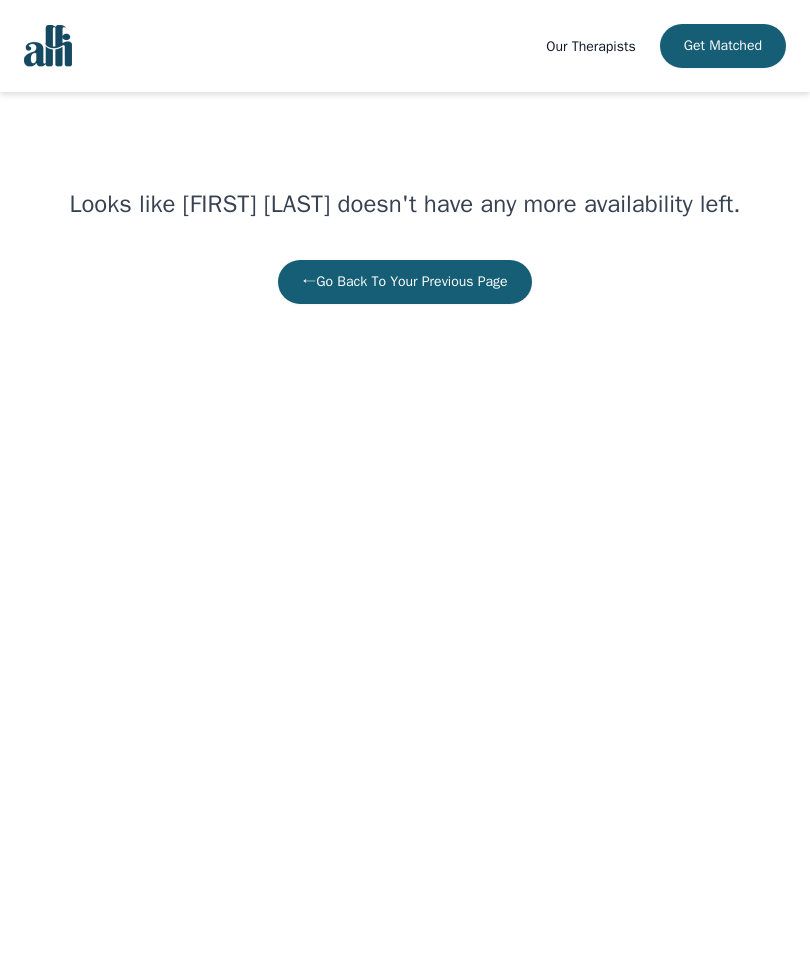click on "←  Go Back To Your Previous Page" at bounding box center (404, 282) 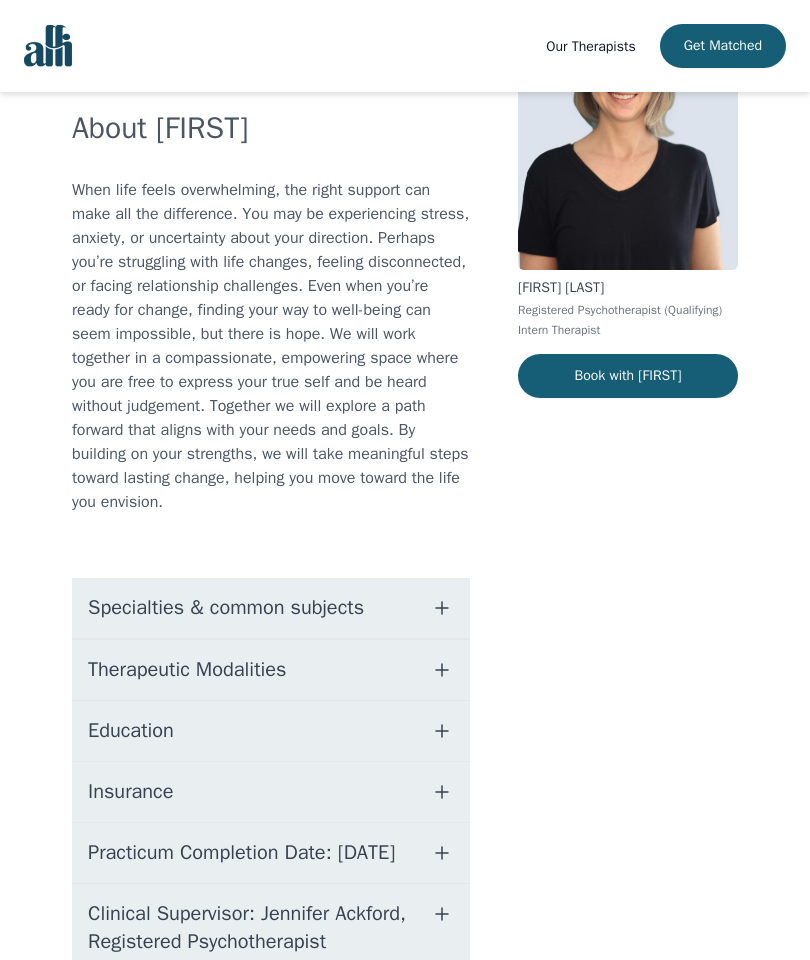 scroll, scrollTop: 0, scrollLeft: 0, axis: both 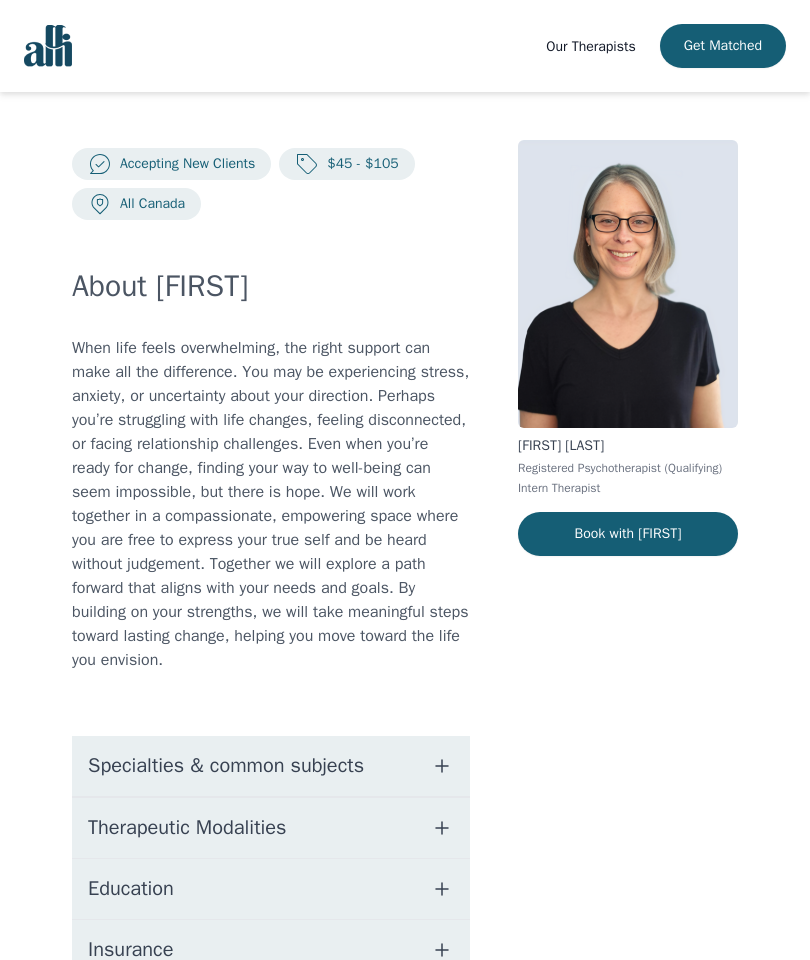click on "Our Therapists" at bounding box center (590, 46) 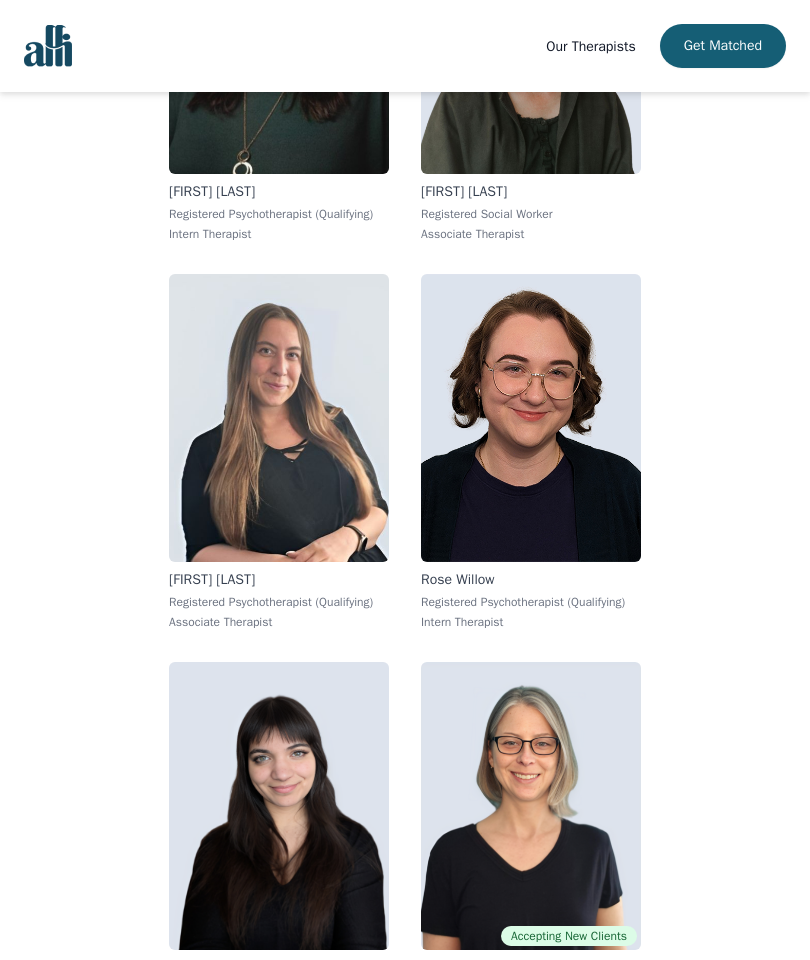click at bounding box center [531, 806] 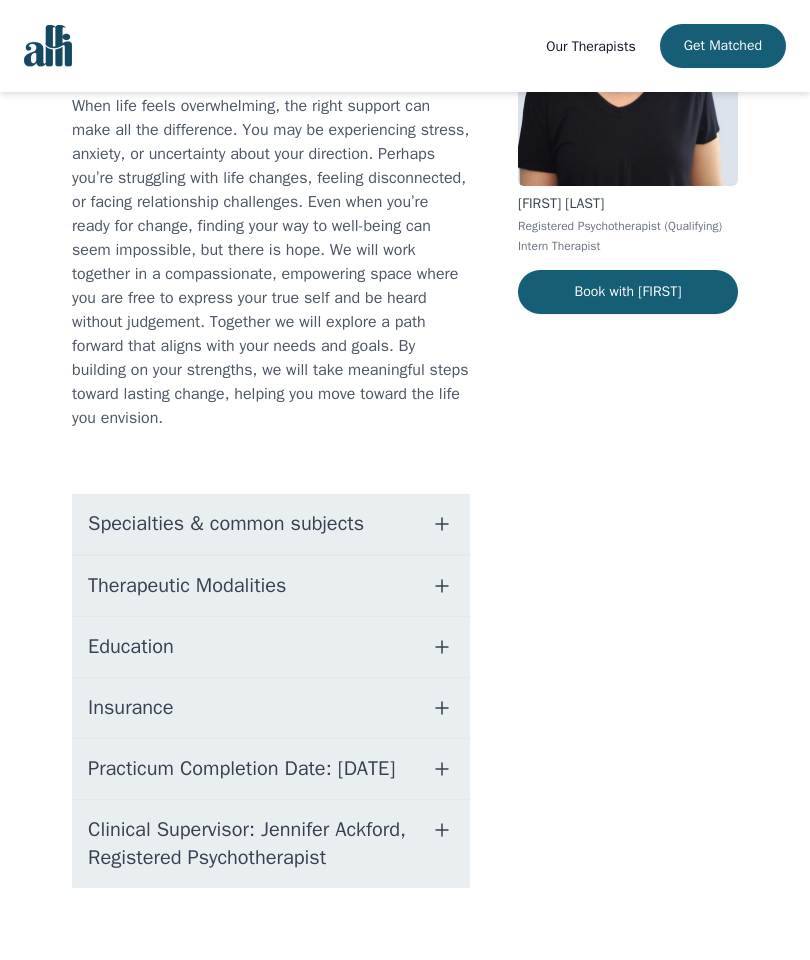 scroll, scrollTop: 0, scrollLeft: 0, axis: both 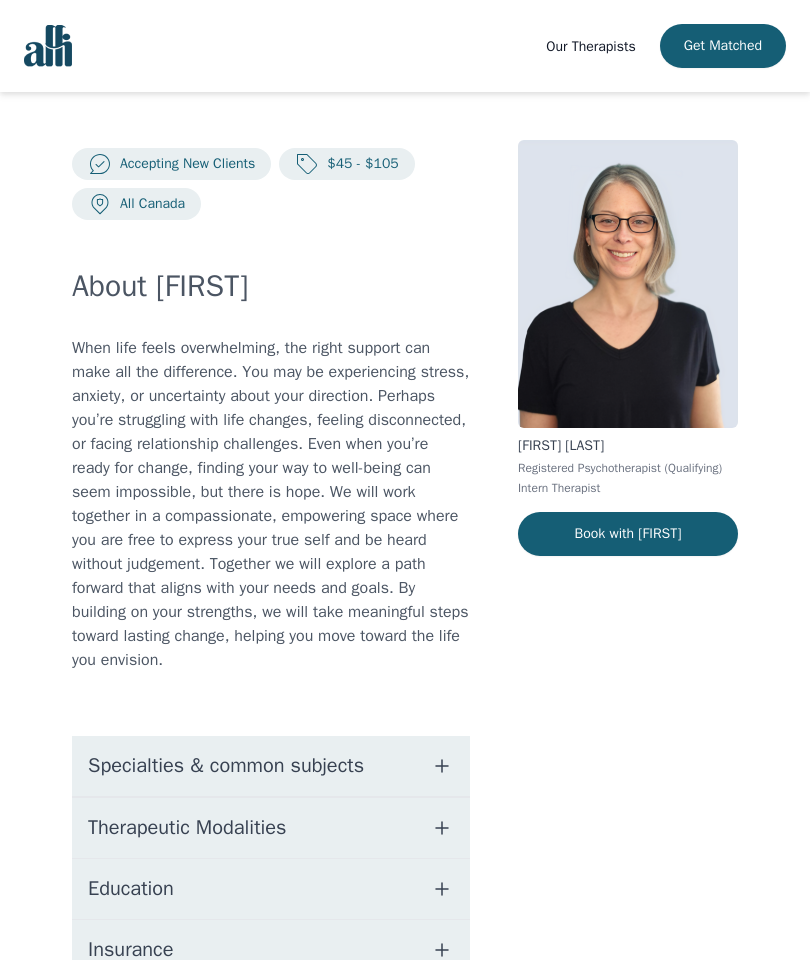 click on "Book with [FIRST]" at bounding box center (628, 534) 